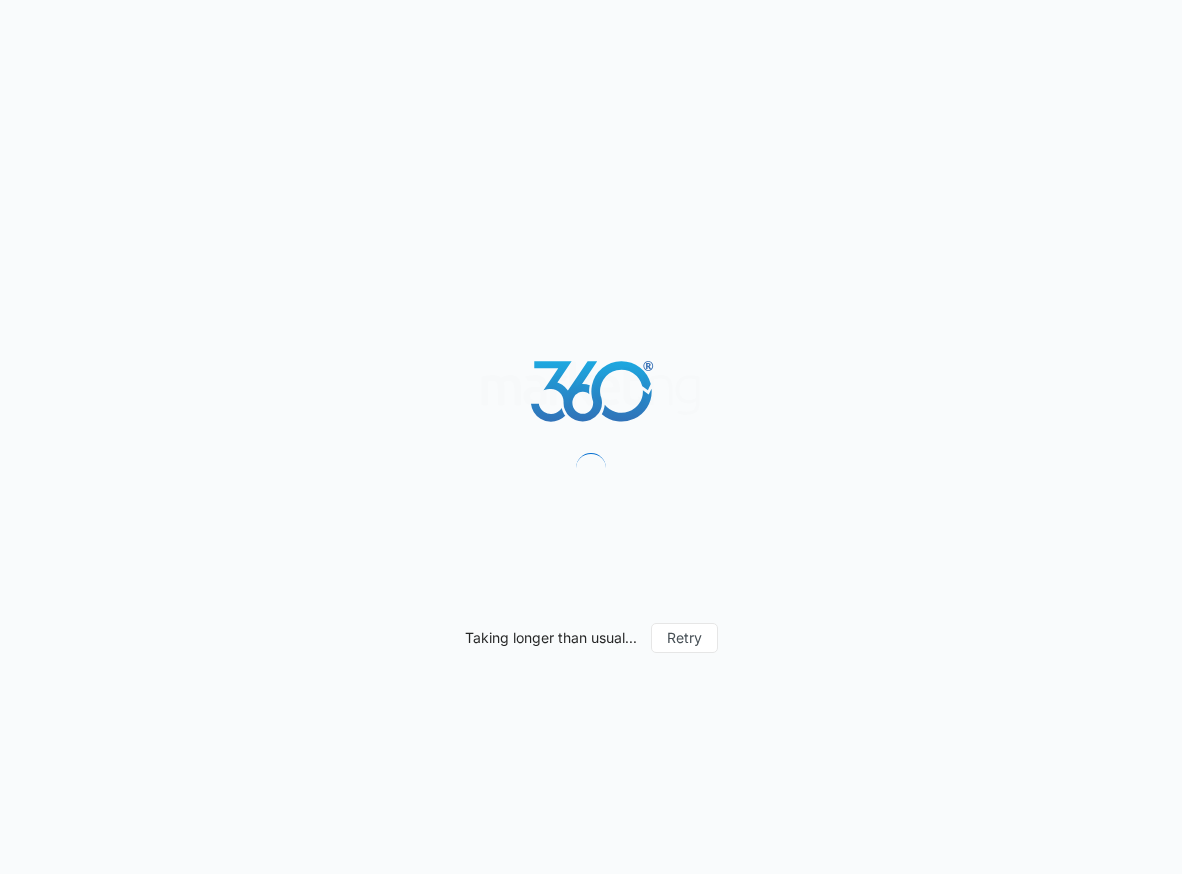 scroll, scrollTop: 0, scrollLeft: 0, axis: both 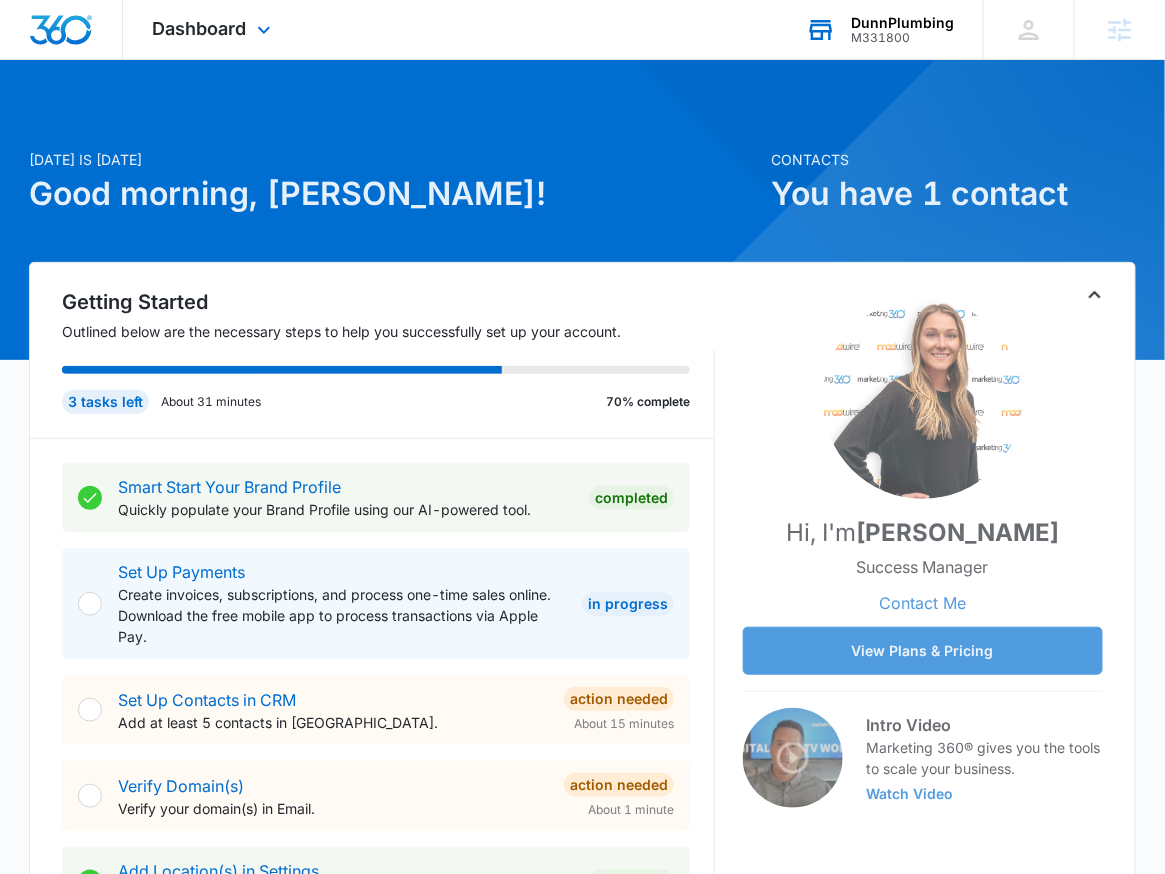 click on "DunnPlumbing" at bounding box center (902, 23) 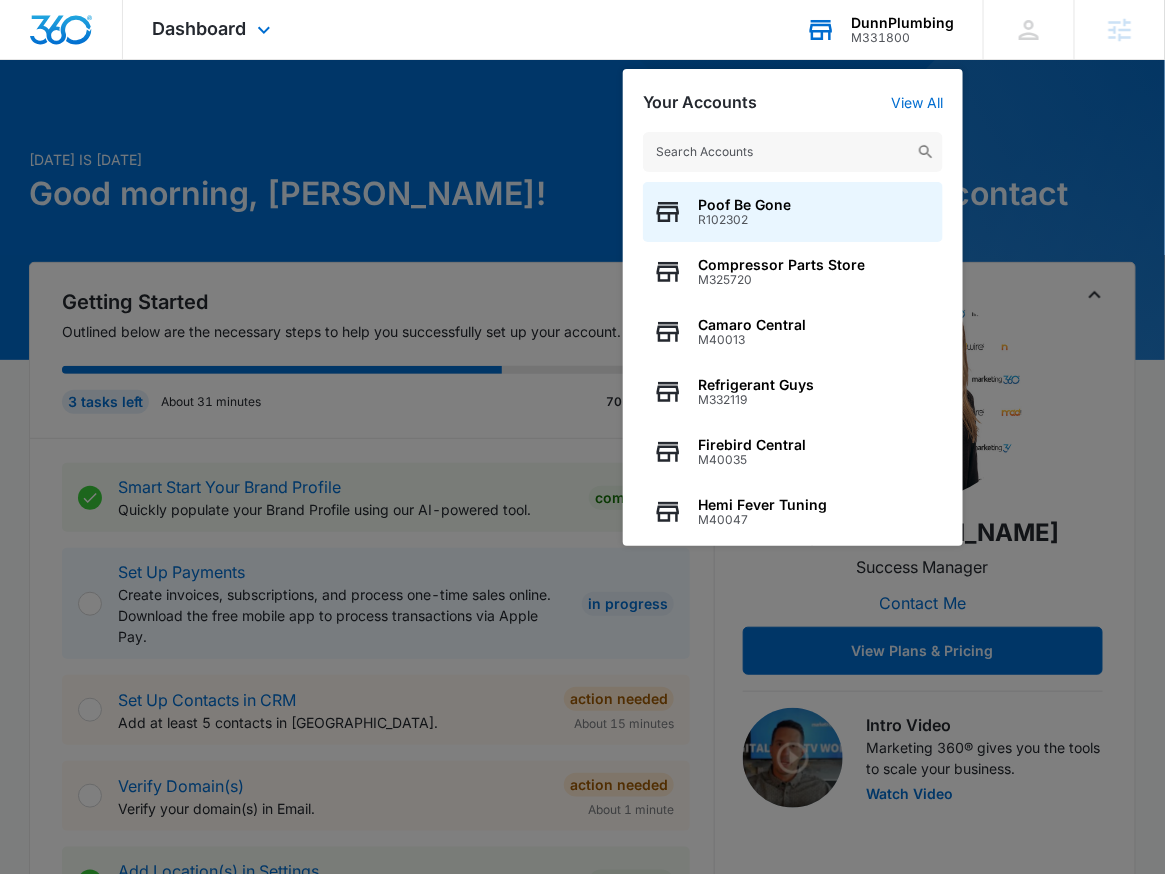click on "Poof Be Gone R102302 Compressor Parts Store M325720 Camaro Central M40013 Refrigerant Guys M332119 Firebird Central M40035 Hemi Fever Tuning M40047 FPE Store M40040 [PERSON_NAME] J3239 AlphaGraphics - [US_STATE] US679 R1022 Denver Broncos - OZO M31805" at bounding box center (793, 329) 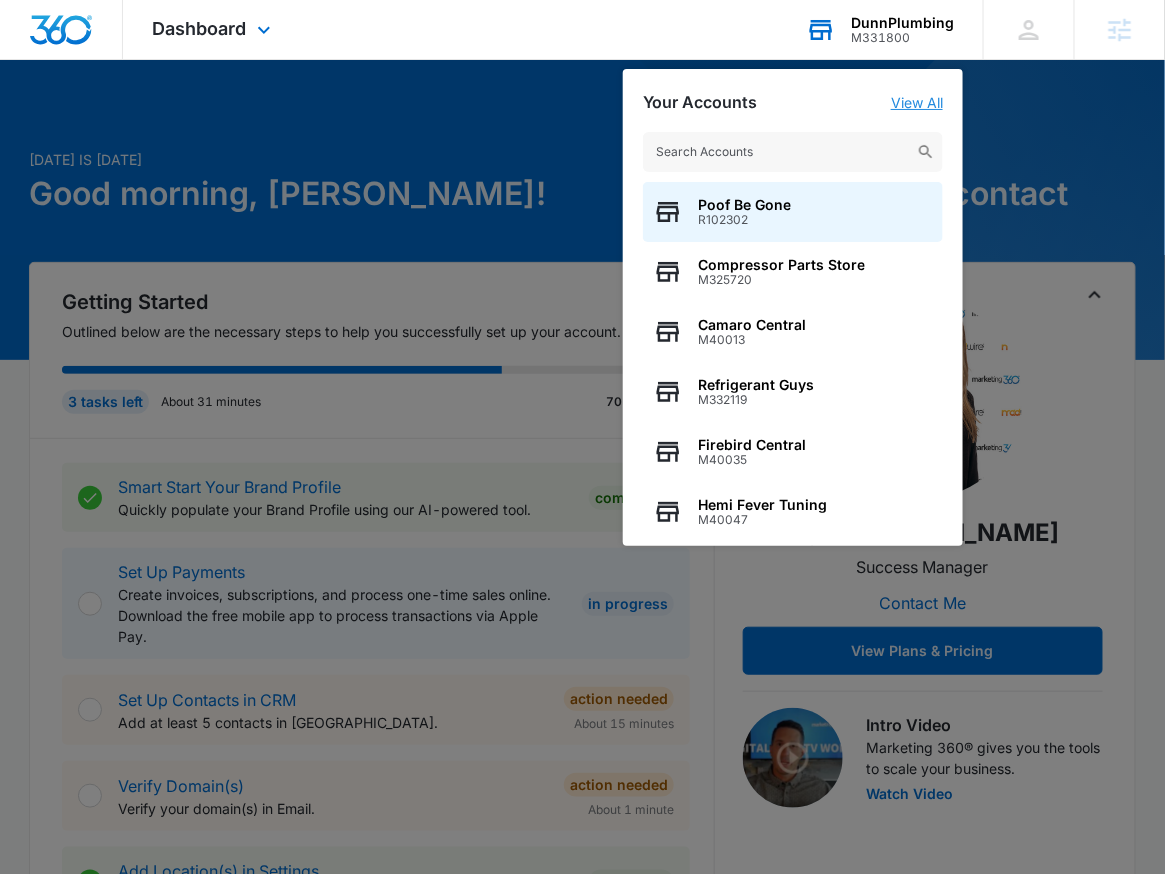 click on "View All" at bounding box center [917, 102] 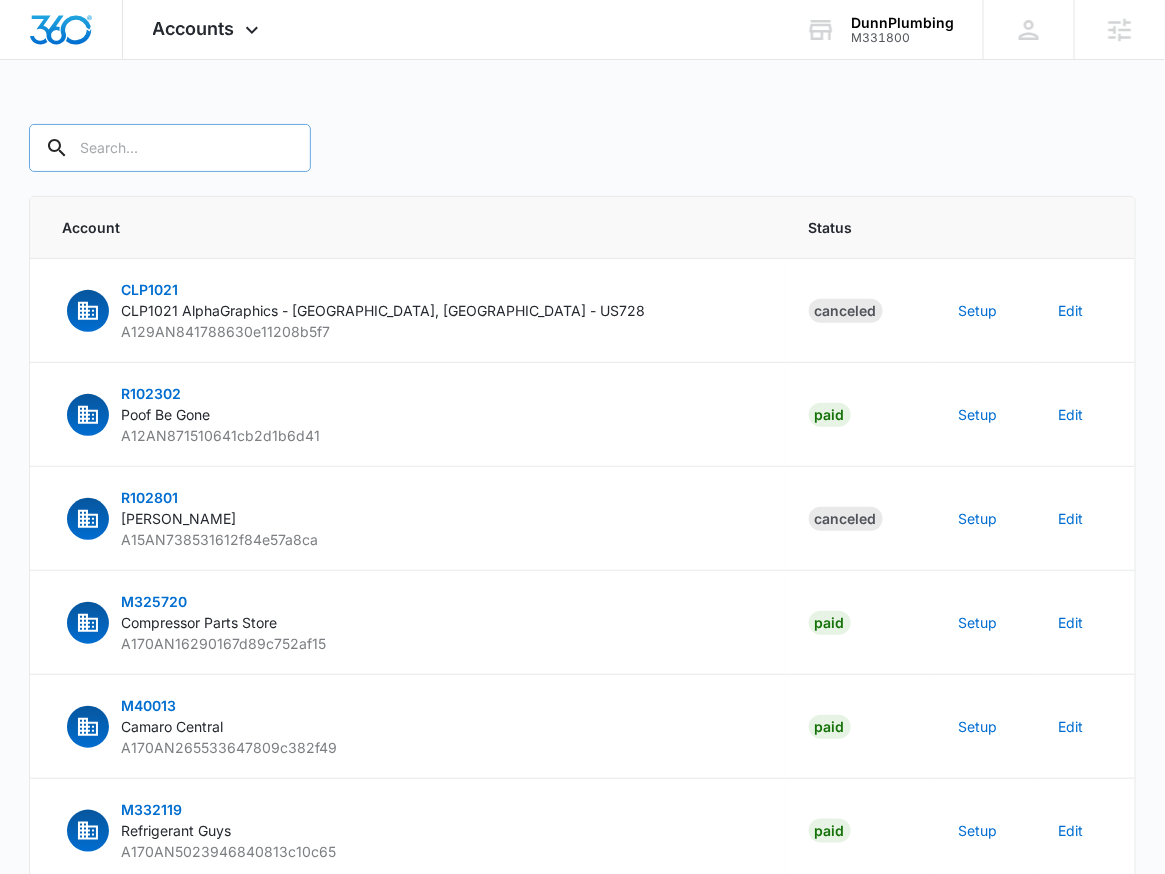 click at bounding box center (170, 148) 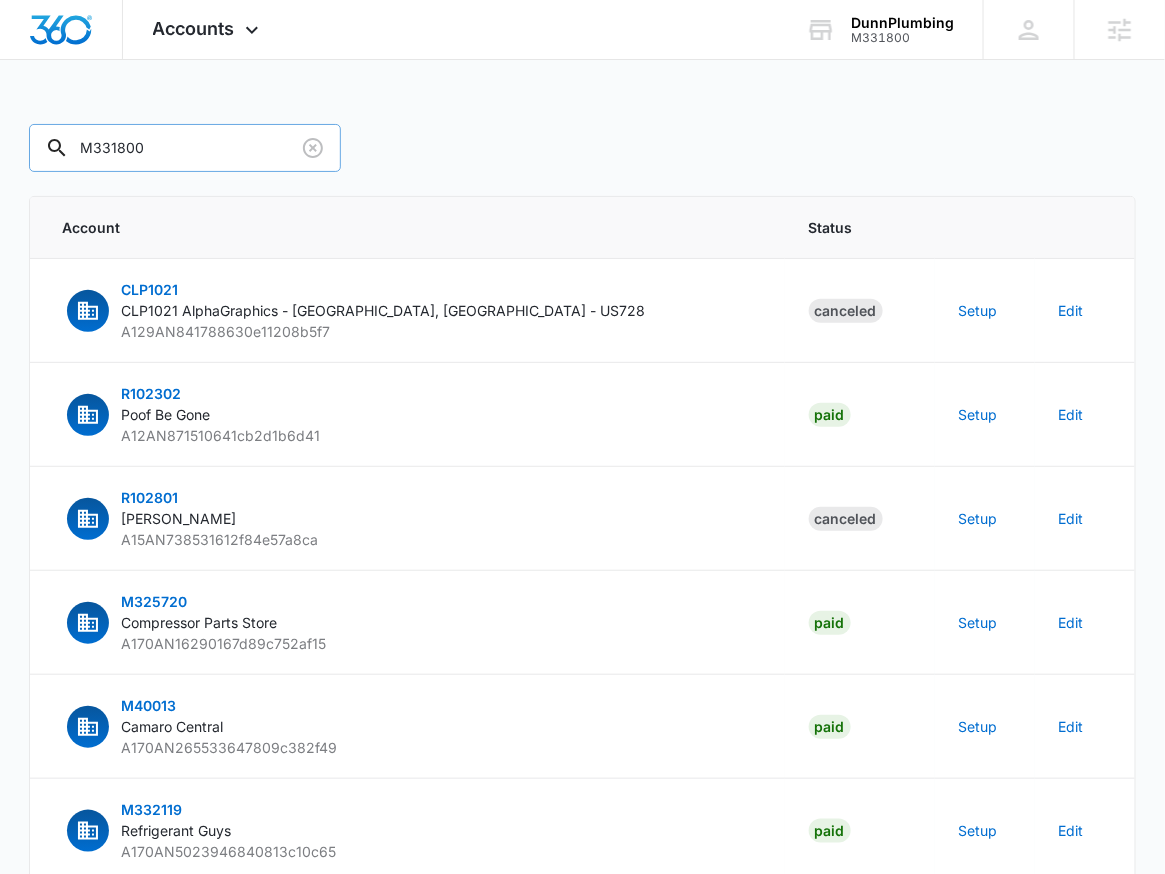 type on "M331800" 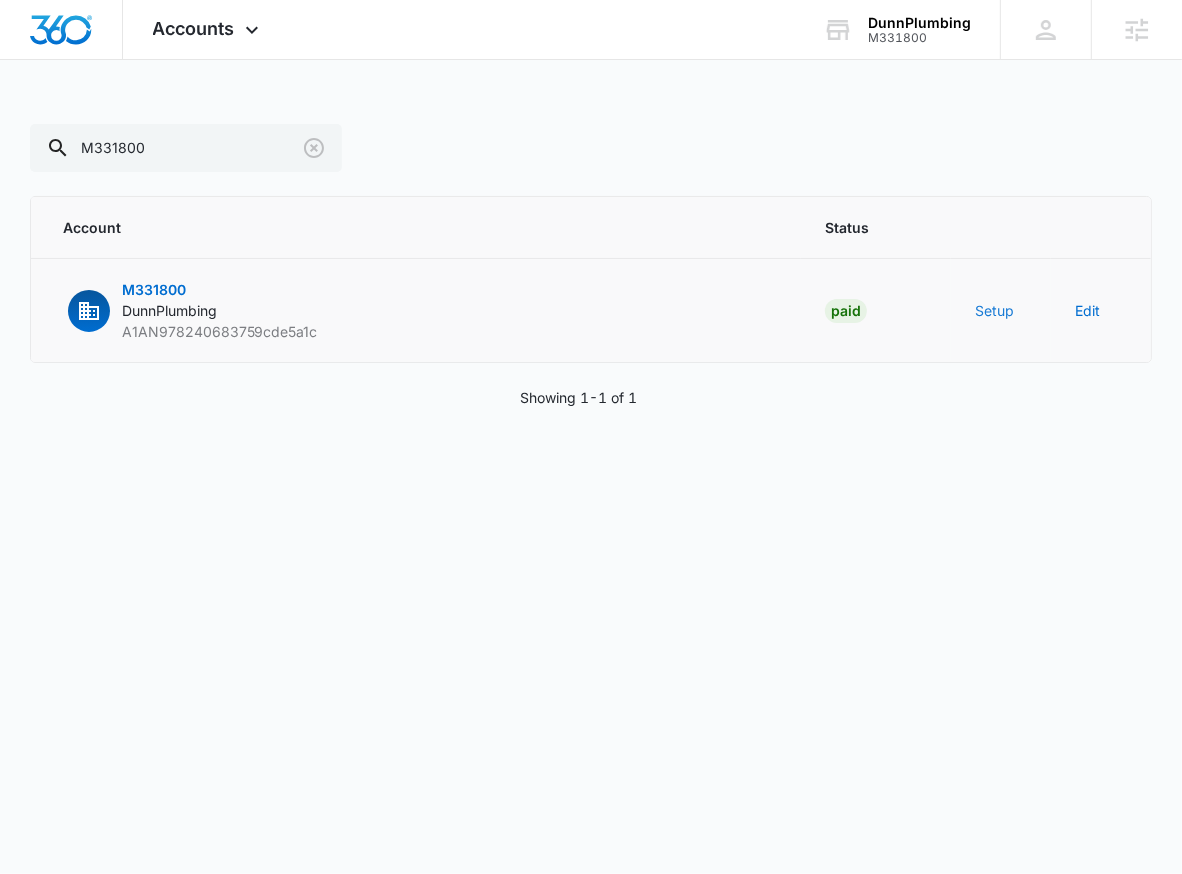 click on "Setup" at bounding box center (994, 310) 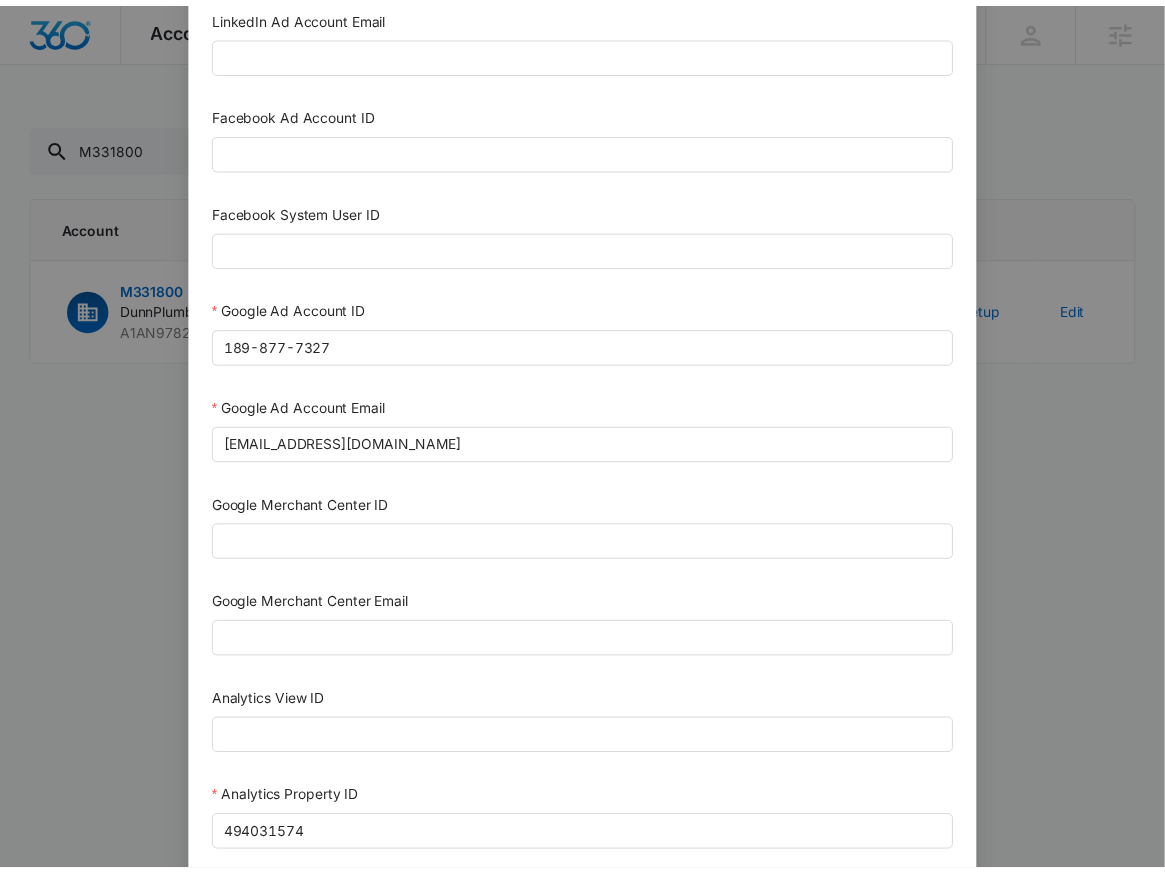 scroll, scrollTop: 213, scrollLeft: 0, axis: vertical 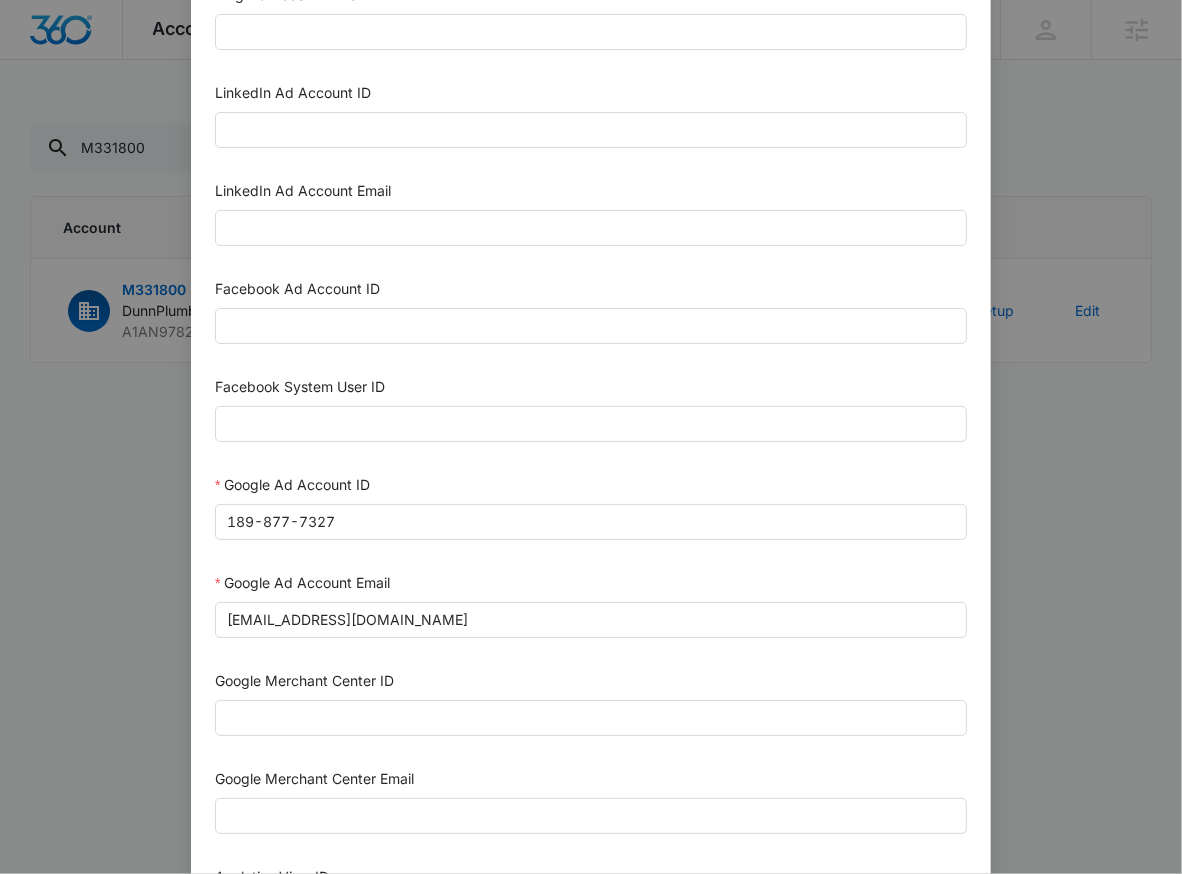 click on "Google Ad Account ID" at bounding box center (591, 489) 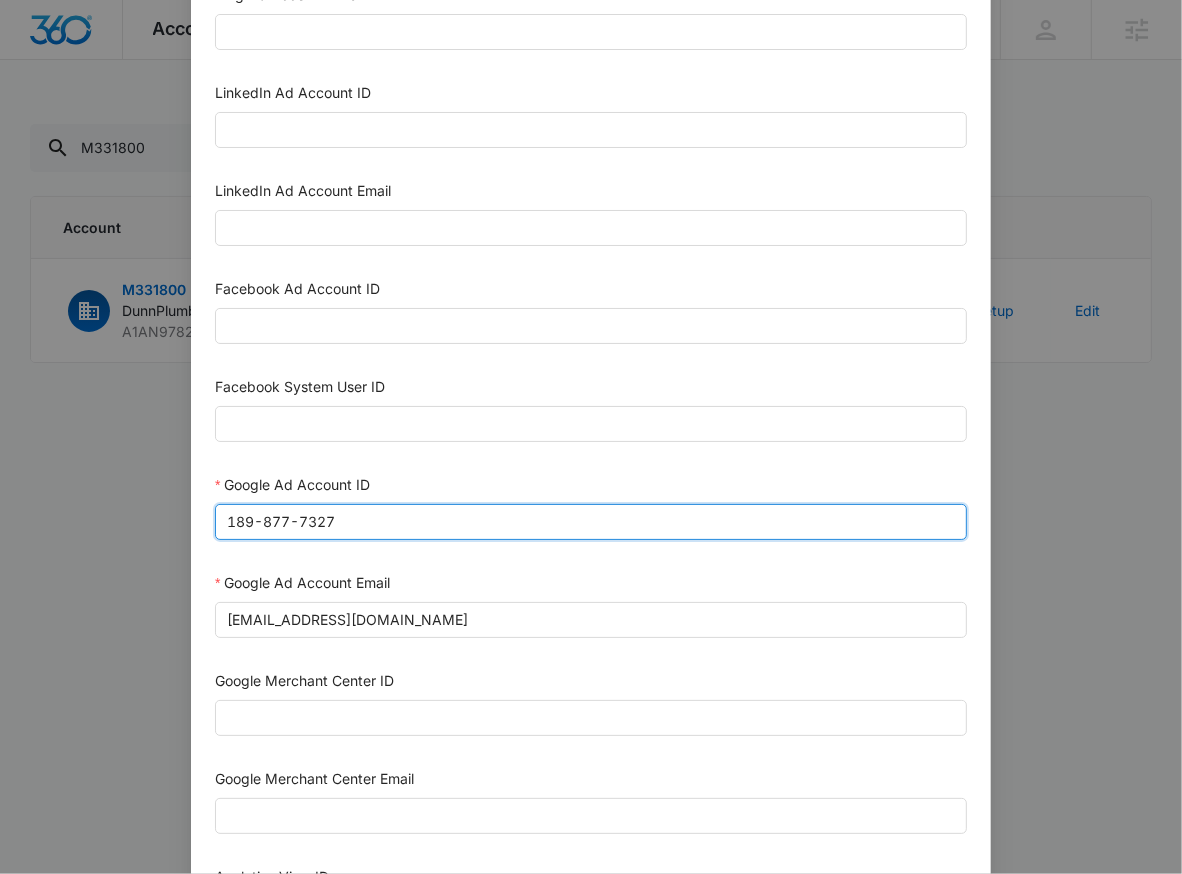 click on "189-877-7327" at bounding box center (591, 522) 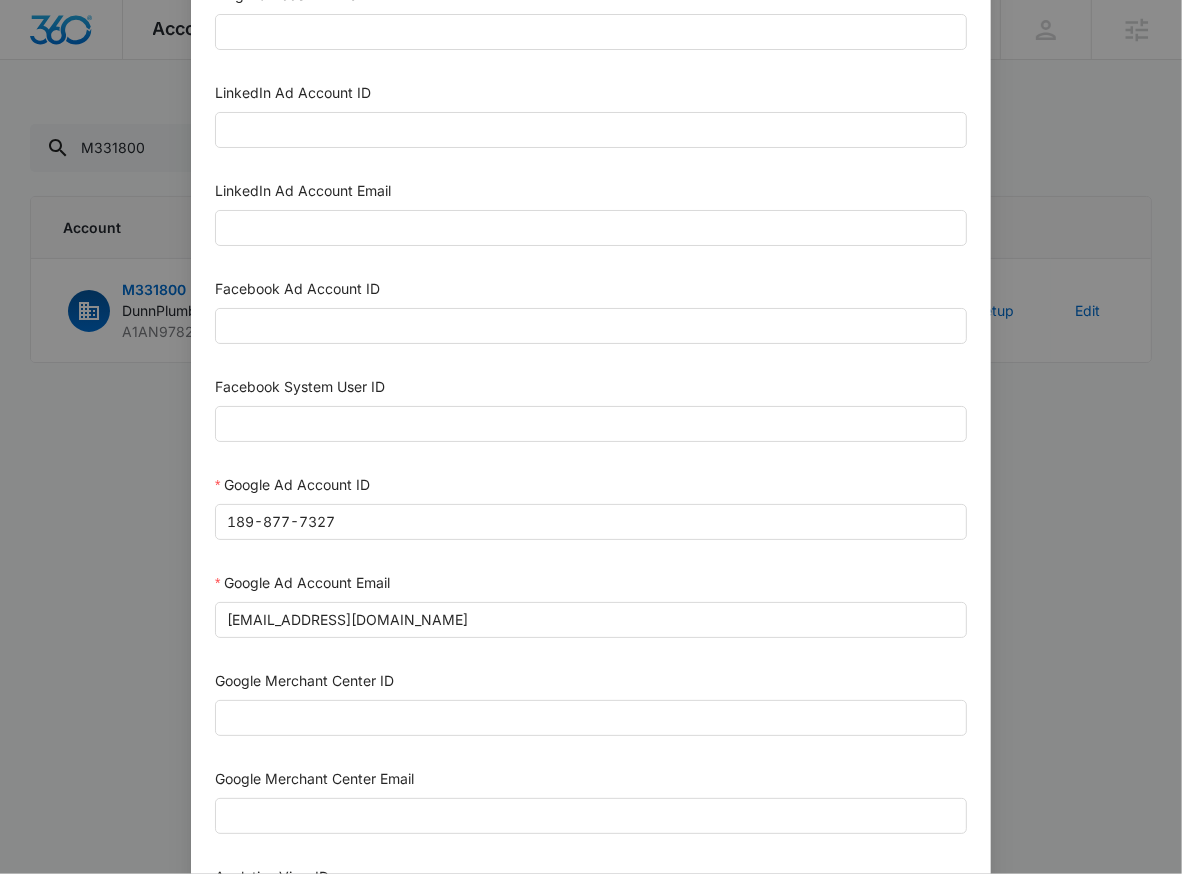 click on "Setup Account Bing Ad Account ID Bing Ad Account Email LinkedIn Ad Account ID LinkedIn Ad Account Email Facebook Ad Account ID Facebook System User ID Google Ad Account ID 189-877-7327 Google Ad Account Email [EMAIL_ADDRESS][DOMAIN_NAME] Google Merchant Center ID Google Merchant Center Email Analytics View ID Analytics Property ID 494031574 Analytics Email [EMAIL_ADDRESS][DOMAIN_NAME] Search Console URL [URL][DOMAIN_NAME] Search Console Email [EMAIL_ADDRESS][DOMAIN_NAME] Digital TV Ads Organization ID Submit Cancel" at bounding box center [591, 437] 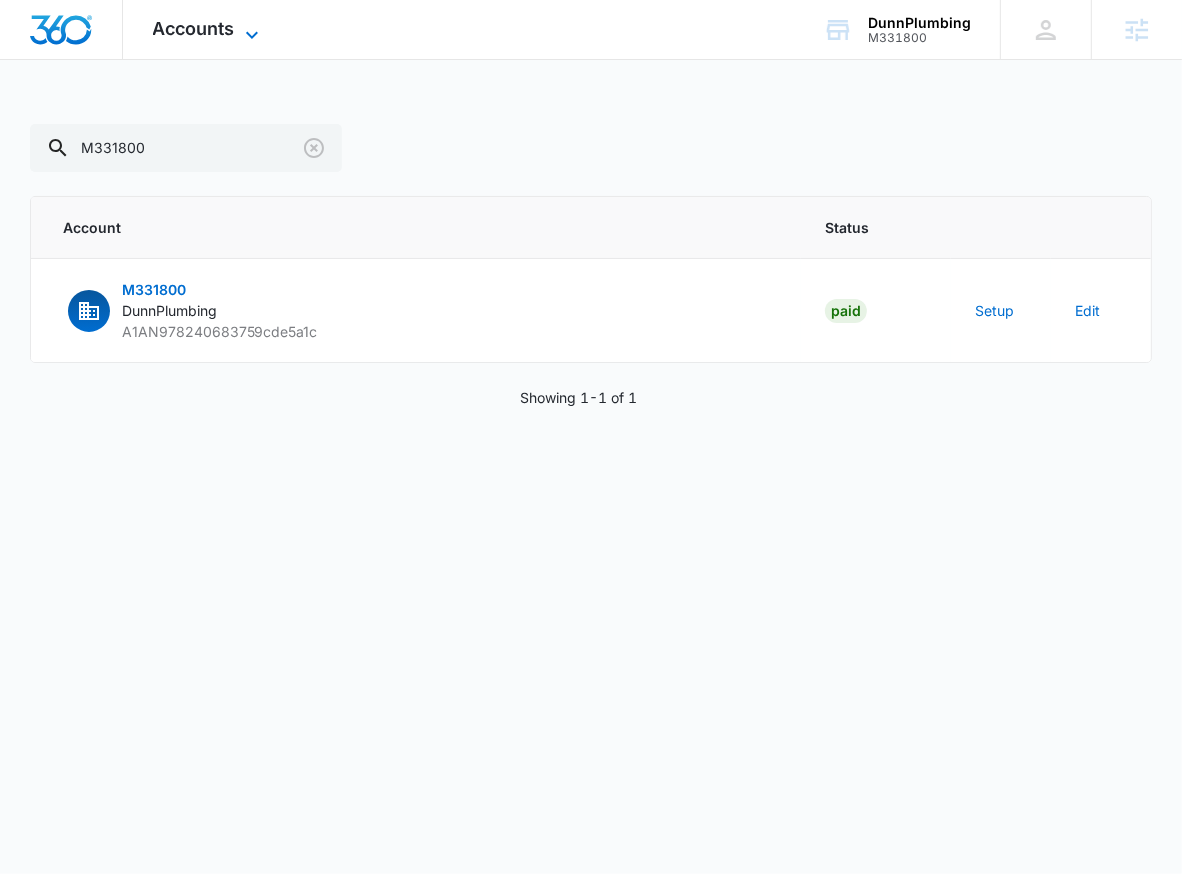 click on "Accounts" at bounding box center [194, 28] 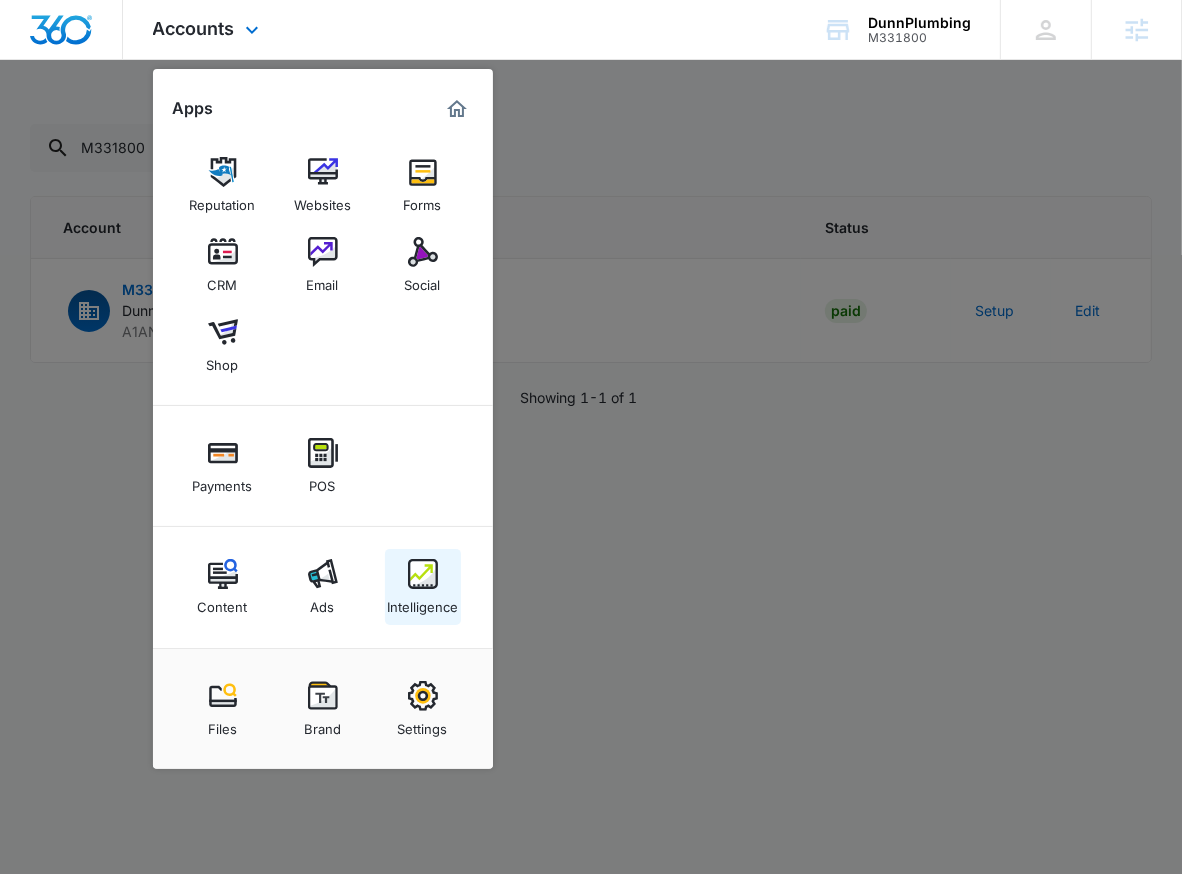 click at bounding box center [423, 574] 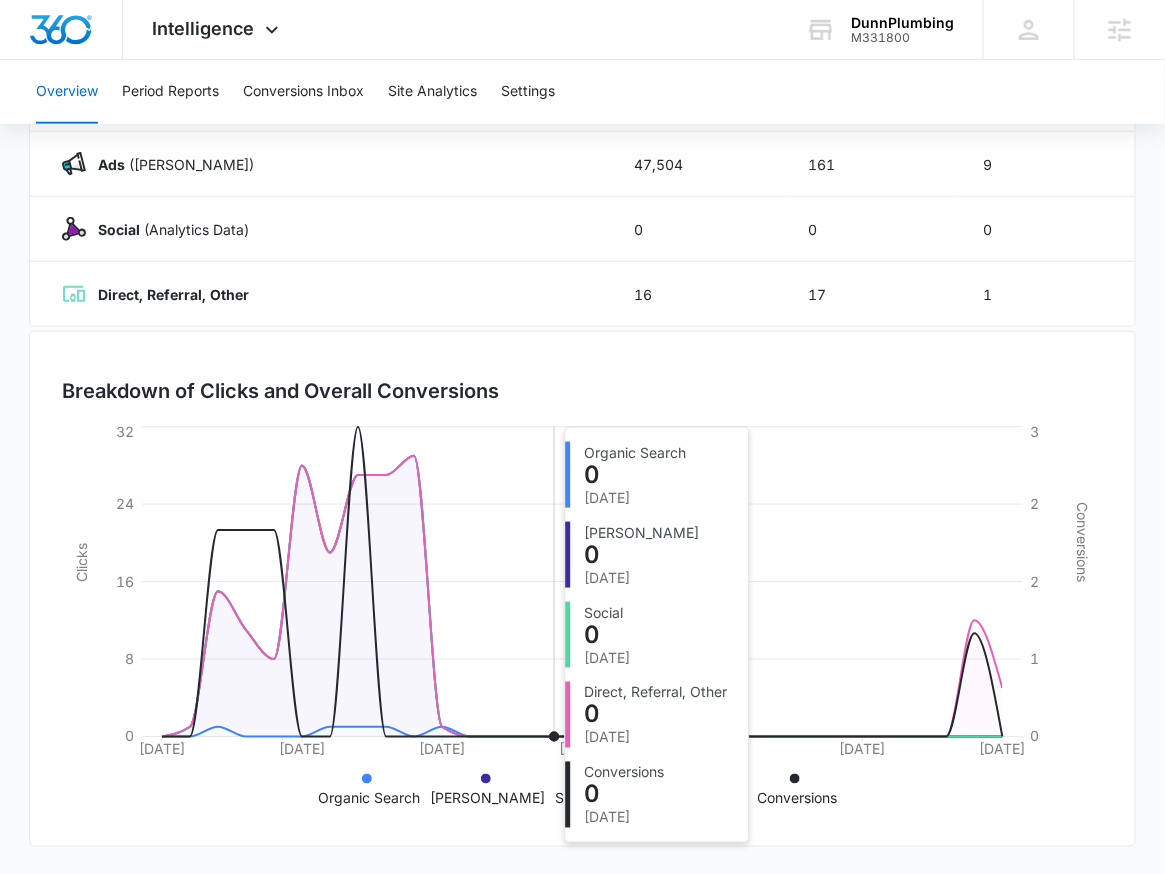 scroll, scrollTop: 364, scrollLeft: 0, axis: vertical 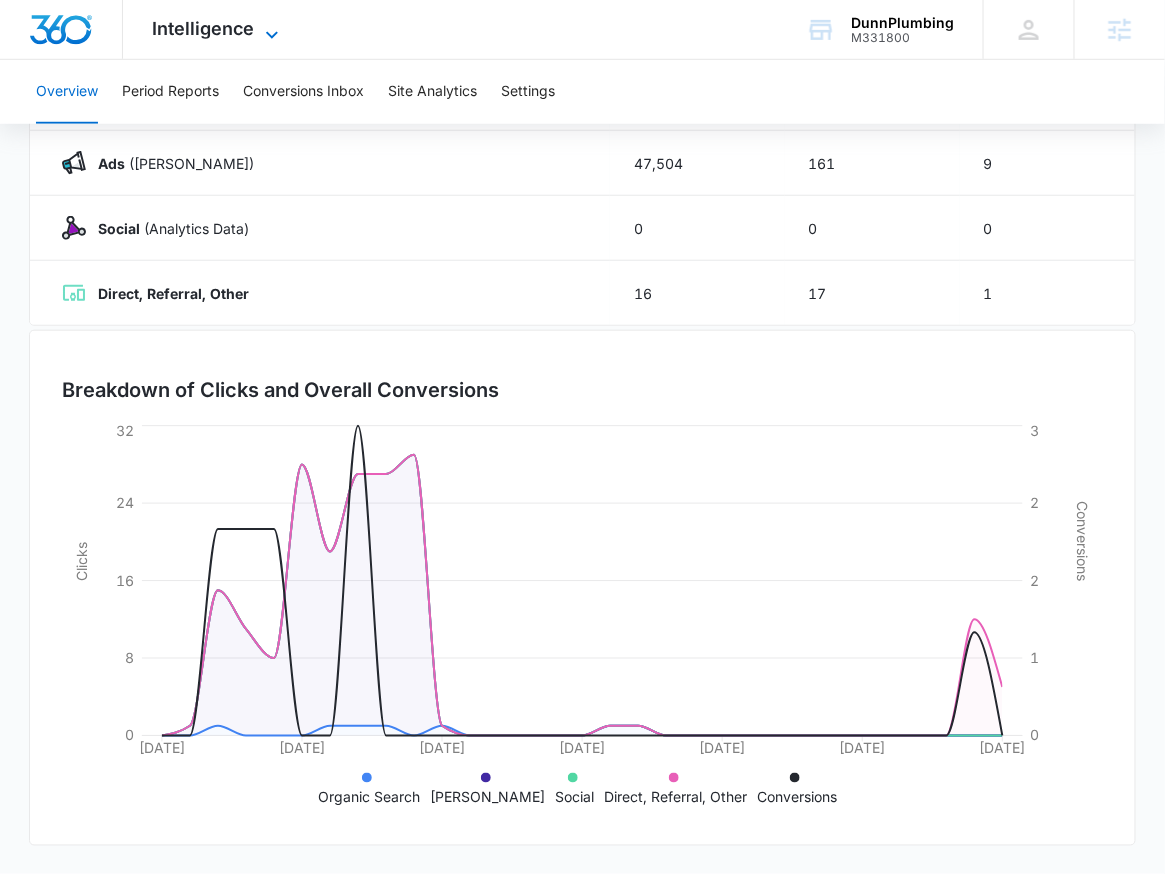 click on "Intelligence" at bounding box center [204, 28] 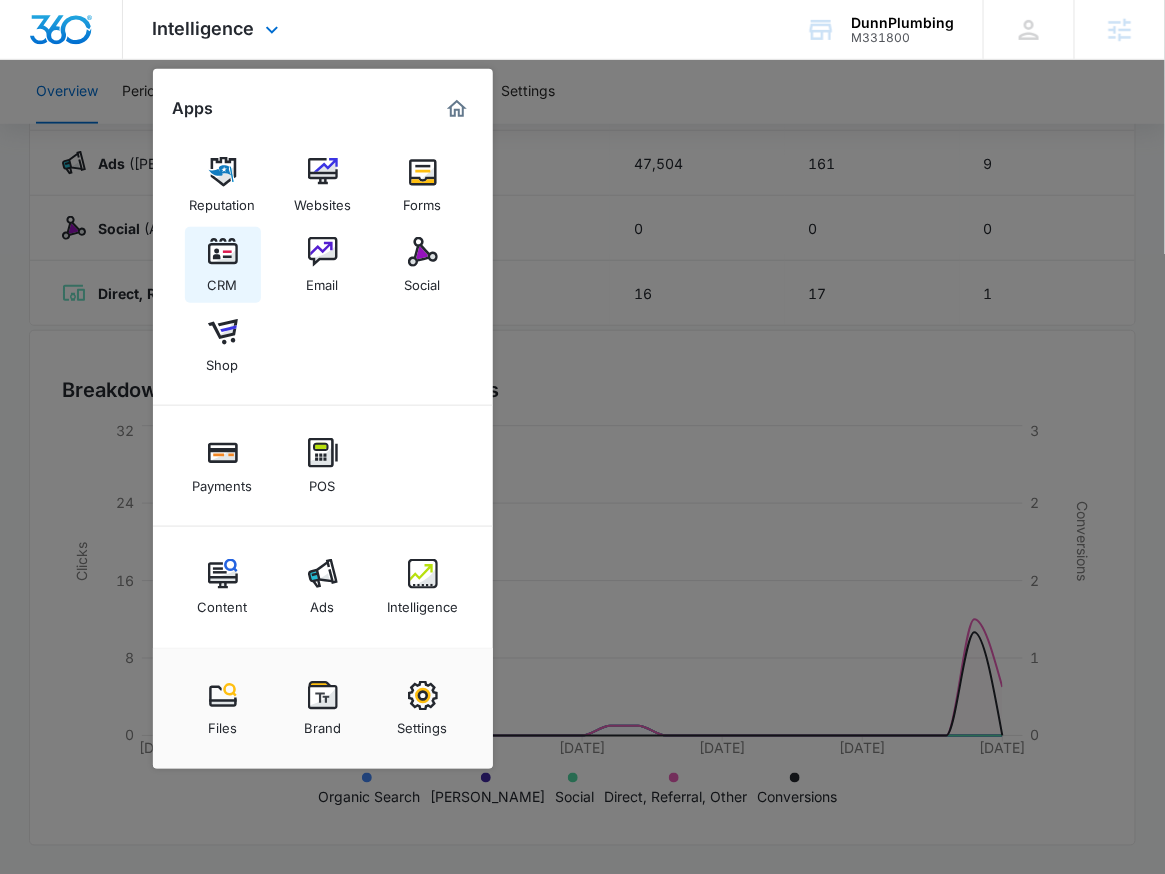 click at bounding box center [223, 252] 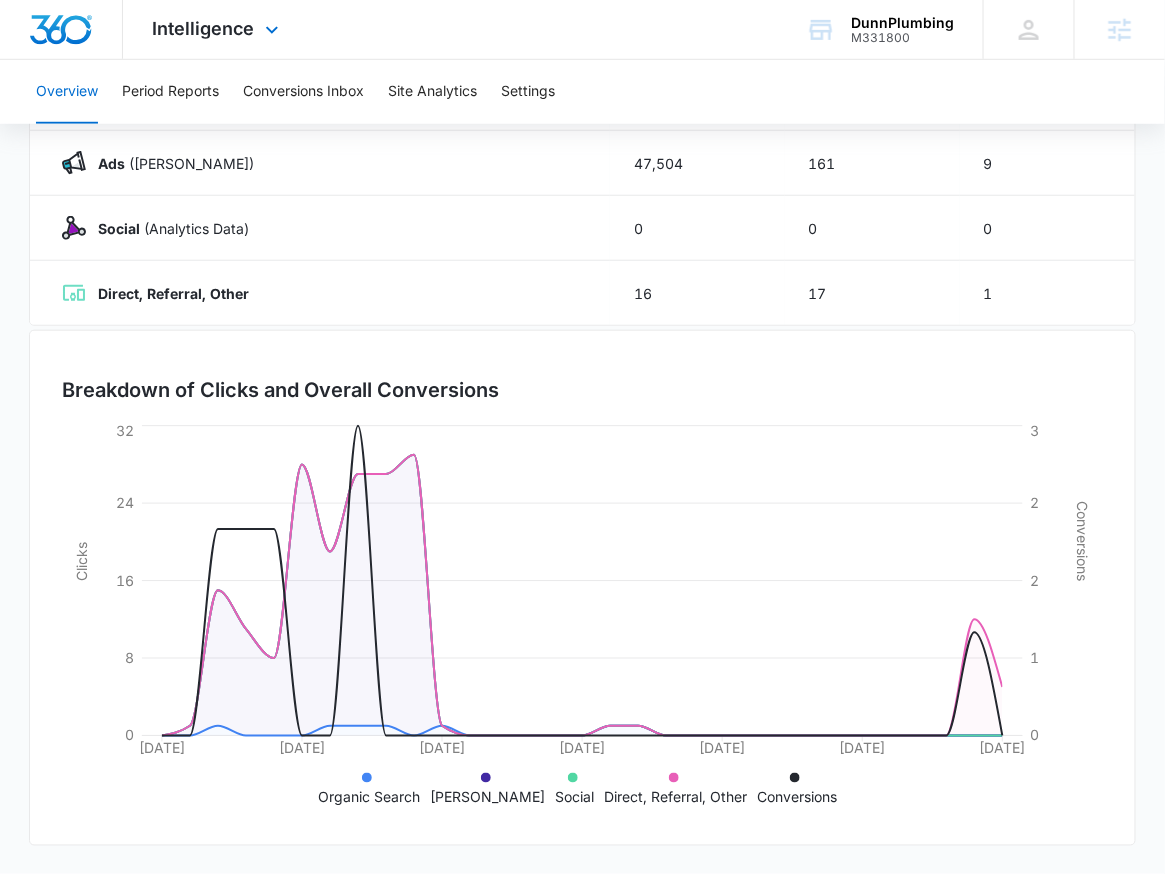 scroll, scrollTop: 0, scrollLeft: 0, axis: both 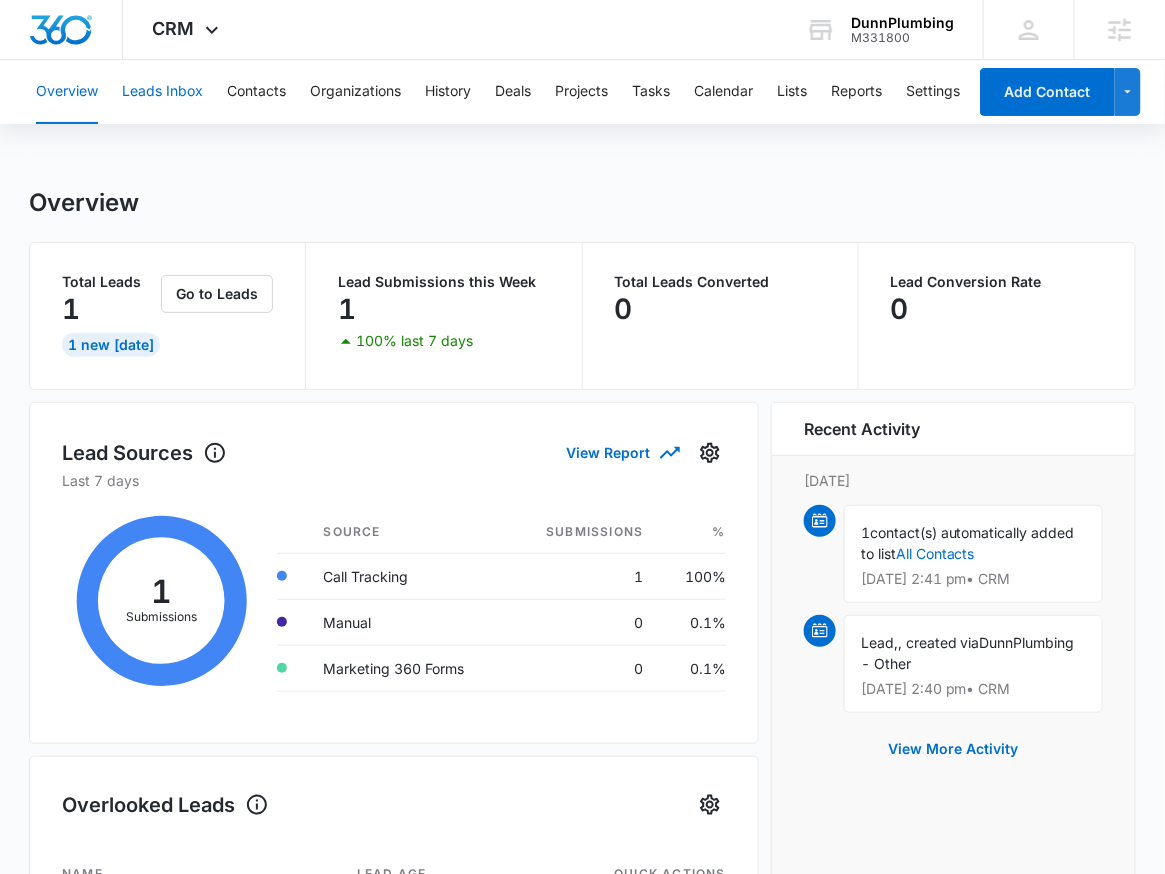 click on "Leads Inbox" at bounding box center [162, 92] 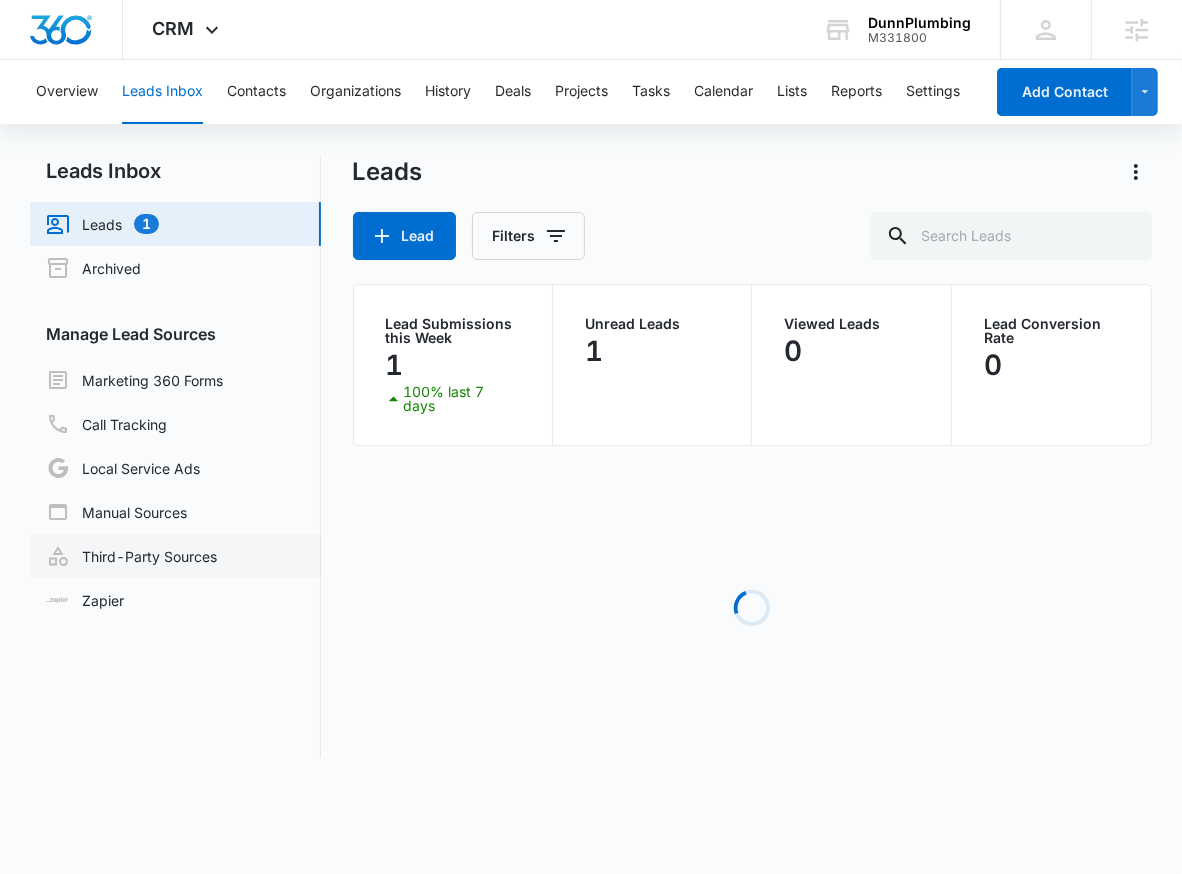 click on "Third-Party Sources" at bounding box center (131, 556) 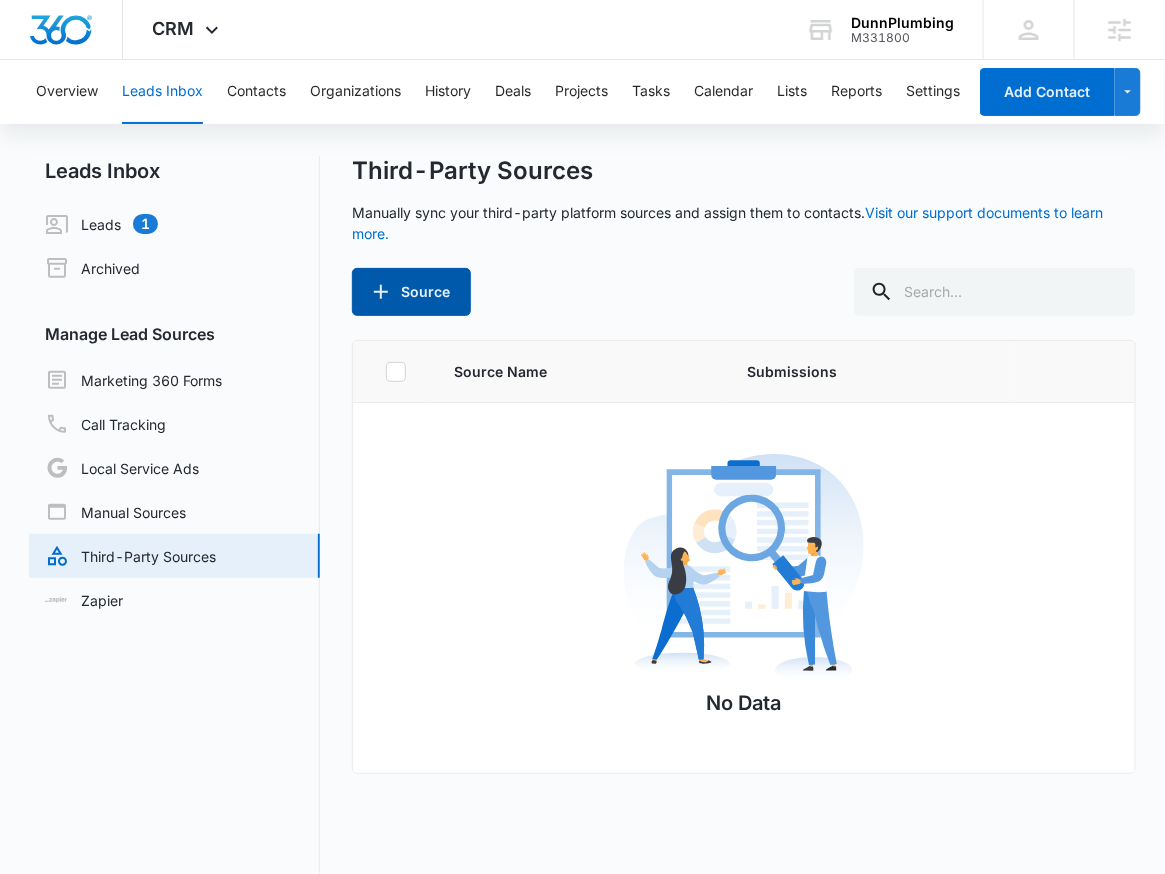 click on "Source" at bounding box center [411, 292] 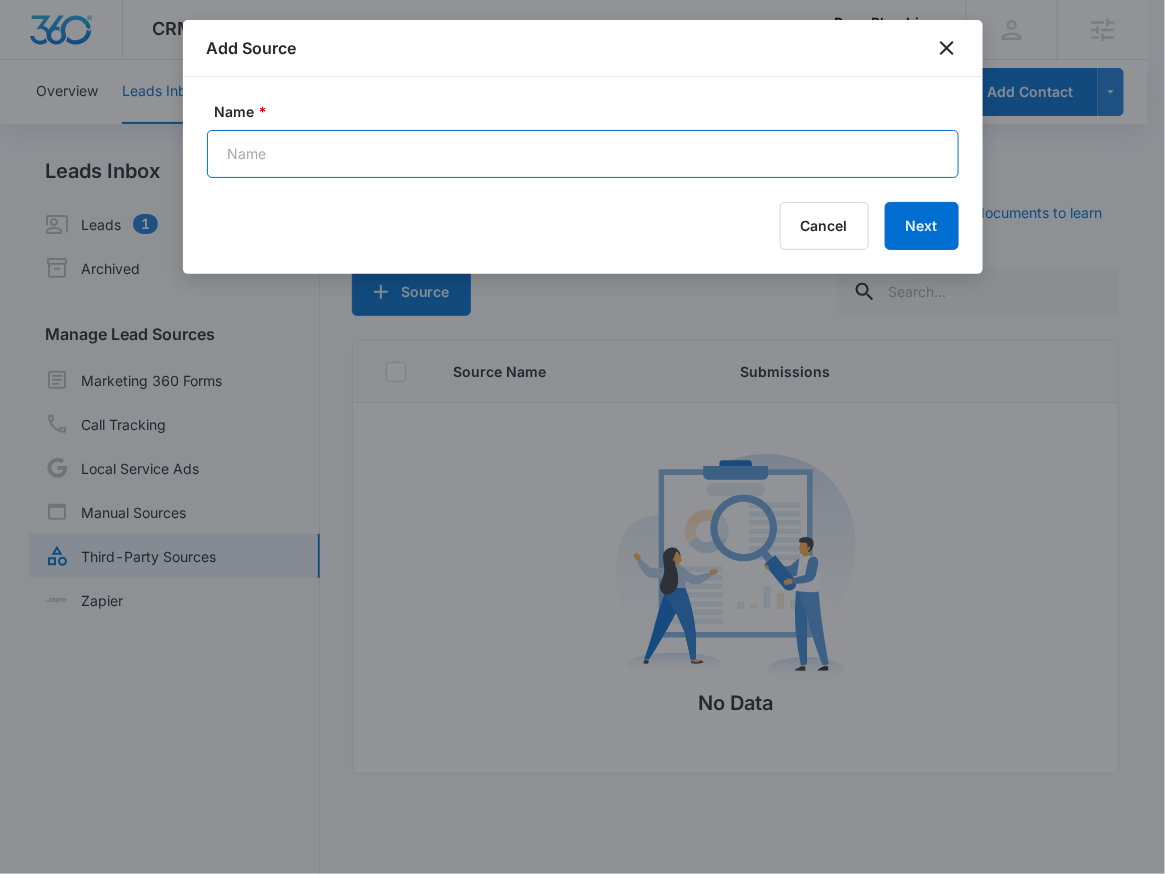 click on "Name *" at bounding box center (583, 154) 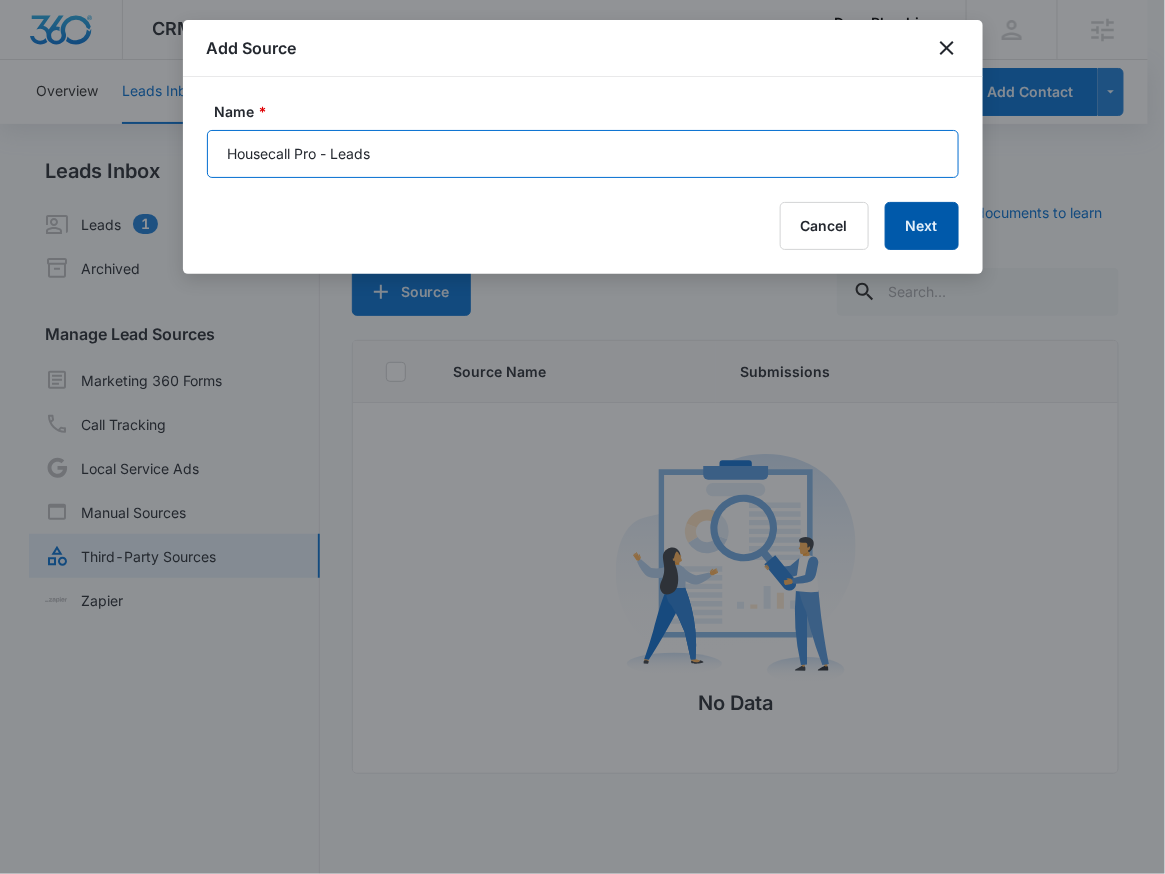 type on "Housecall Pro - Leads" 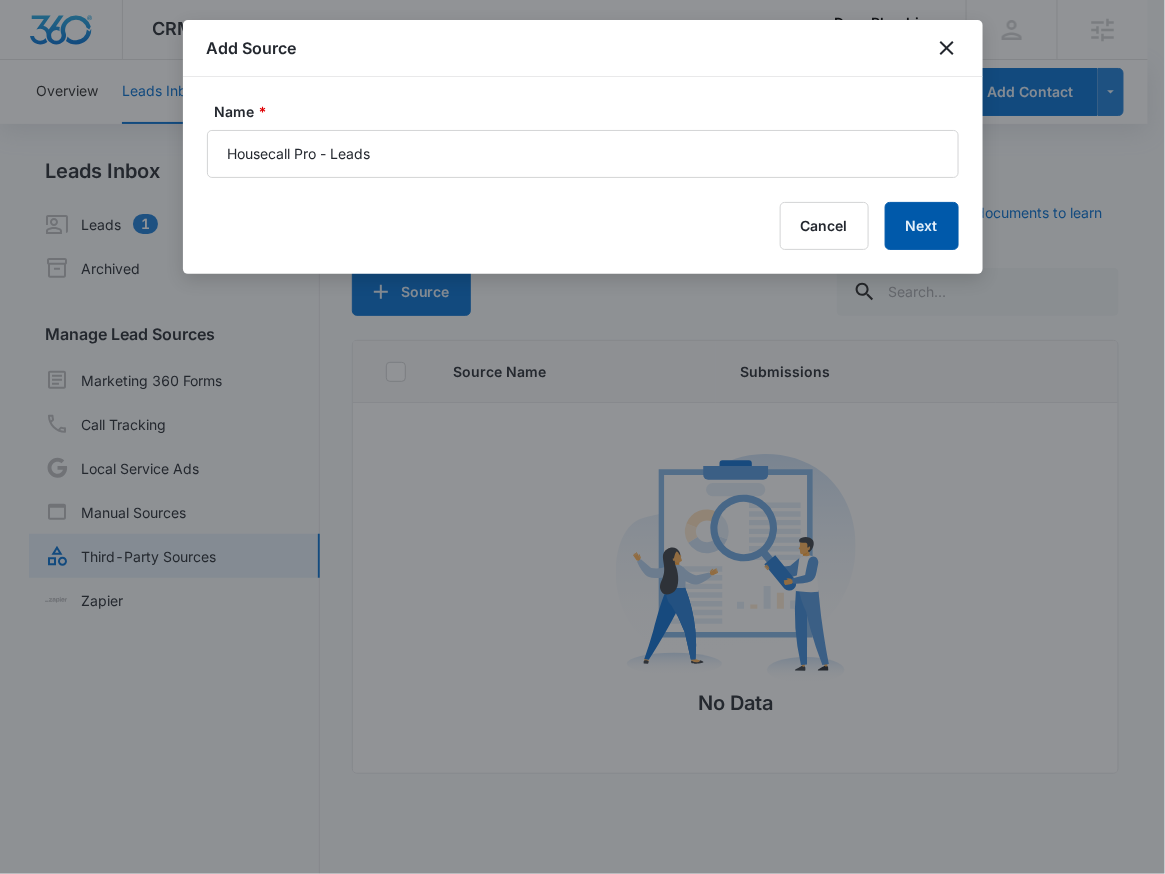 click on "Next" at bounding box center [922, 226] 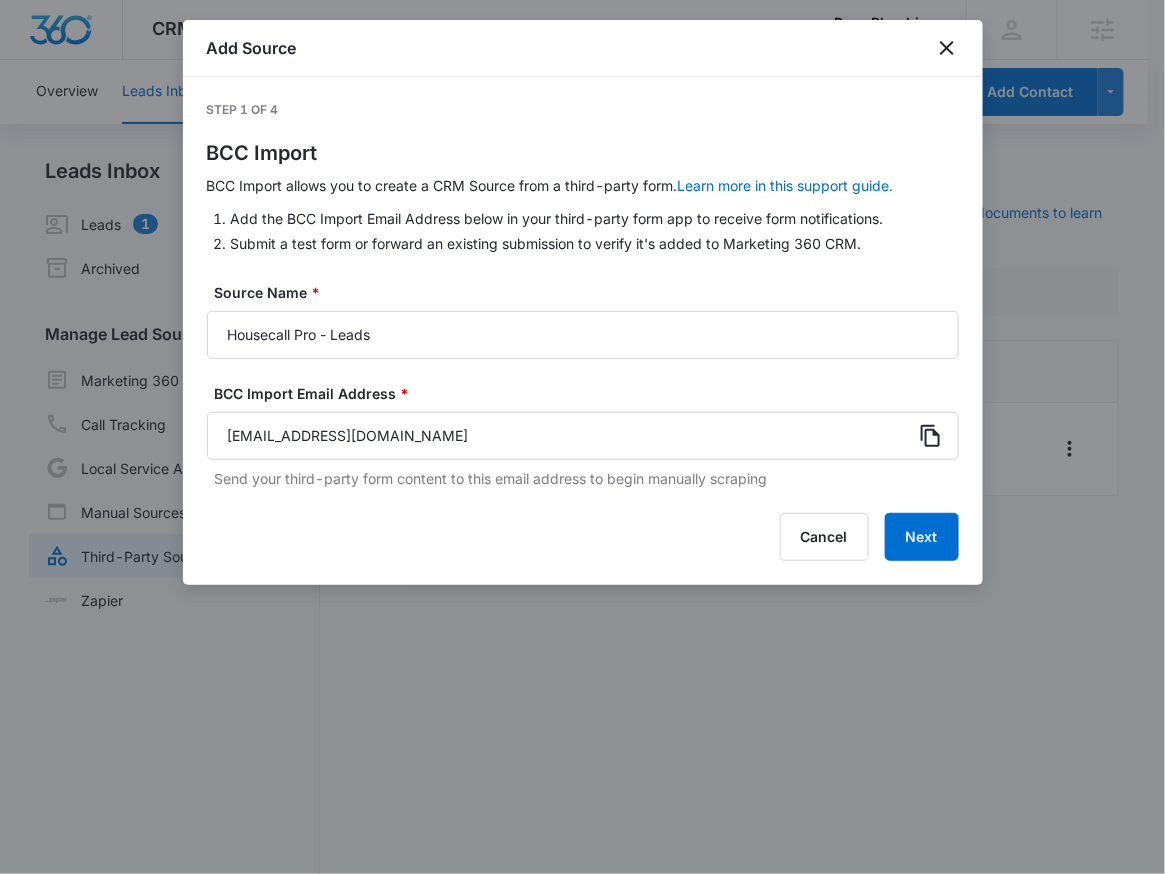 click 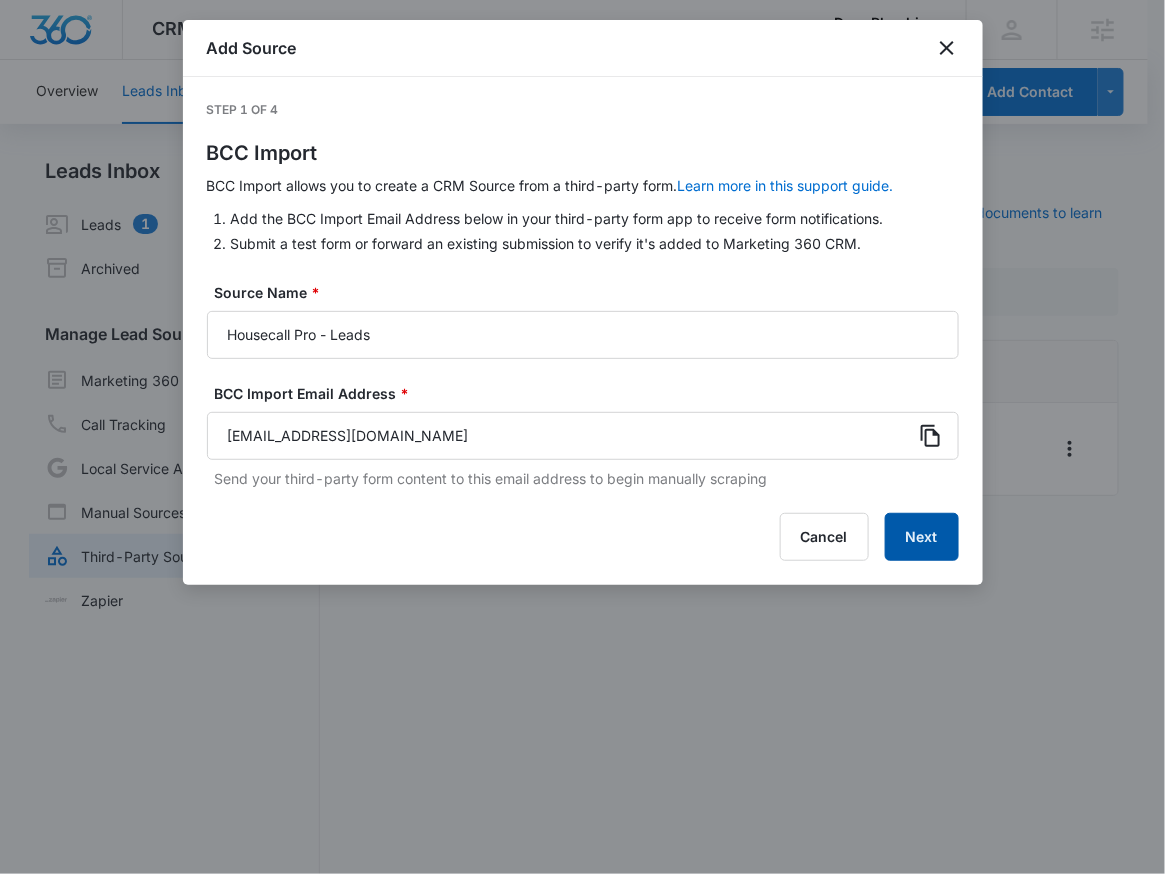 click on "Next" at bounding box center [922, 537] 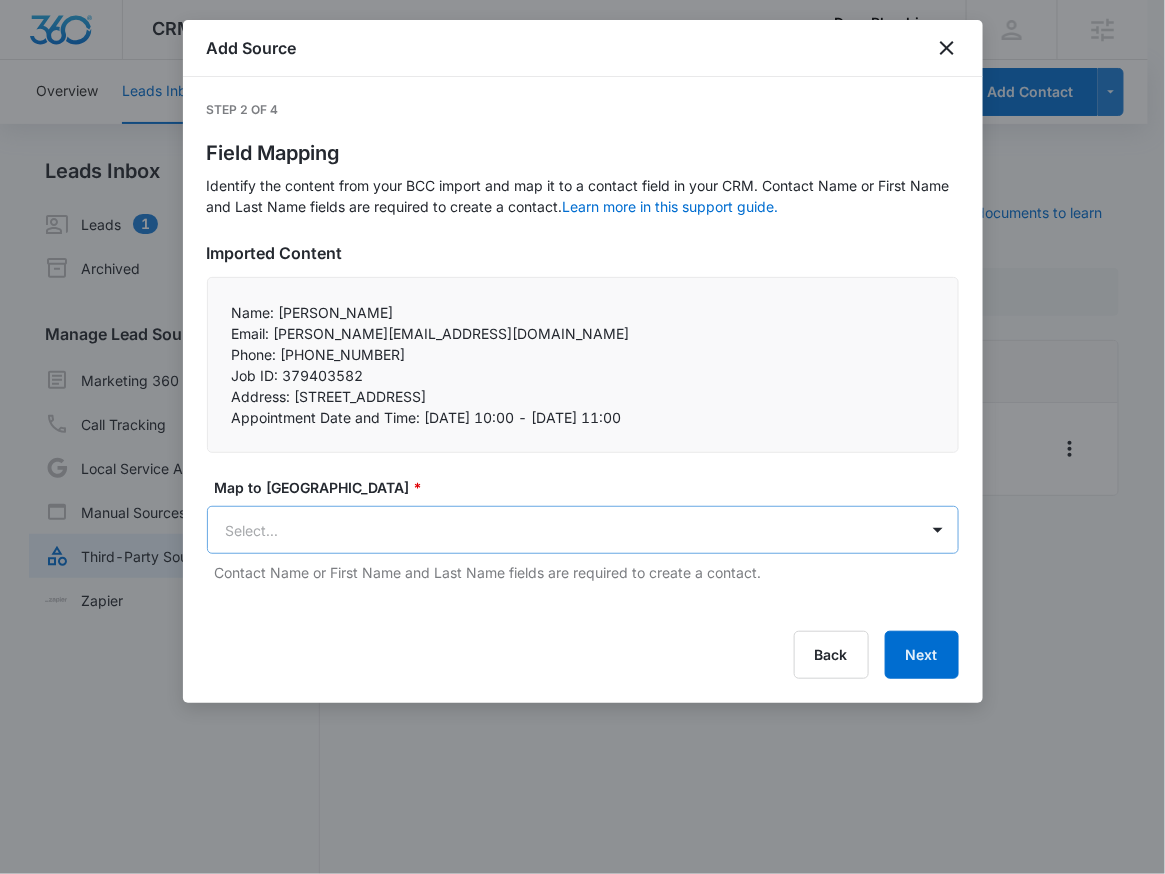 click on "CRM Apps Reputation Websites Forms CRM Email Social Shop Payments POS Content Ads Intelligence Files Brand Settings DunnPlumbing M331800 Your Accounts View All RN [PERSON_NAME] [PERSON_NAME][EMAIL_ADDRESS][PERSON_NAME][DOMAIN_NAME] My Profile Notifications Support Logout Terms & Conditions   •   Privacy Policy Agencies Overview Leads Inbox Contacts Organizations History Deals Projects Tasks Calendar Lists Reports Settings Add Contact Leads Inbox Leads 1 Archived Manage Lead Sources Marketing 360 Forms Call Tracking Local Service Ads Manual Sources Third-Party Sources Zapier Third-Party Sources Manually sync your third-party platform sources and assign them to contacts. Visit our support documents to learn more. Source Source Name Submissions   Housecall Pro - Leads --- Showing   1-1   of   1 DunnPlumbing - CRM Manage Third-Party Sources - Marketing 360®
1 Add Source Step 2 of 4 Field Mapping Learn more in this support guide. Imported Content Name: [PERSON_NAME] Email: [PERSON_NAME][EMAIL_ADDRESS][DOMAIN_NAME] Phone: [PHONE_NUMBER] * Select..." at bounding box center [582, 449] 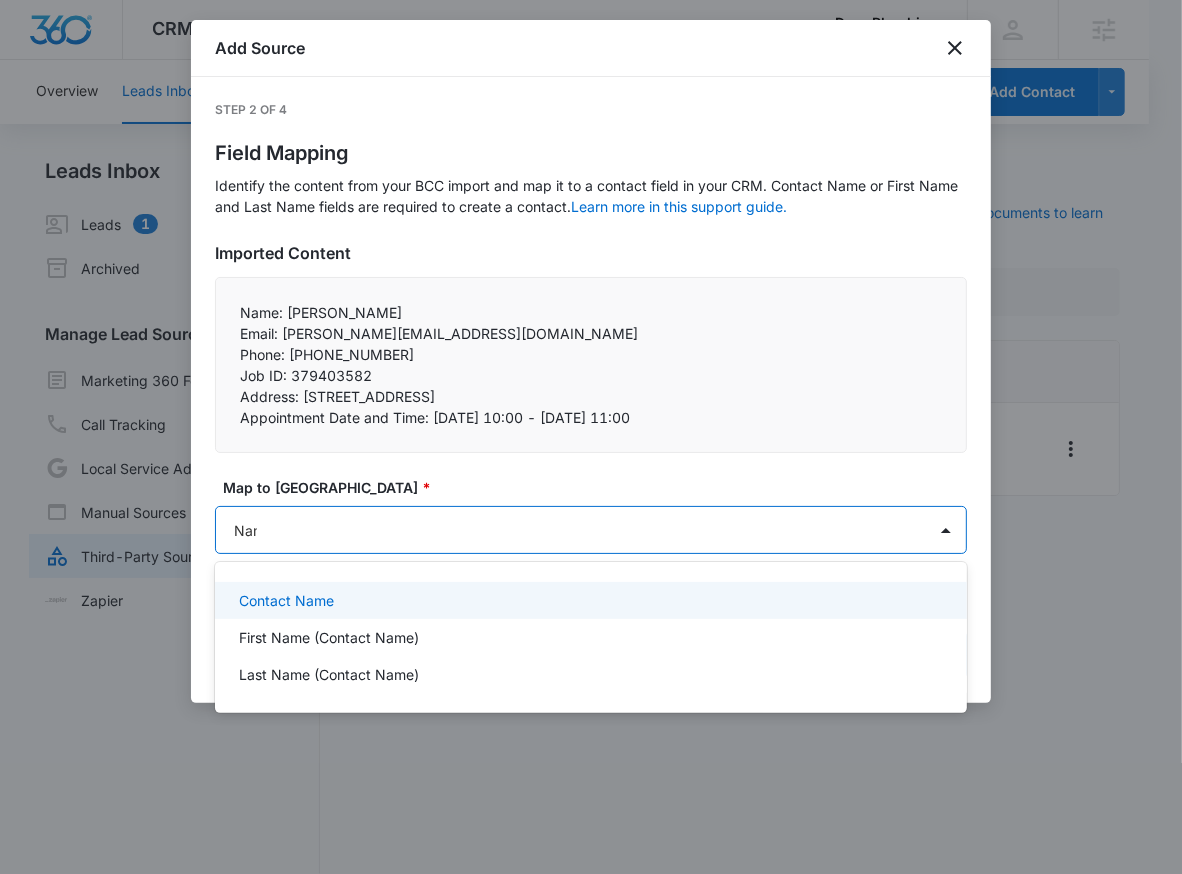 type on "Name" 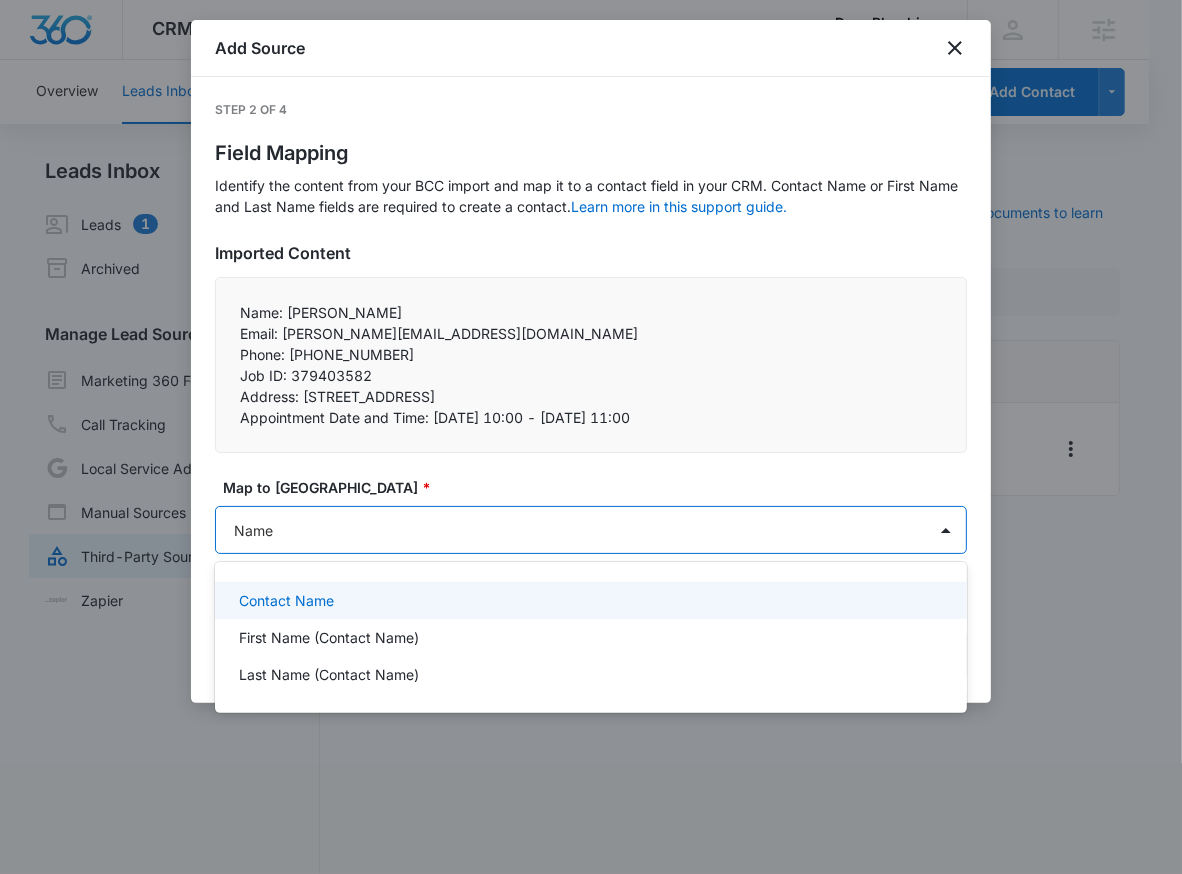 click on "Contact Name" at bounding box center [589, 600] 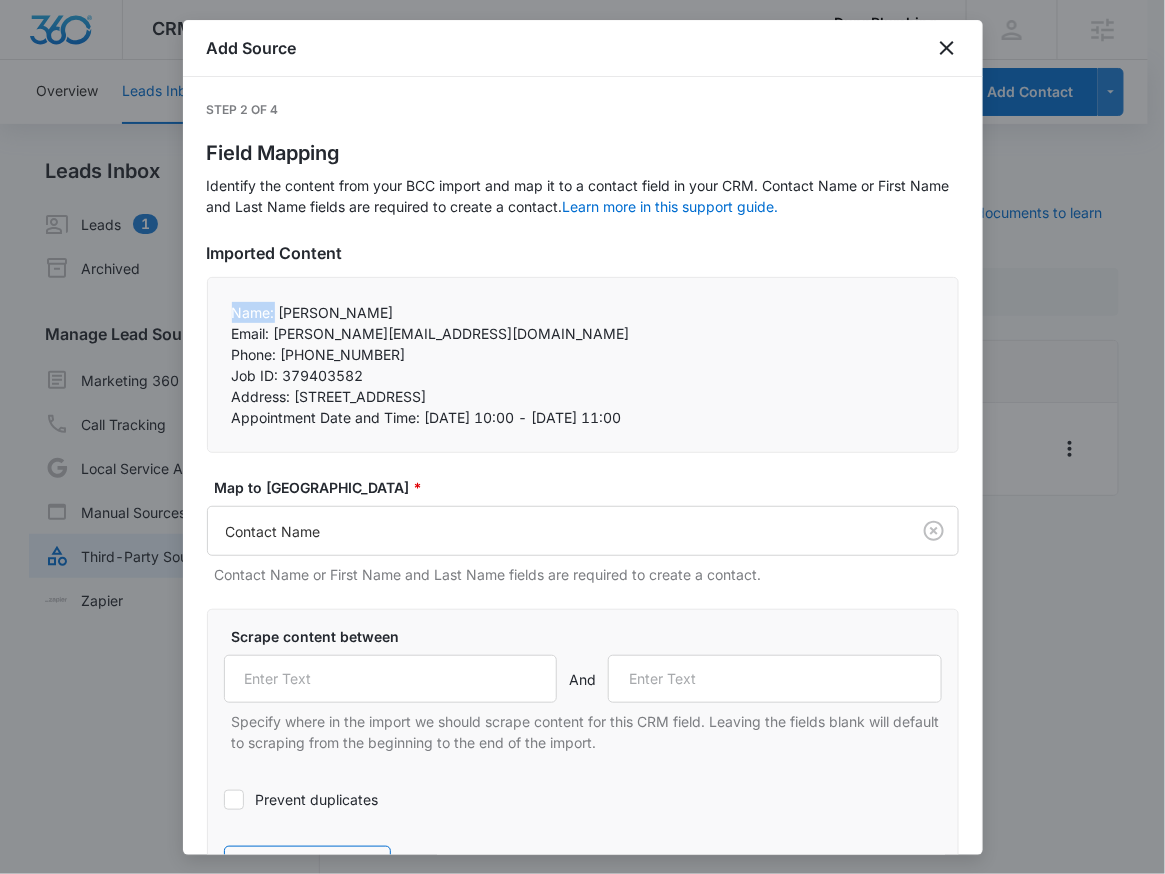 drag, startPoint x: 226, startPoint y: 301, endPoint x: 275, endPoint y: 312, distance: 50.219517 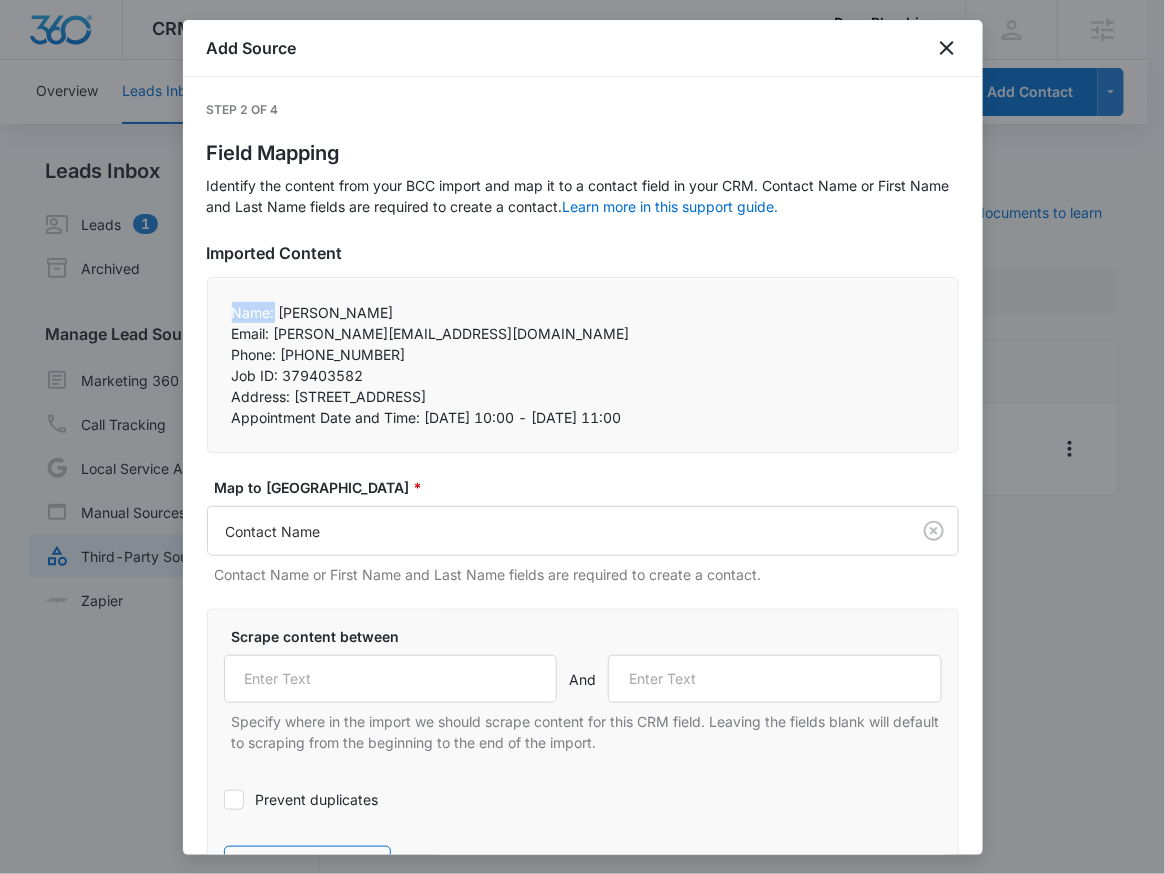 copy on "Name:" 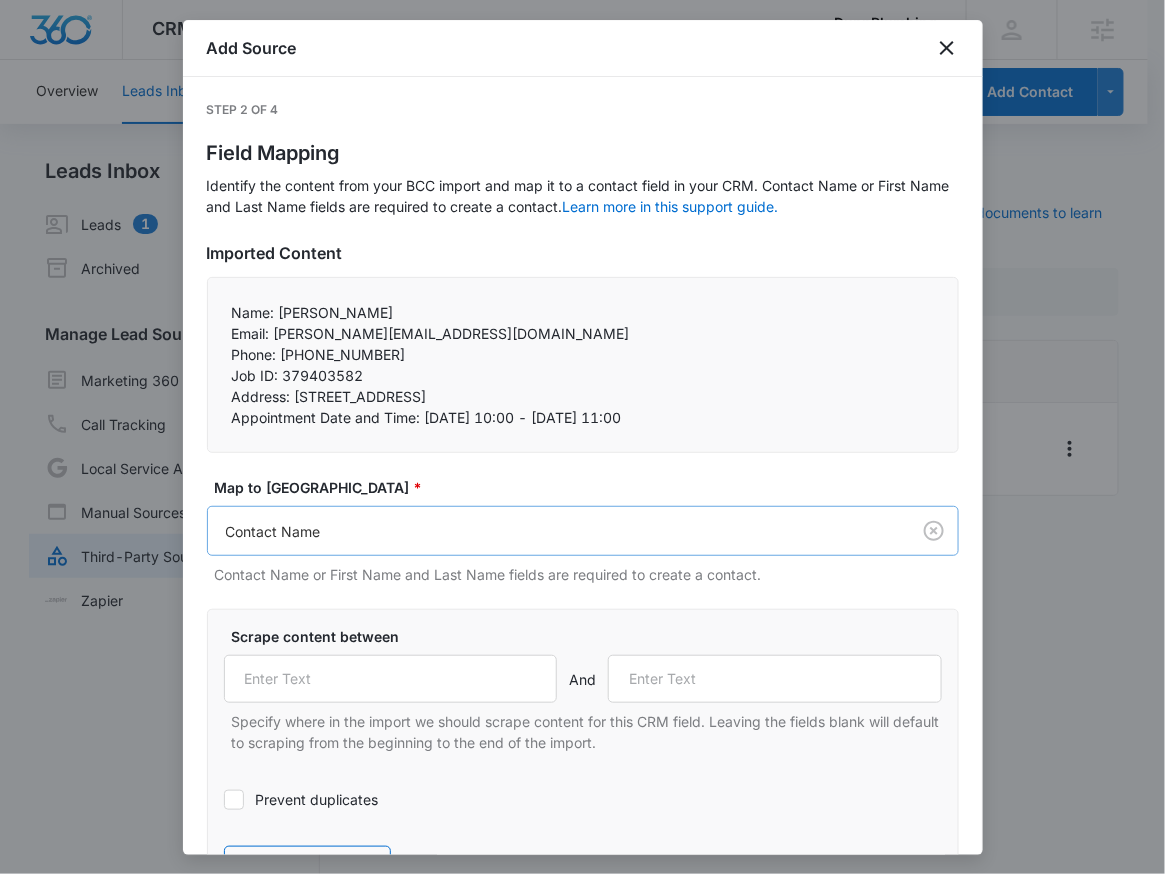 click on "CRM Apps Reputation Websites Forms CRM Email Social Shop Payments POS Content Ads Intelligence Files Brand Settings DunnPlumbing M331800 Your Accounts View All RN [PERSON_NAME] [PERSON_NAME][EMAIL_ADDRESS][PERSON_NAME][DOMAIN_NAME] My Profile Notifications Support Logout Terms & Conditions   •   Privacy Policy Agencies Overview Leads Inbox Contacts Organizations History Deals Projects Tasks Calendar Lists Reports Settings Add Contact Leads Inbox Leads 1 Archived Manage Lead Sources Marketing 360 Forms Call Tracking Local Service Ads Manual Sources Third-Party Sources Zapier Third-Party Sources Manually sync your third-party platform sources and assign them to contacts. Visit our support documents to learn more. Source Source Name Submissions   Housecall Pro - Leads --- Showing   1-1   of   1 DunnPlumbing - CRM Manage Third-Party Sources - Marketing 360®
1 Add Source Step 2 of 4 Field Mapping Learn more in this support guide. Imported Content Name: [PERSON_NAME] Email: [PERSON_NAME][EMAIL_ADDRESS][DOMAIN_NAME] Phone: [PHONE_NUMBER] * And Back" at bounding box center (582, 449) 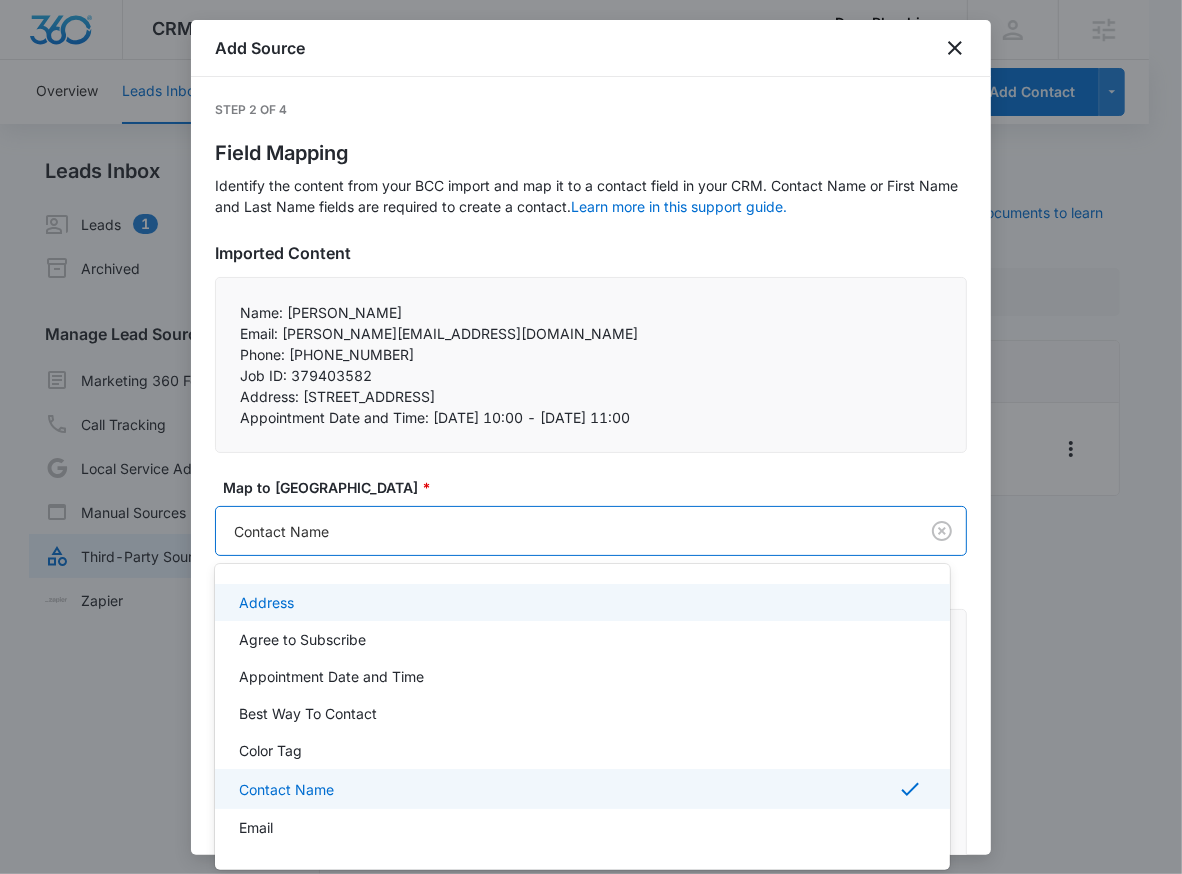 click at bounding box center [591, 437] 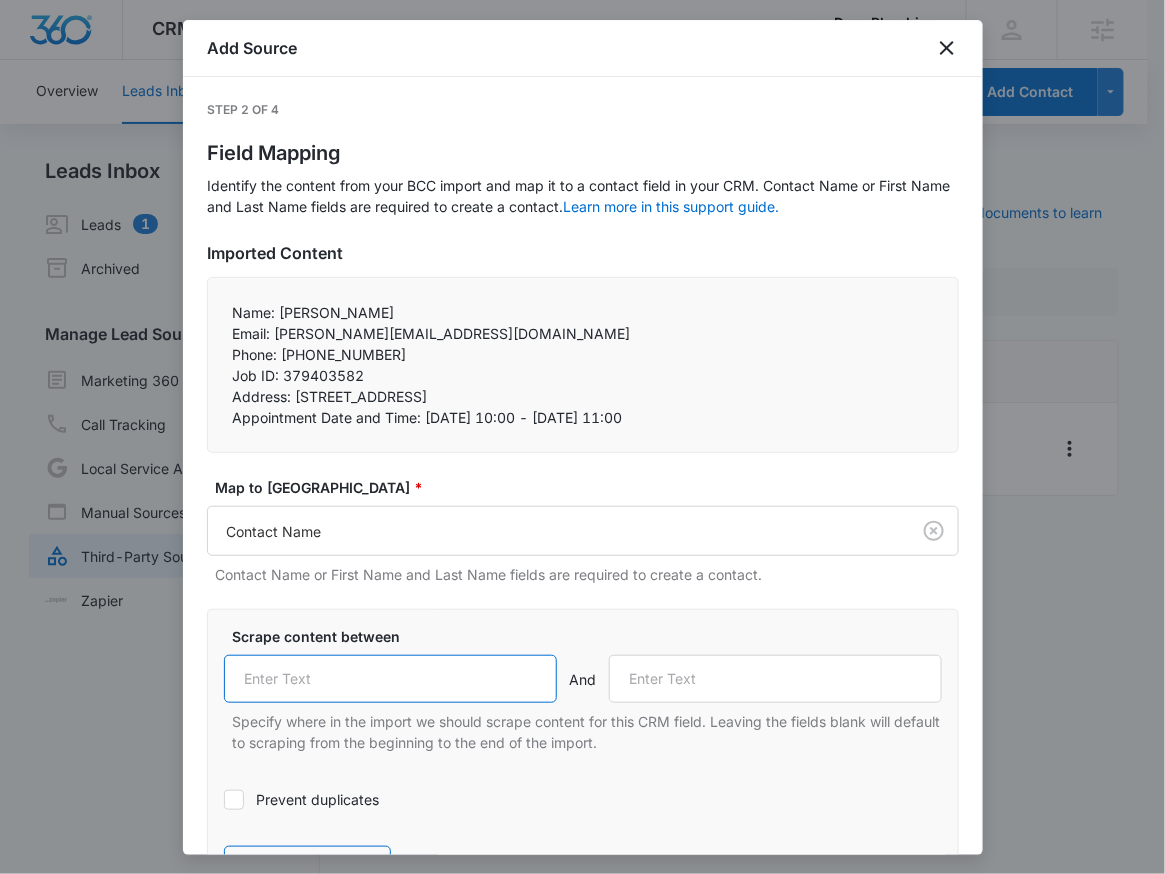 click at bounding box center [391, 679] 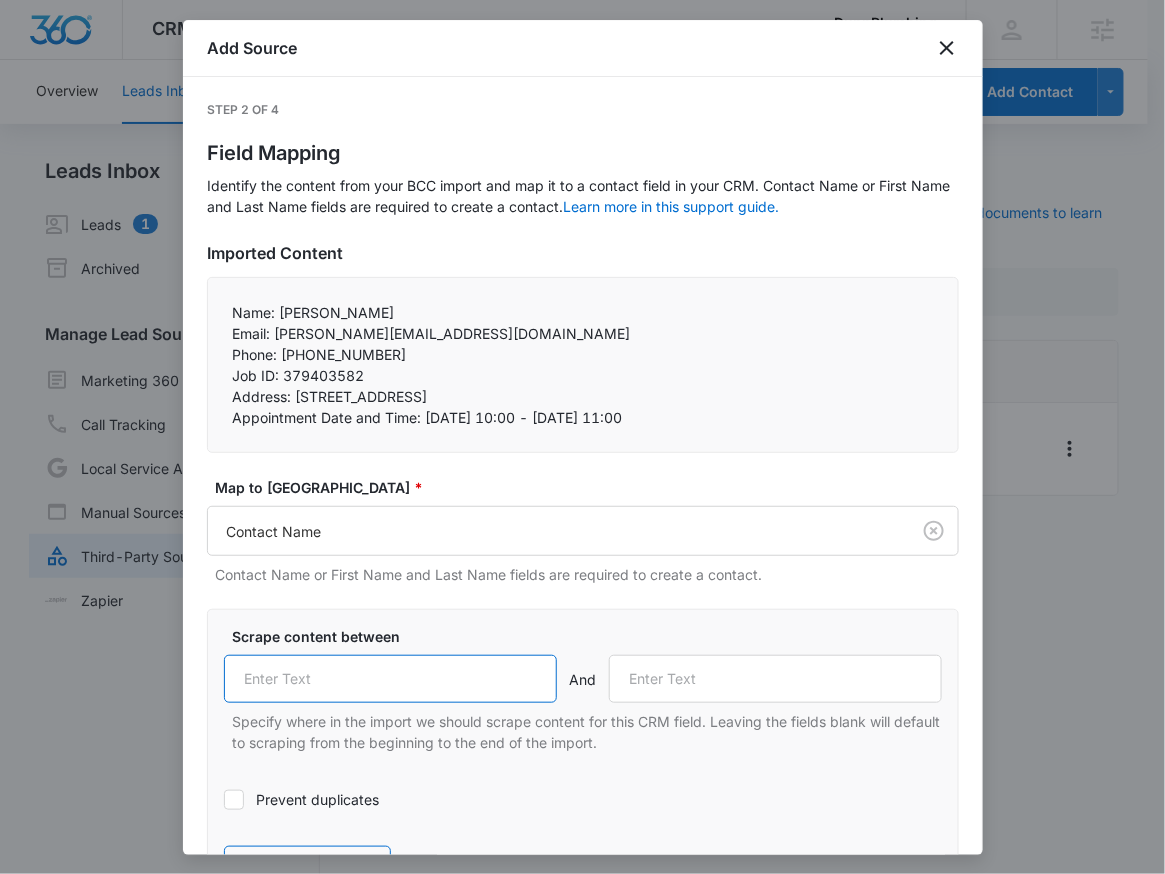 paste on "Name:" 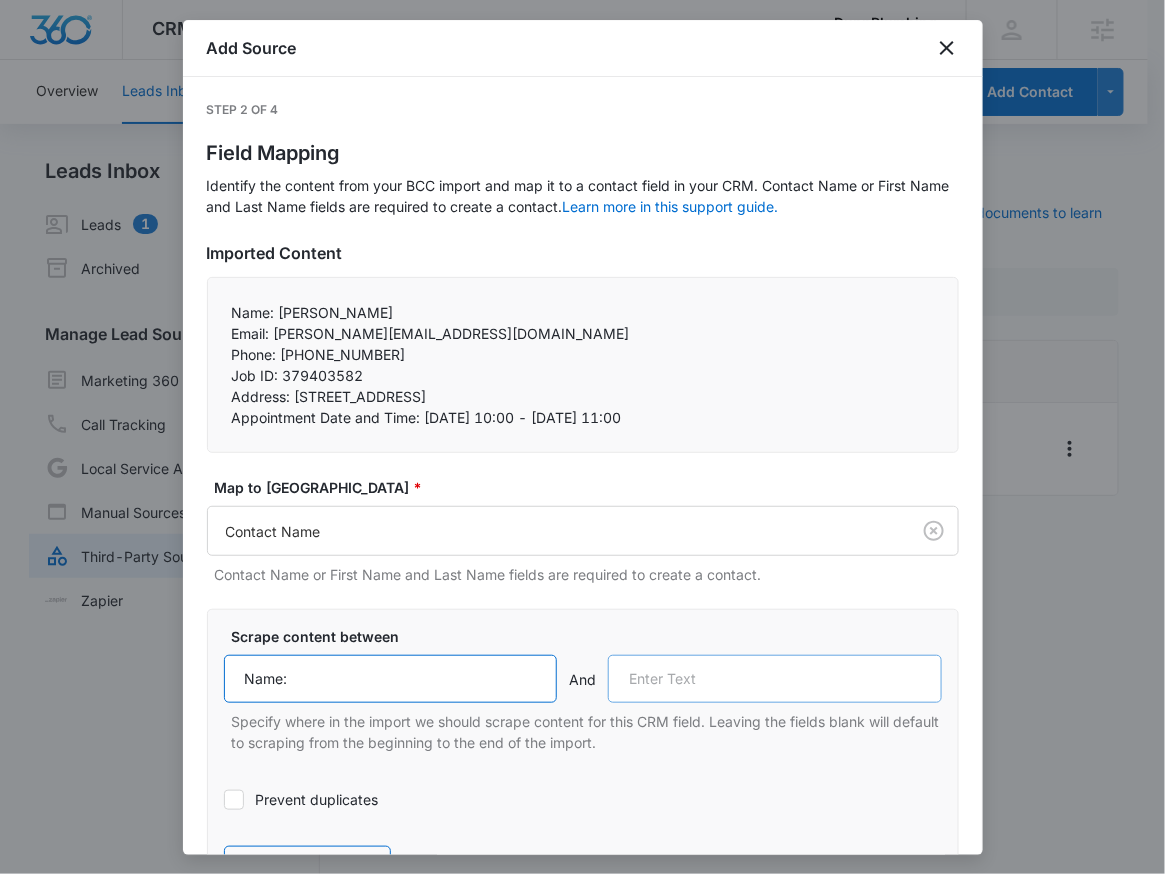 type on "Name:" 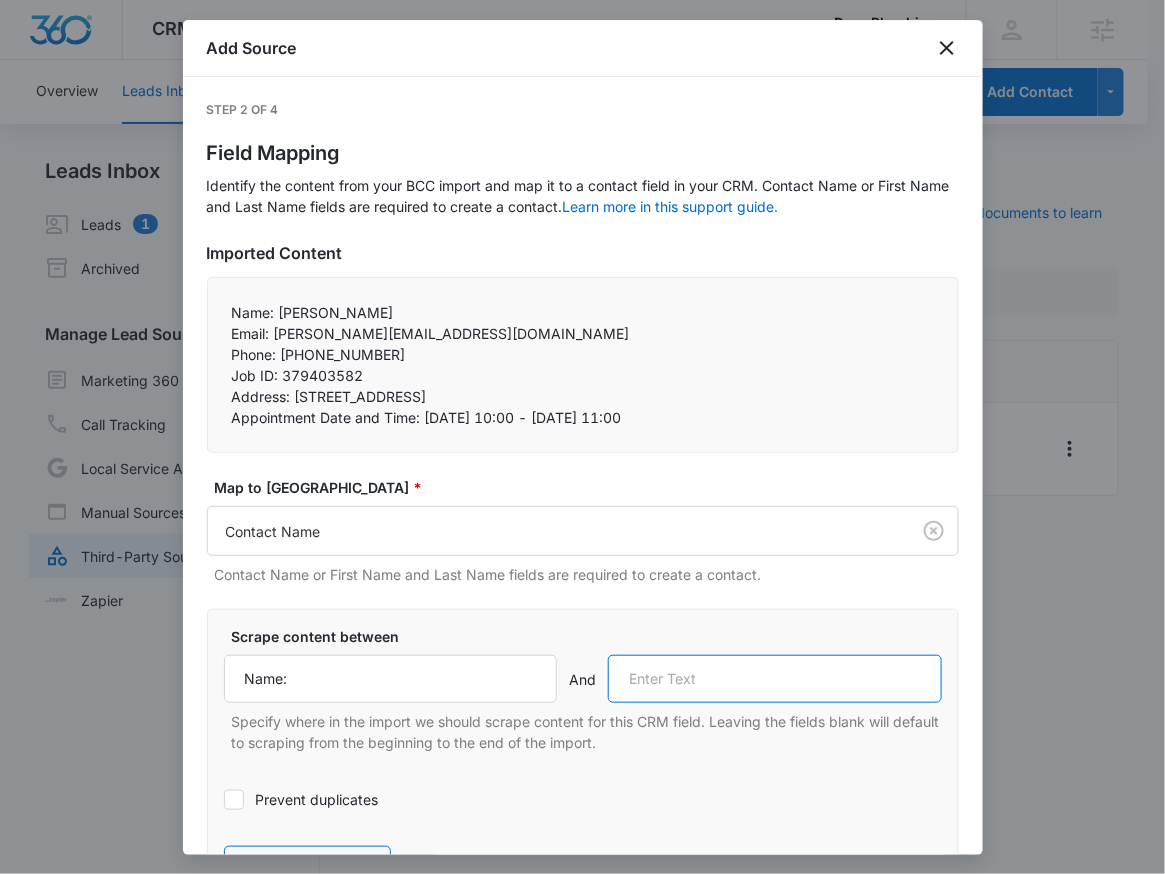 click at bounding box center (775, 679) 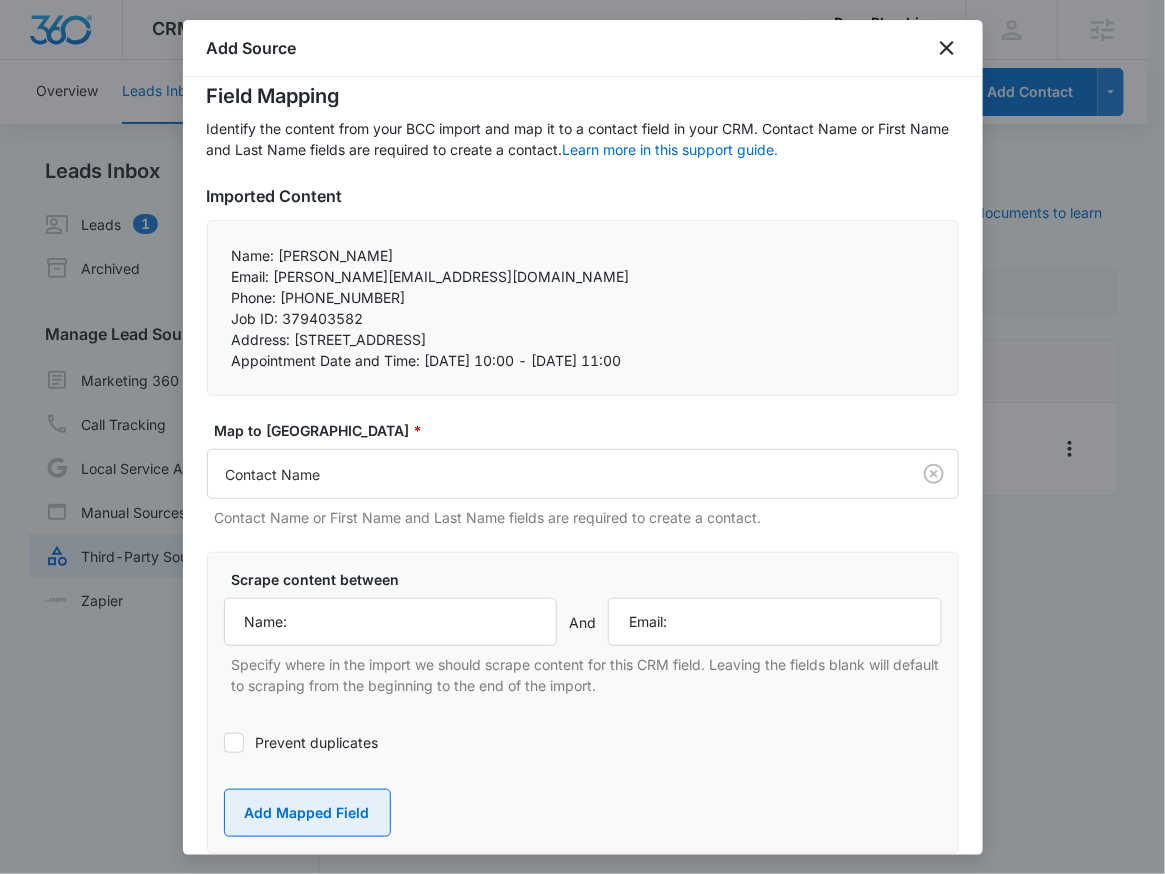 click on "Add Mapped Field" at bounding box center (307, 813) 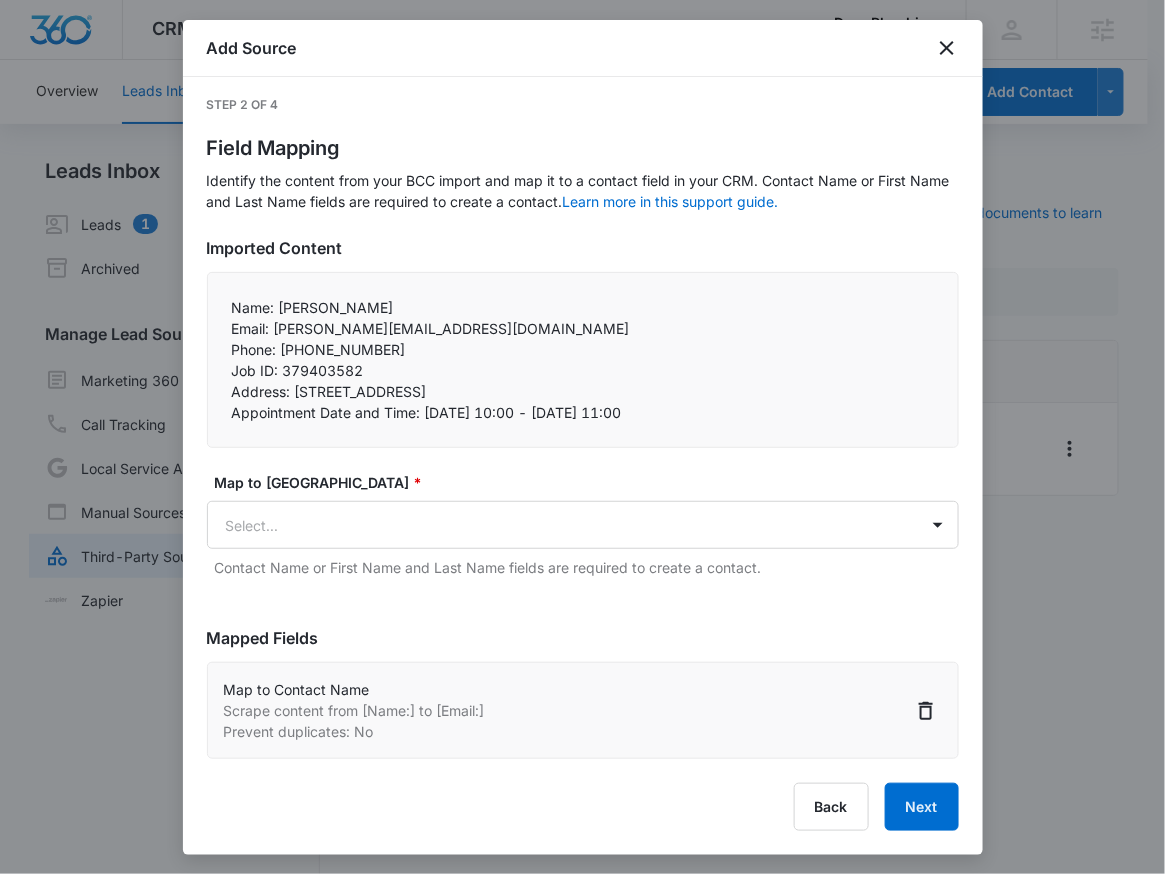 scroll, scrollTop: 4, scrollLeft: 0, axis: vertical 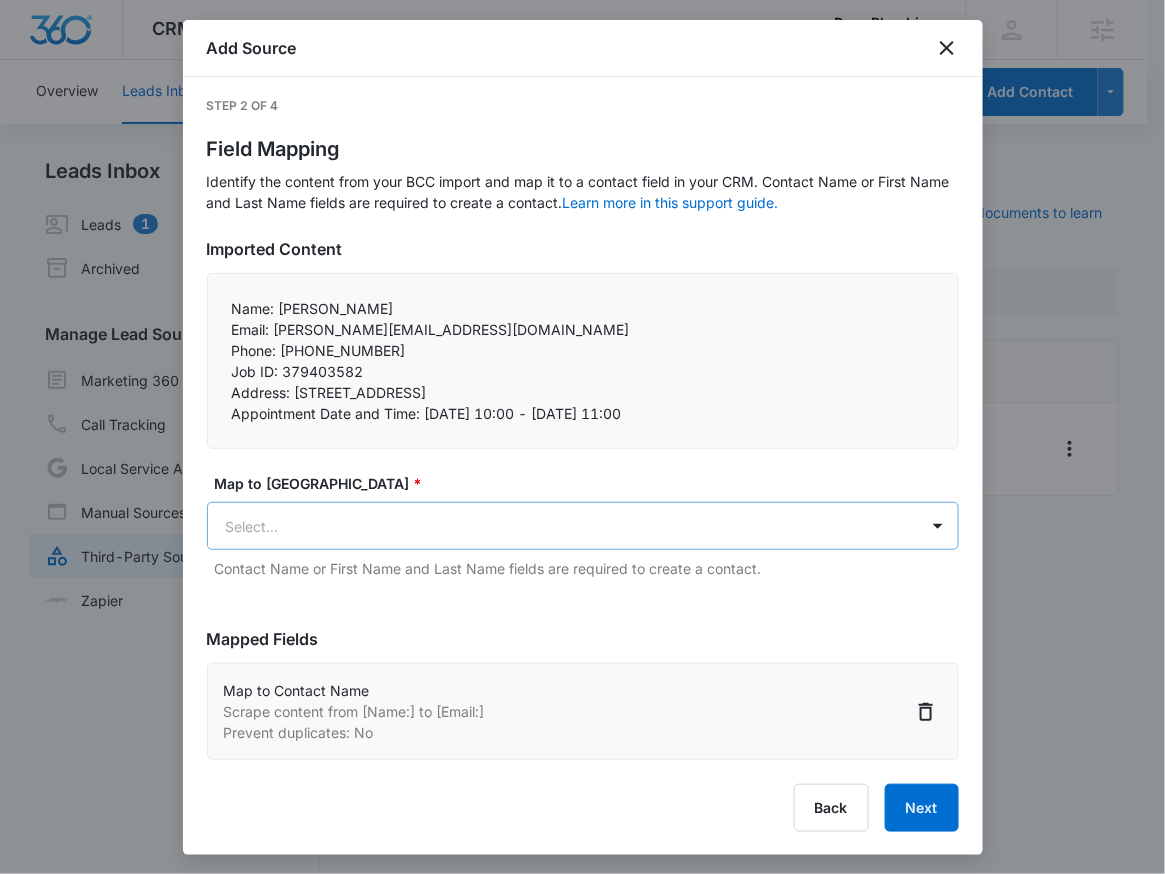 click on "CRM Apps Reputation Websites Forms CRM Email Social Shop Payments POS Content Ads Intelligence Files Brand Settings DunnPlumbing M331800 Your Accounts View All RN [PERSON_NAME] [PERSON_NAME][EMAIL_ADDRESS][PERSON_NAME][DOMAIN_NAME] My Profile Notifications Support Logout Terms & Conditions   •   Privacy Policy Agencies Overview Leads Inbox Contacts Organizations History Deals Projects Tasks Calendar Lists Reports Settings Add Contact Leads Inbox Leads 1 Archived Manage Lead Sources Marketing 360 Forms Call Tracking Local Service Ads Manual Sources Third-Party Sources Zapier Third-Party Sources Manually sync your third-party platform sources and assign them to contacts. Visit our support documents to learn more. Source Source Name Submissions   Housecall Pro - Leads --- Showing   1-1   of   1 DunnPlumbing - CRM Manage Third-Party Sources - Marketing 360®
1 Add Source Step 2 of 4 Field Mapping Learn more in this support guide. Imported Content Name: [PERSON_NAME] Email: [PERSON_NAME][EMAIL_ADDRESS][DOMAIN_NAME] Phone: [PHONE_NUMBER] * Select..." at bounding box center (582, 449) 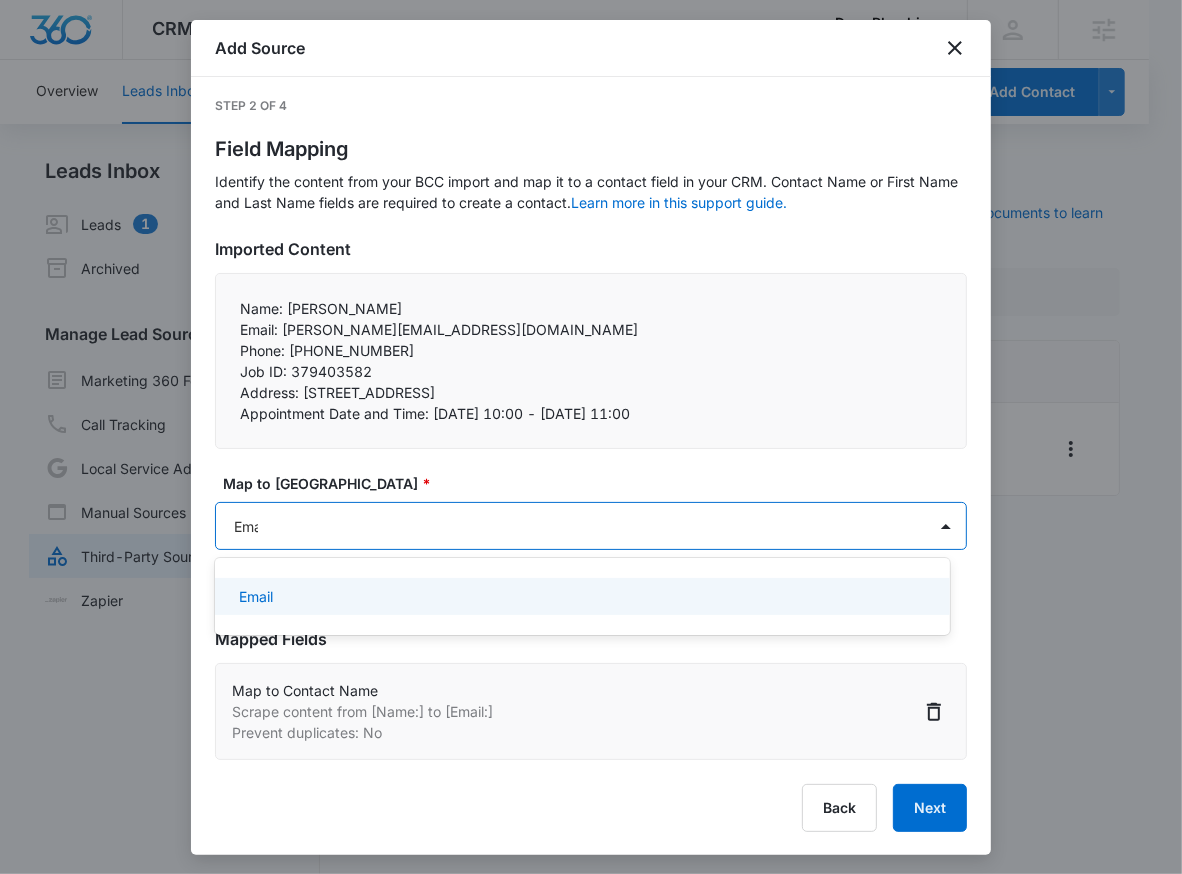 type on "Emai" 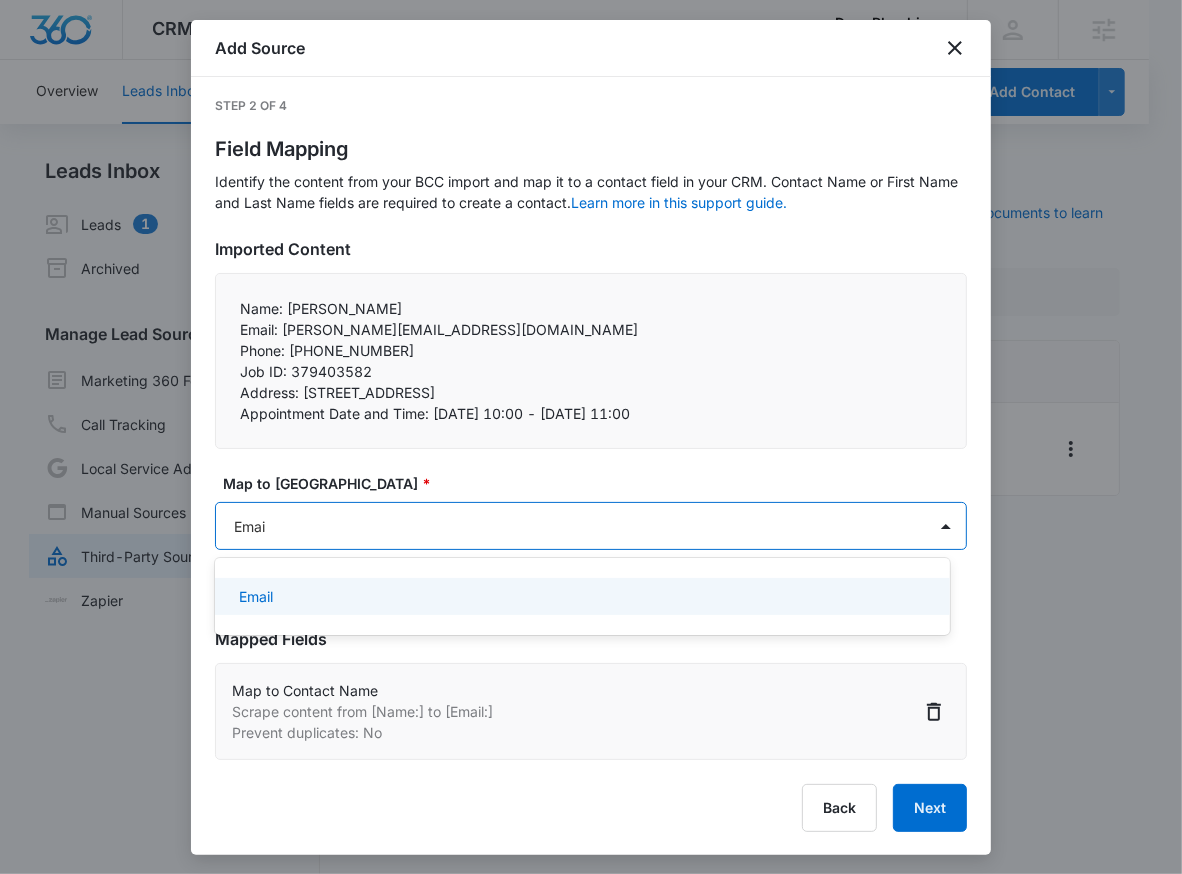 click on "Email" at bounding box center [580, 596] 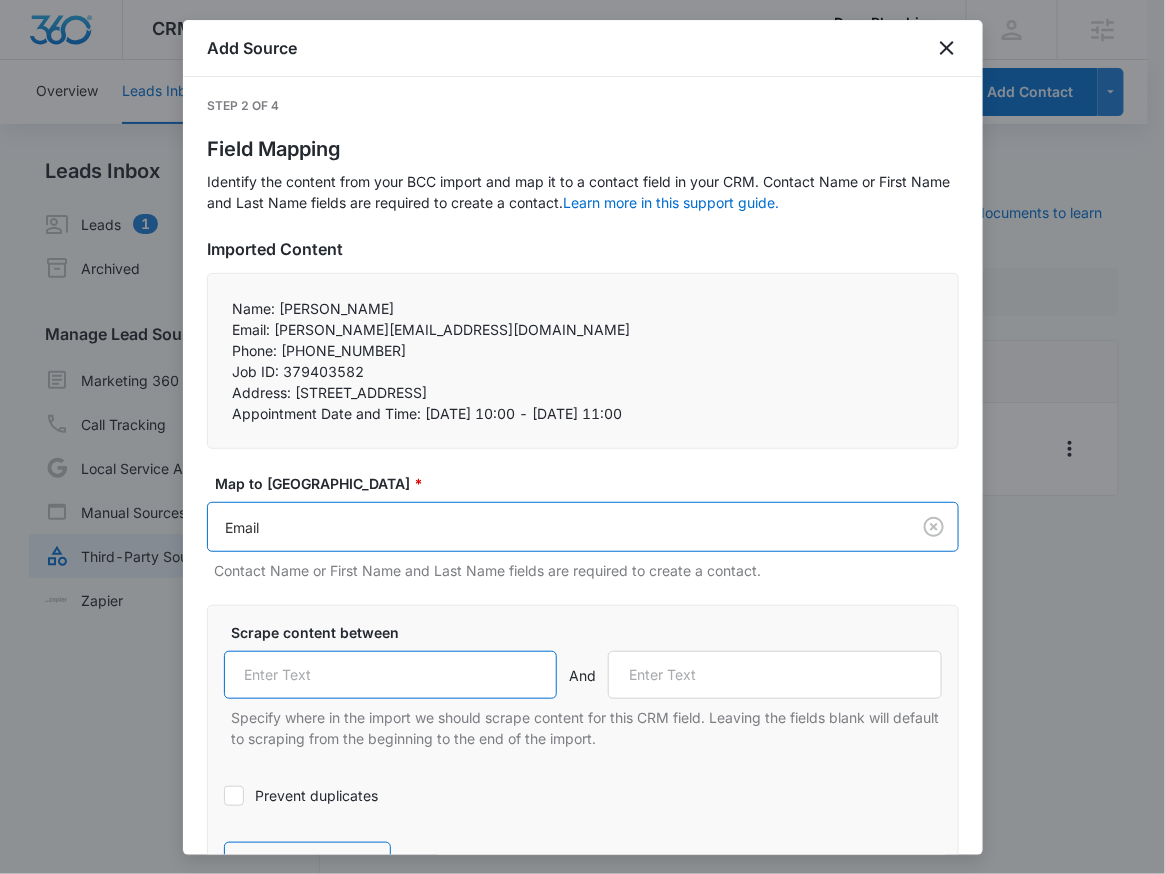 click at bounding box center (391, 675) 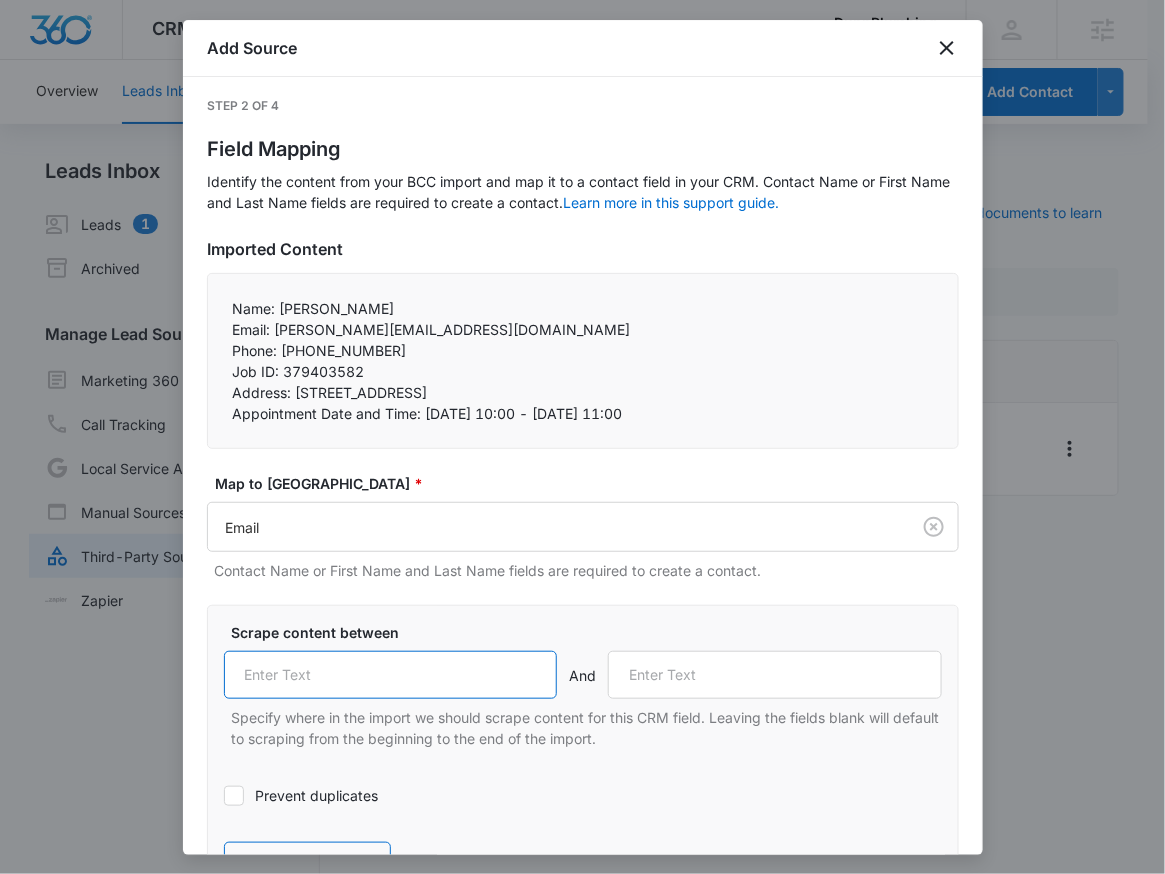 paste on "Name:" 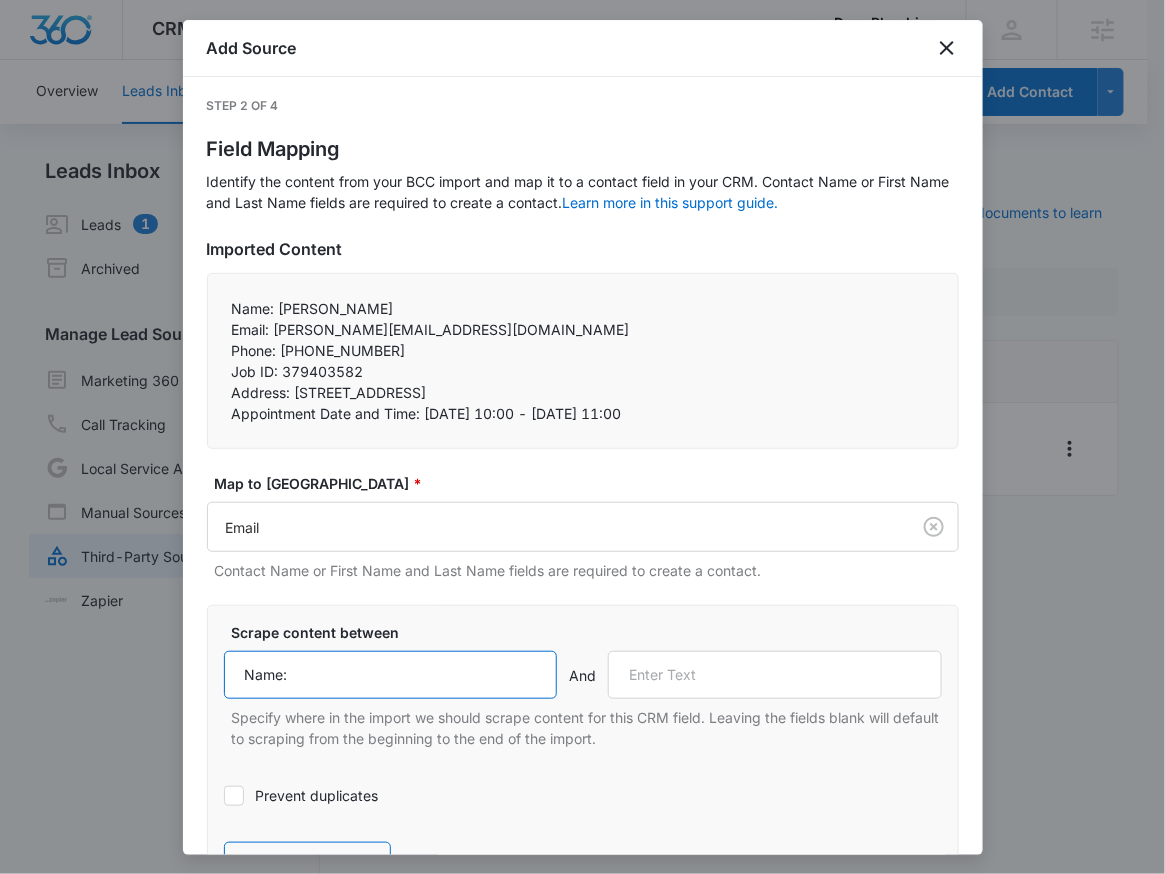drag, startPoint x: 331, startPoint y: 663, endPoint x: 84, endPoint y: 665, distance: 247.0081 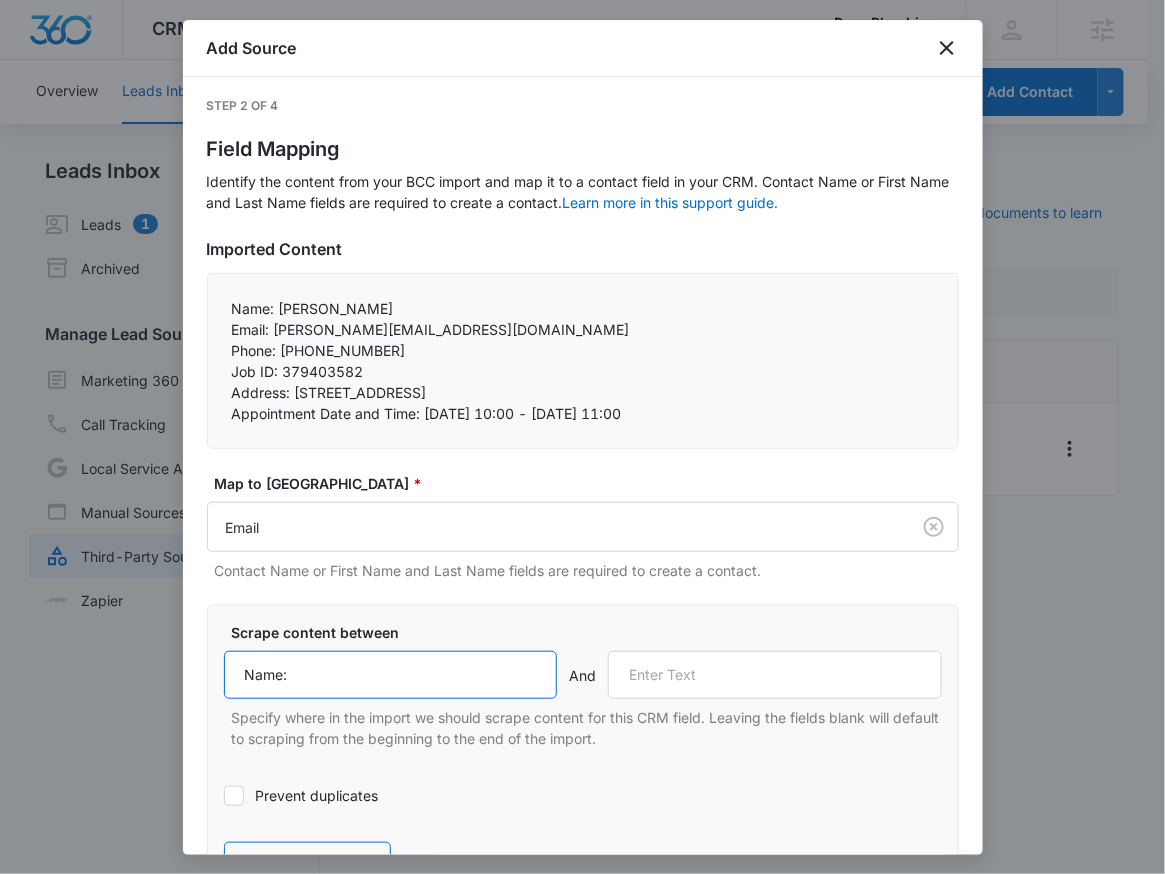 click on "CRM Apps Reputation Websites Forms CRM Email Social Shop Payments POS Content Ads Intelligence Files Brand Settings DunnPlumbing M331800 Your Accounts View All RN [PERSON_NAME] [PERSON_NAME][EMAIL_ADDRESS][PERSON_NAME][DOMAIN_NAME] My Profile Notifications Support Logout Terms & Conditions   •   Privacy Policy Agencies Overview Leads Inbox Contacts Organizations History Deals Projects Tasks Calendar Lists Reports Settings Add Contact Leads Inbox Leads 1 Archived Manage Lead Sources Marketing 360 Forms Call Tracking Local Service Ads Manual Sources Third-Party Sources Zapier Third-Party Sources Manually sync your third-party platform sources and assign them to contacts. Visit our support documents to learn more. Source Source Name Submissions   Housecall Pro - Leads --- Showing   1-1   of   1 DunnPlumbing - CRM Manage Third-Party Sources - Marketing 360®
1 Add Source Step 2 of 4 Field Mapping Learn more in this support guide. Imported Content Name: [PERSON_NAME] Email: [PERSON_NAME][EMAIL_ADDRESS][DOMAIN_NAME] Phone: [PHONE_NUMBER] * Email And" at bounding box center (582, 449) 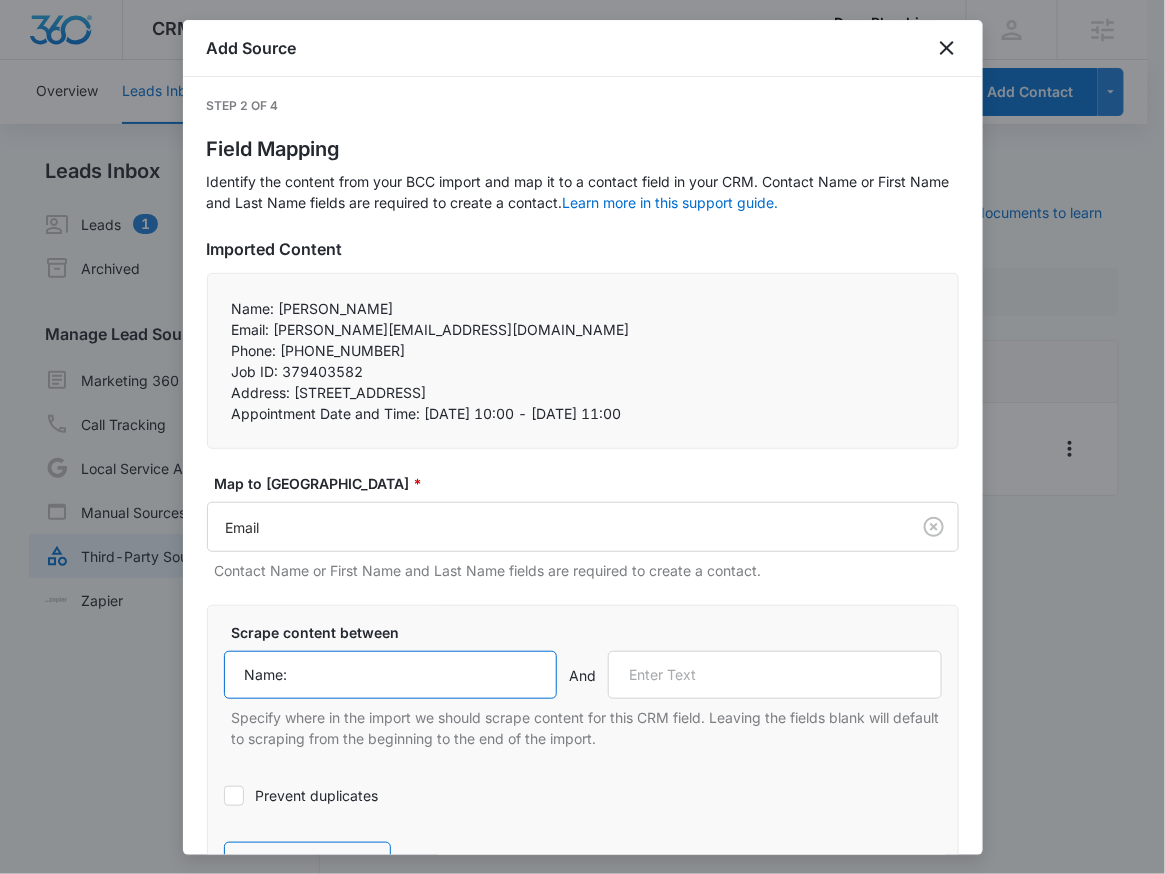 click on "Name:" at bounding box center (391, 675) 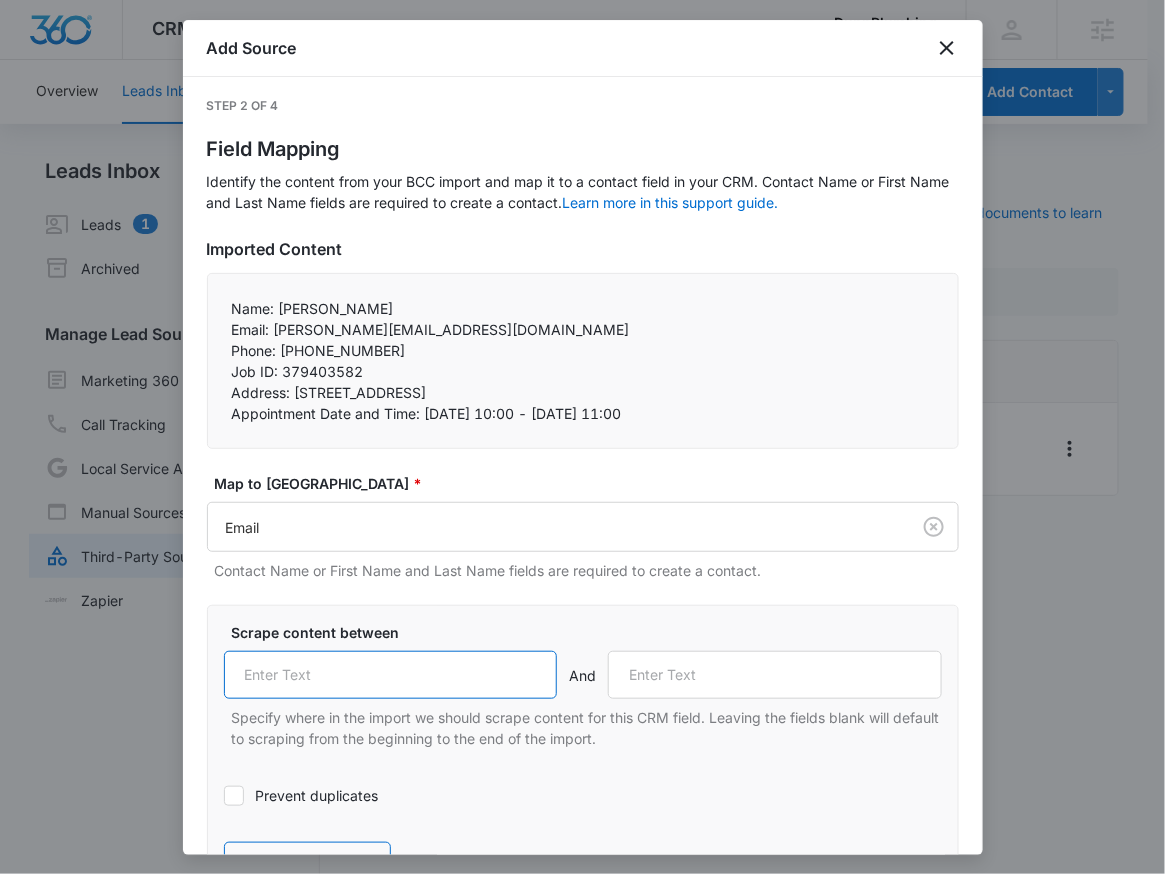 click at bounding box center [391, 675] 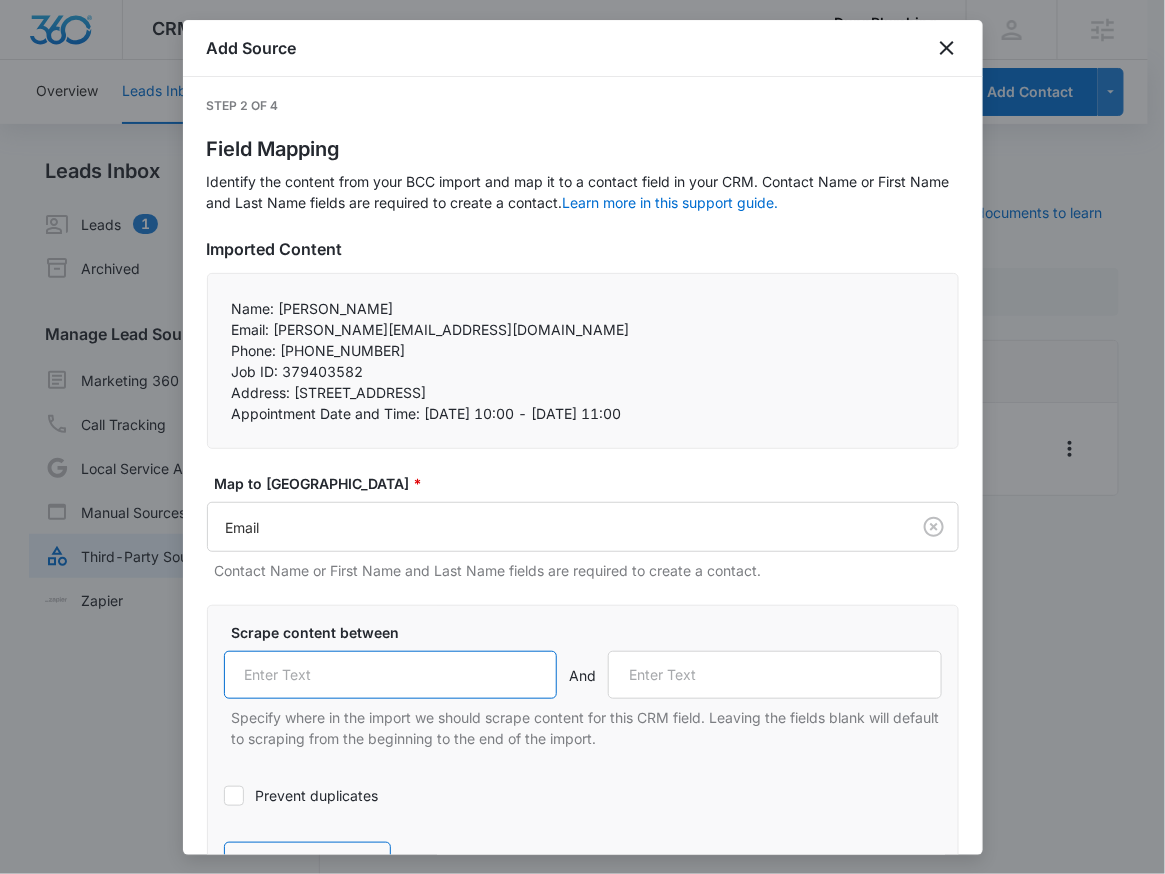 type on "Email:" 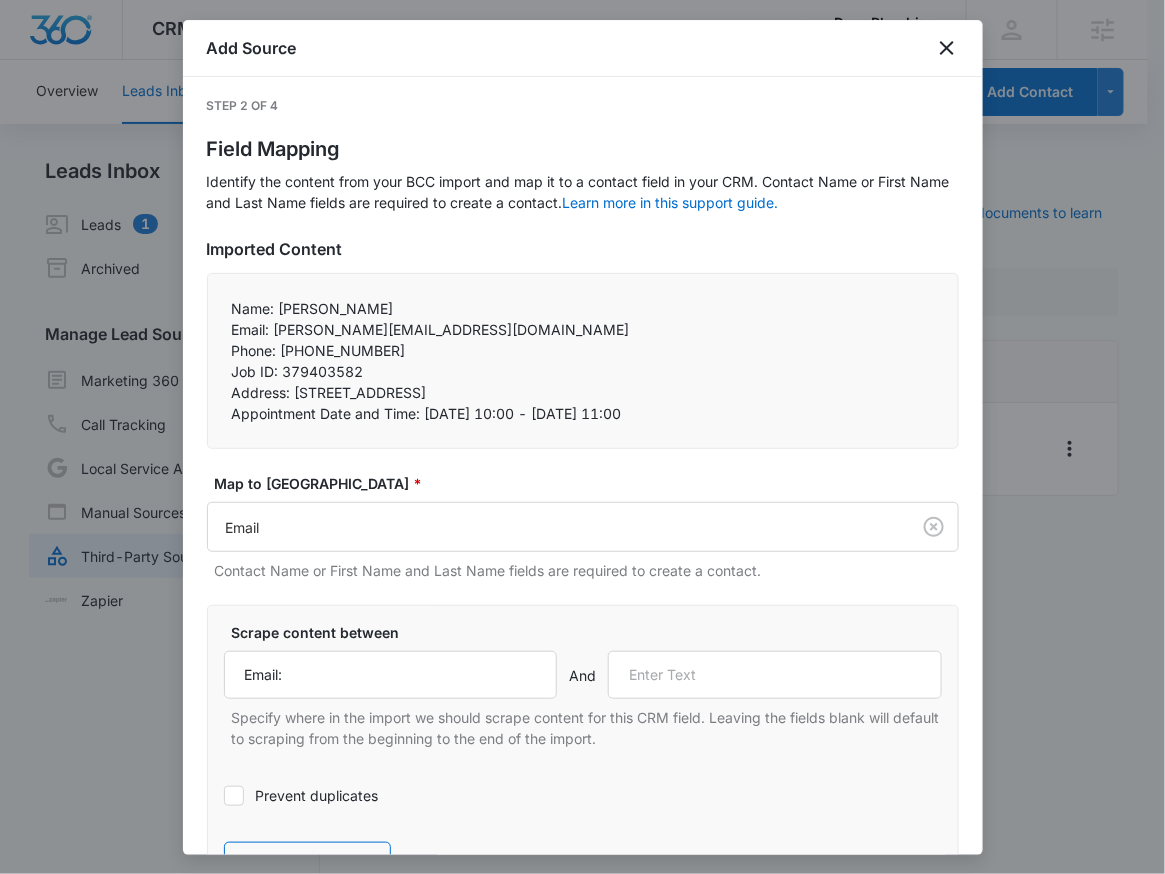 click on "Prevent duplicates" at bounding box center (583, 795) 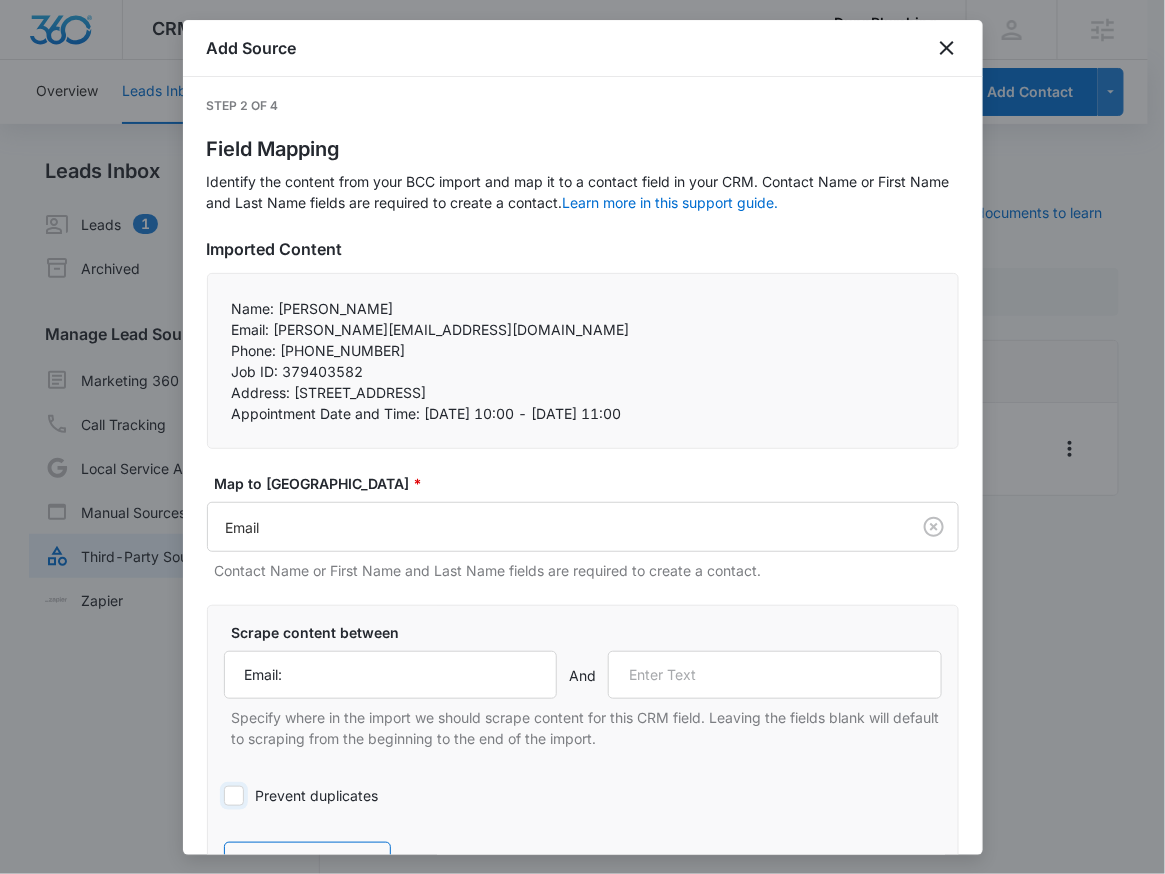 click on "Prevent duplicates" at bounding box center (224, 796) 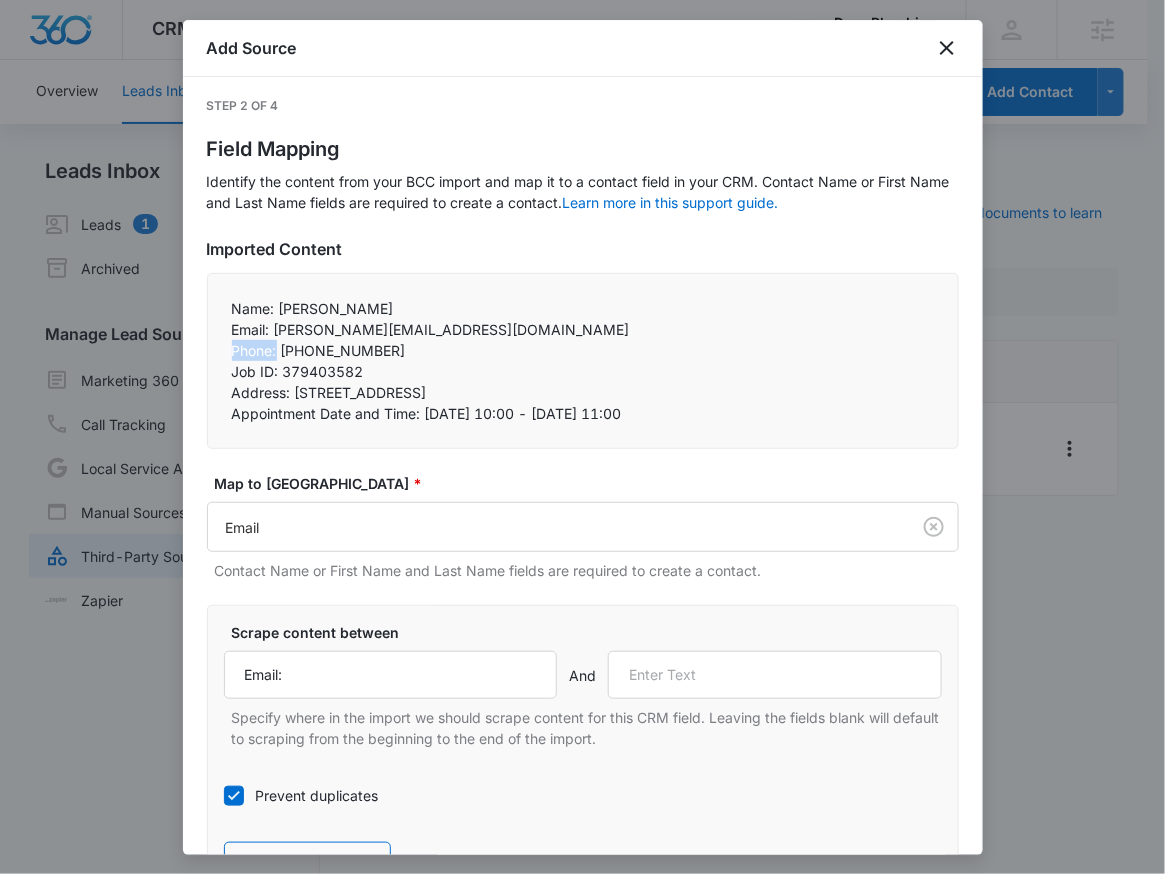 drag, startPoint x: 231, startPoint y: 349, endPoint x: 277, endPoint y: 354, distance: 46.270943 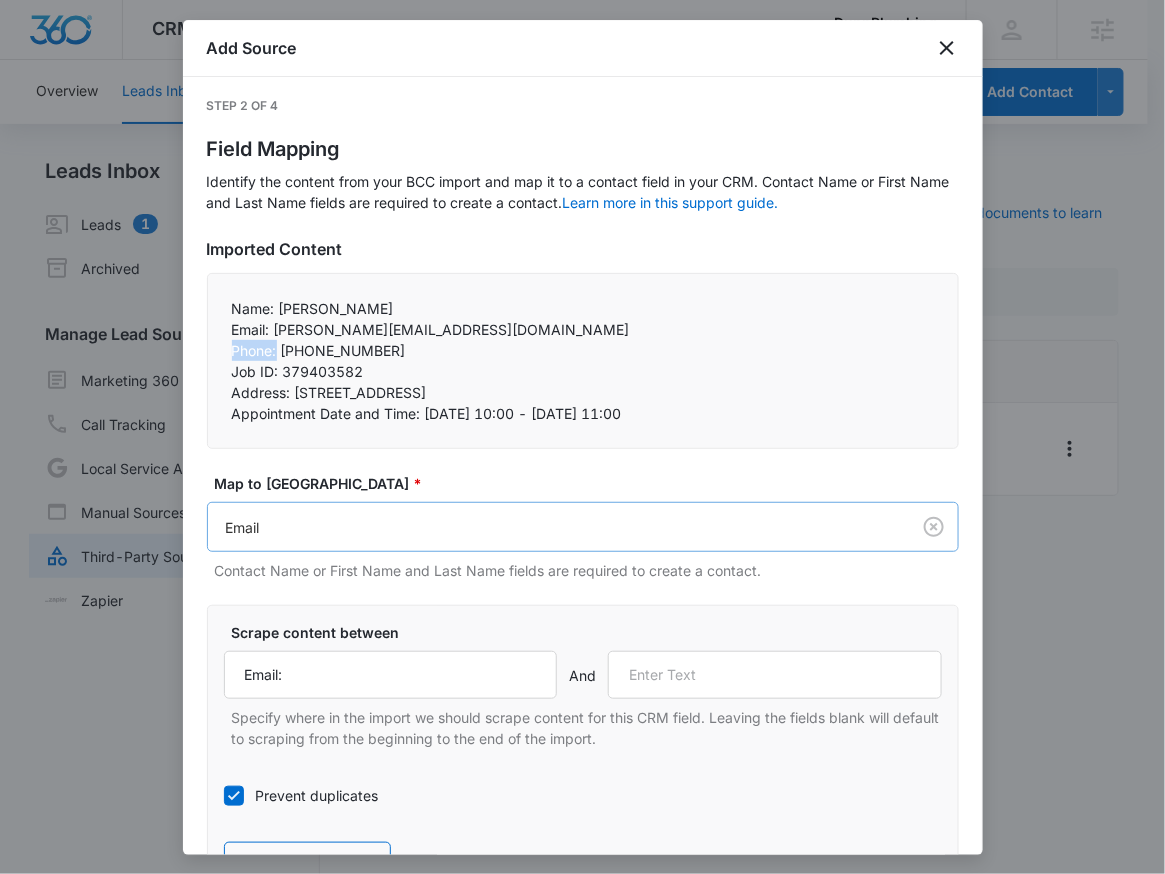 copy on "Phone:" 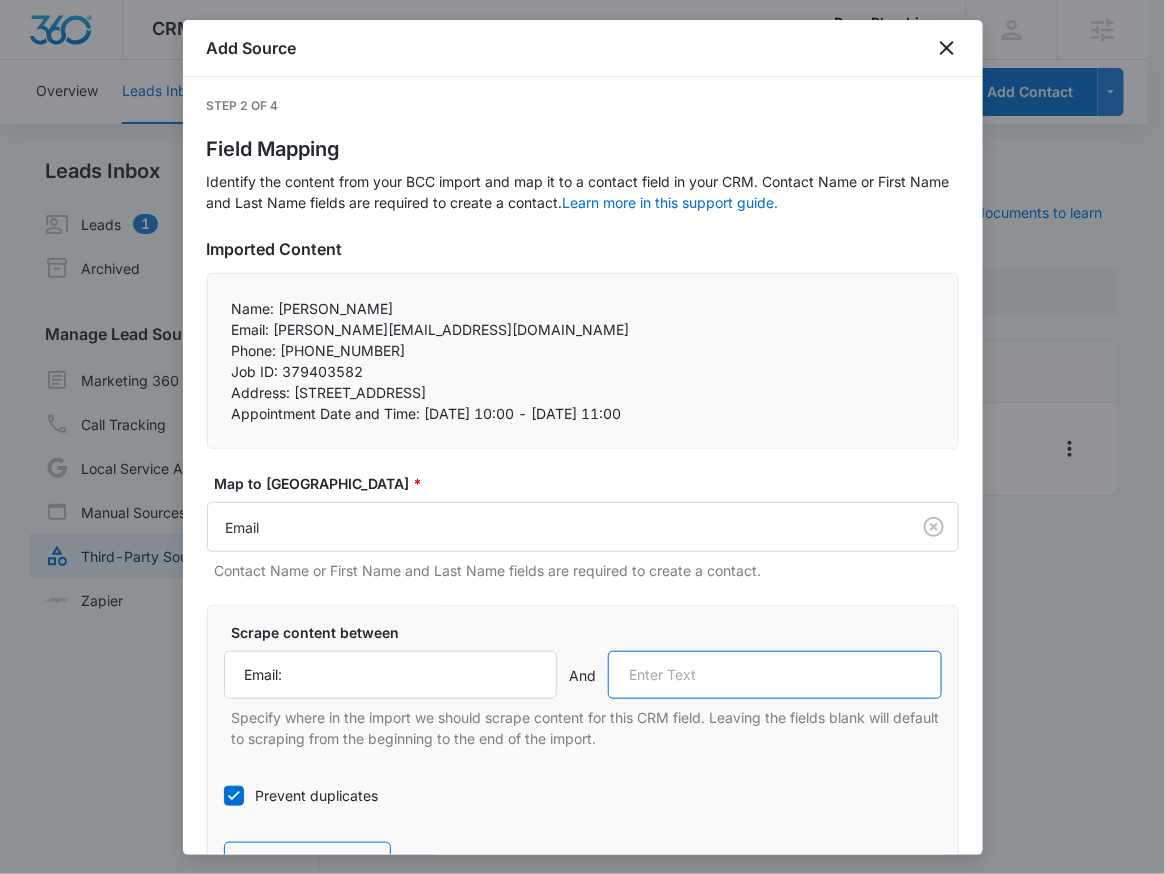 click at bounding box center (775, 675) 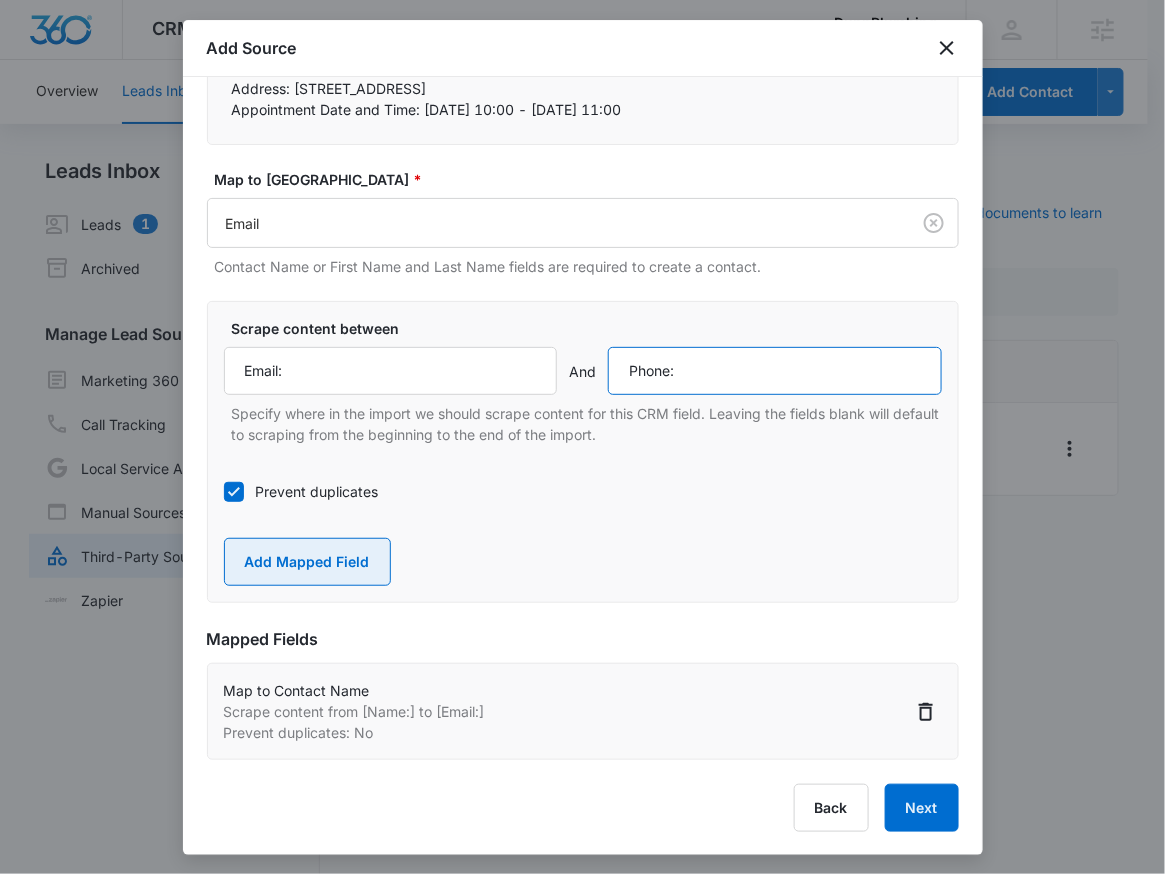 type on "Phone:" 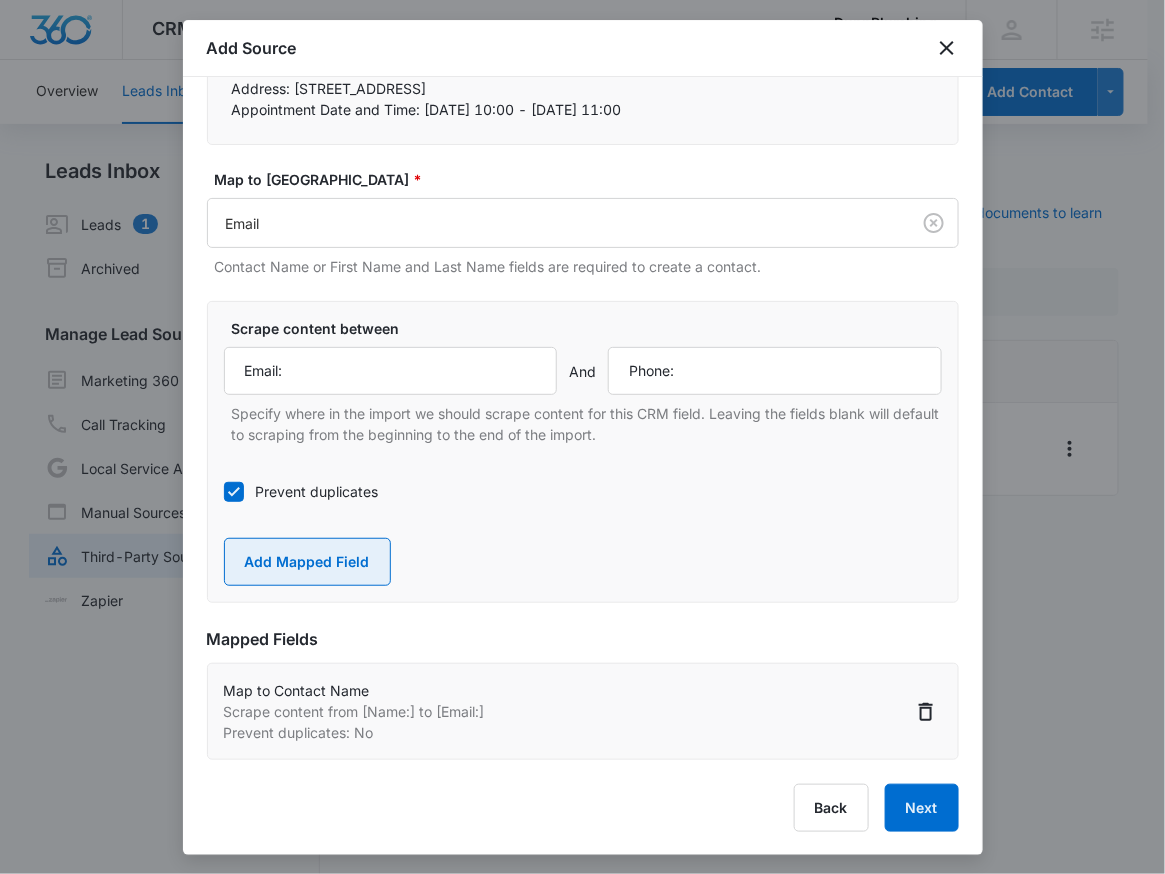 click on "Add Mapped Field" at bounding box center (307, 562) 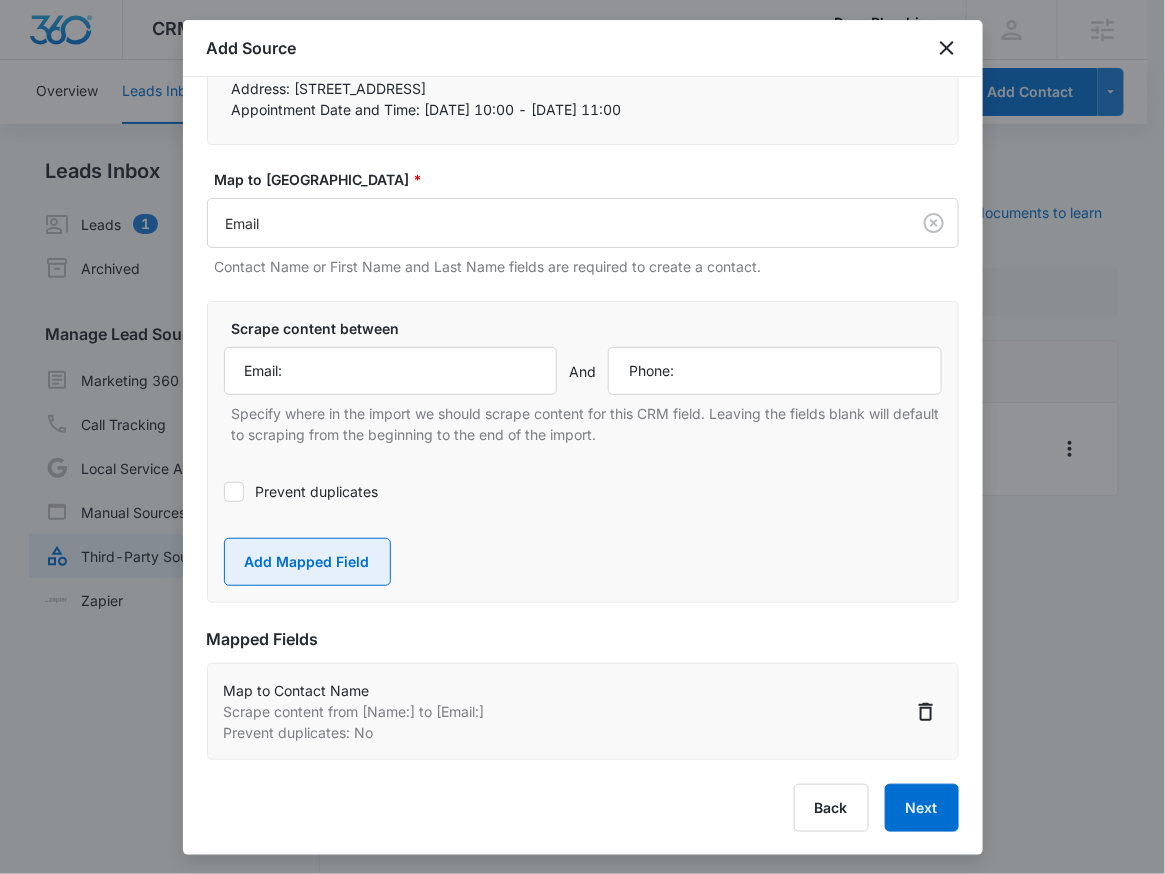 type 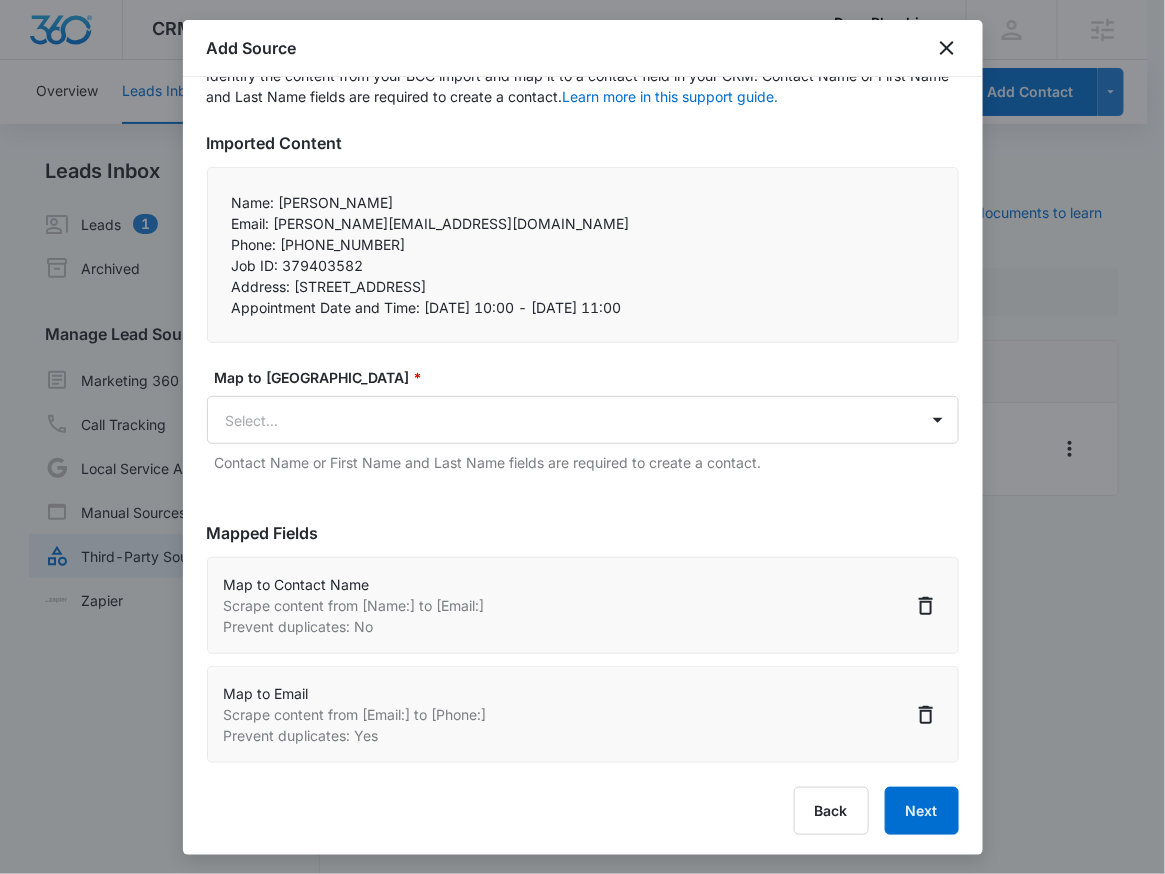 scroll, scrollTop: 108, scrollLeft: 0, axis: vertical 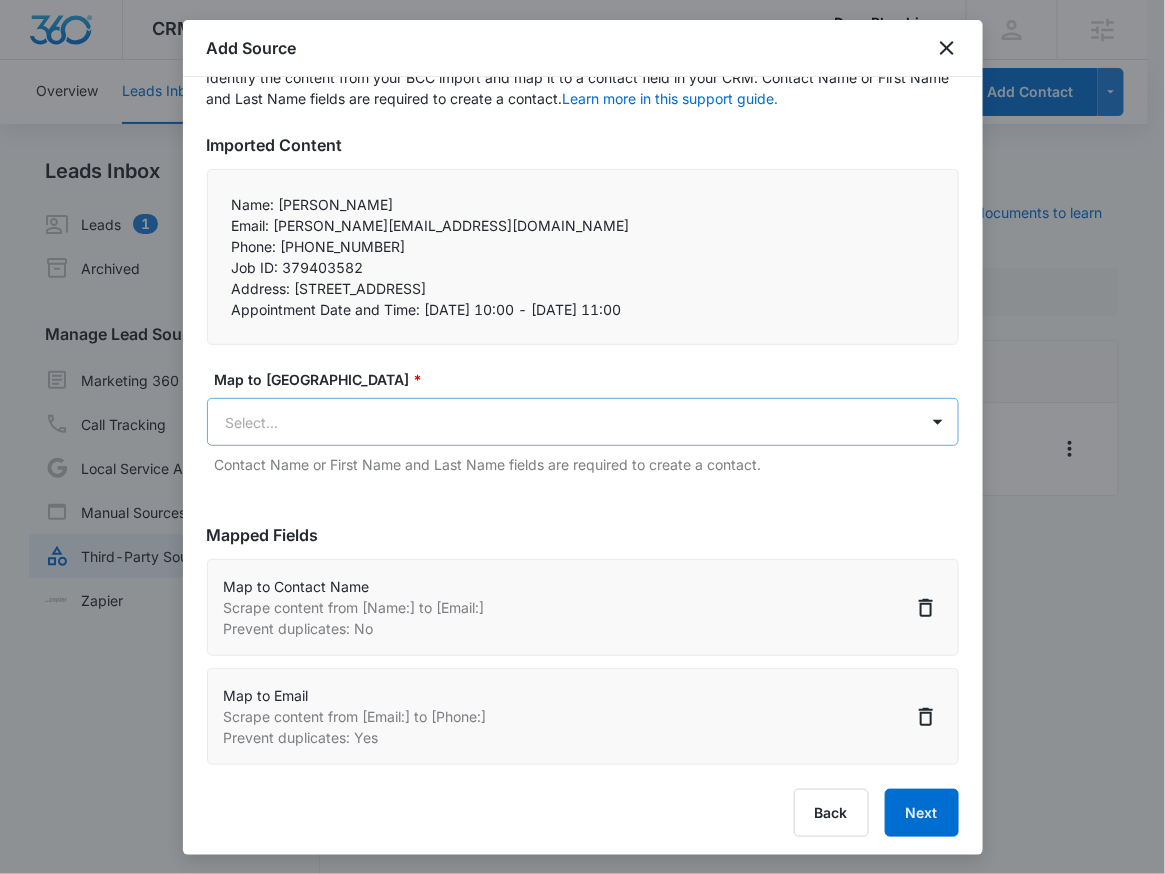 click on "CRM Apps Reputation Websites Forms CRM Email Social Shop Payments POS Content Ads Intelligence Files Brand Settings DunnPlumbing M331800 Your Accounts View All RN [PERSON_NAME] [PERSON_NAME][EMAIL_ADDRESS][PERSON_NAME][DOMAIN_NAME] My Profile Notifications Support Logout Terms & Conditions   •   Privacy Policy Agencies Overview Leads Inbox Contacts Organizations History Deals Projects Tasks Calendar Lists Reports Settings Add Contact Leads Inbox Leads 1 Archived Manage Lead Sources Marketing 360 Forms Call Tracking Local Service Ads Manual Sources Third-Party Sources Zapier Third-Party Sources Manually sync your third-party platform sources and assign them to contacts. Visit our support documents to learn more. Source Source Name Submissions   Housecall Pro - Leads --- Showing   1-1   of   1 DunnPlumbing - CRM Manage Third-Party Sources - Marketing 360®
1 Add Source Step 2 of 4 Field Mapping Learn more in this support guide. Imported Content Name: [PERSON_NAME] Email: [PERSON_NAME][EMAIL_ADDRESS][DOMAIN_NAME] Phone: [PHONE_NUMBER] * Select..." at bounding box center (582, 449) 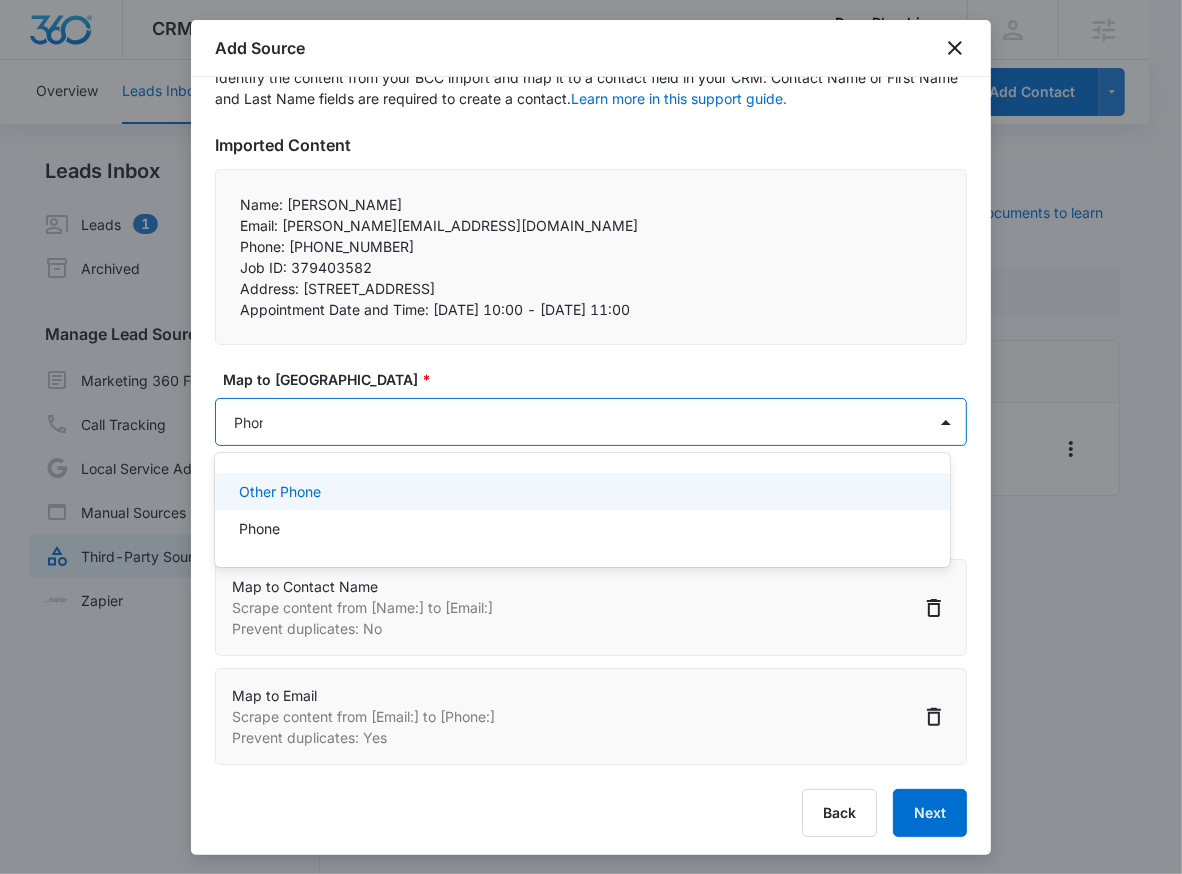 type on "Phone" 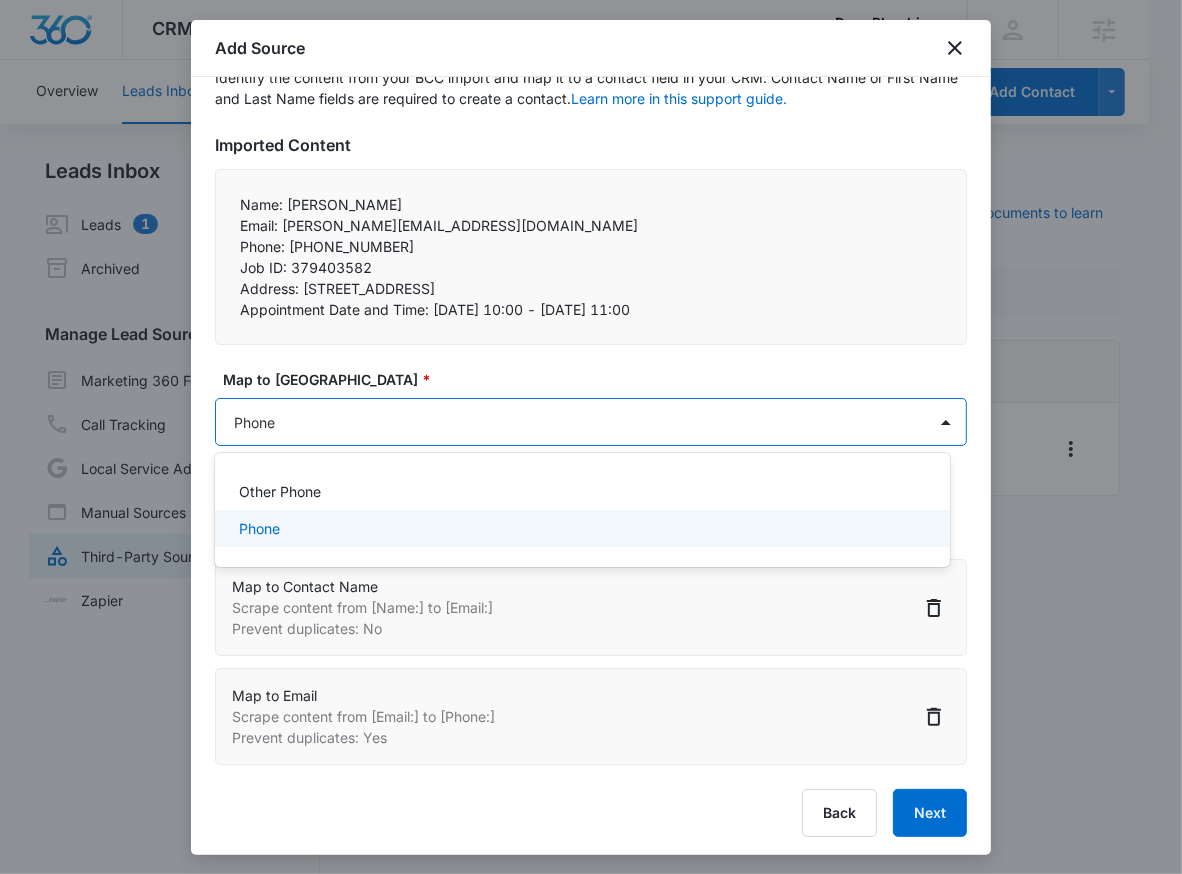 click on "Phone" at bounding box center (259, 528) 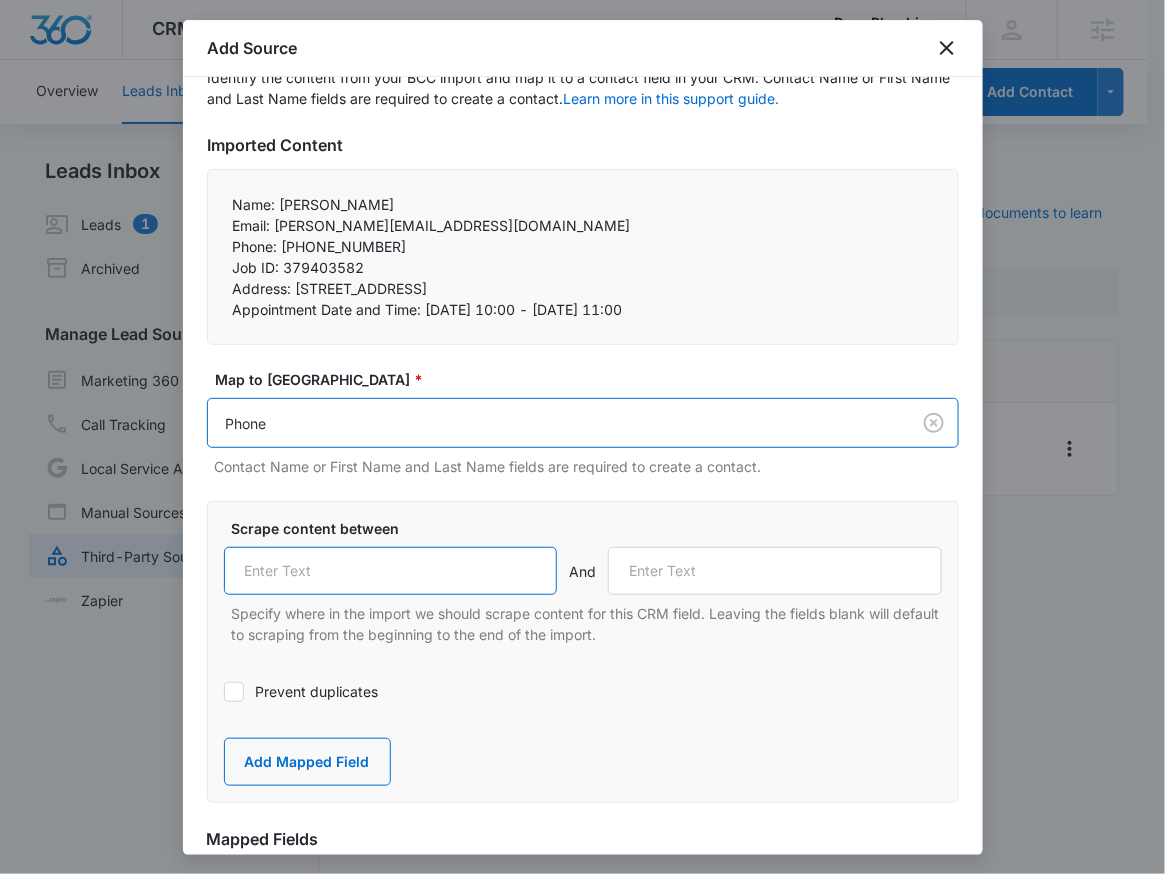 click at bounding box center [391, 571] 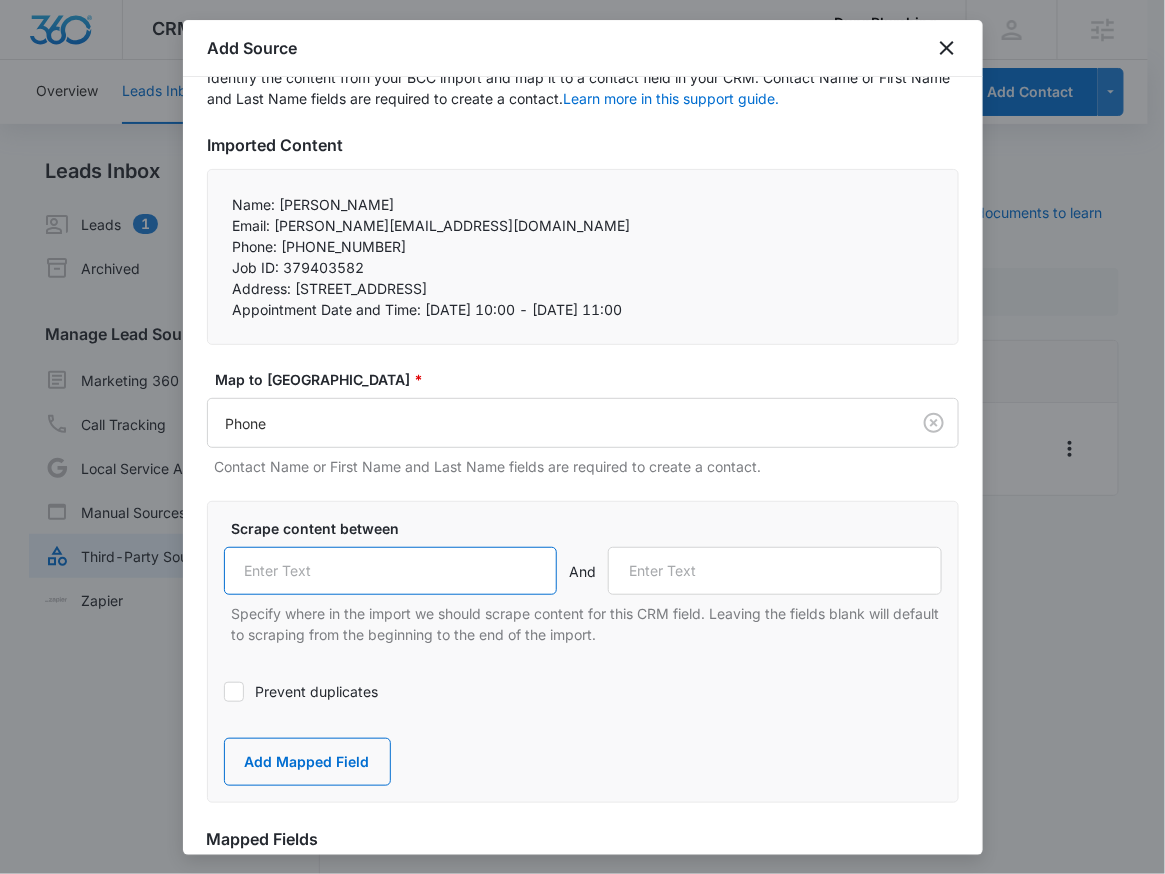 paste on "Phone:" 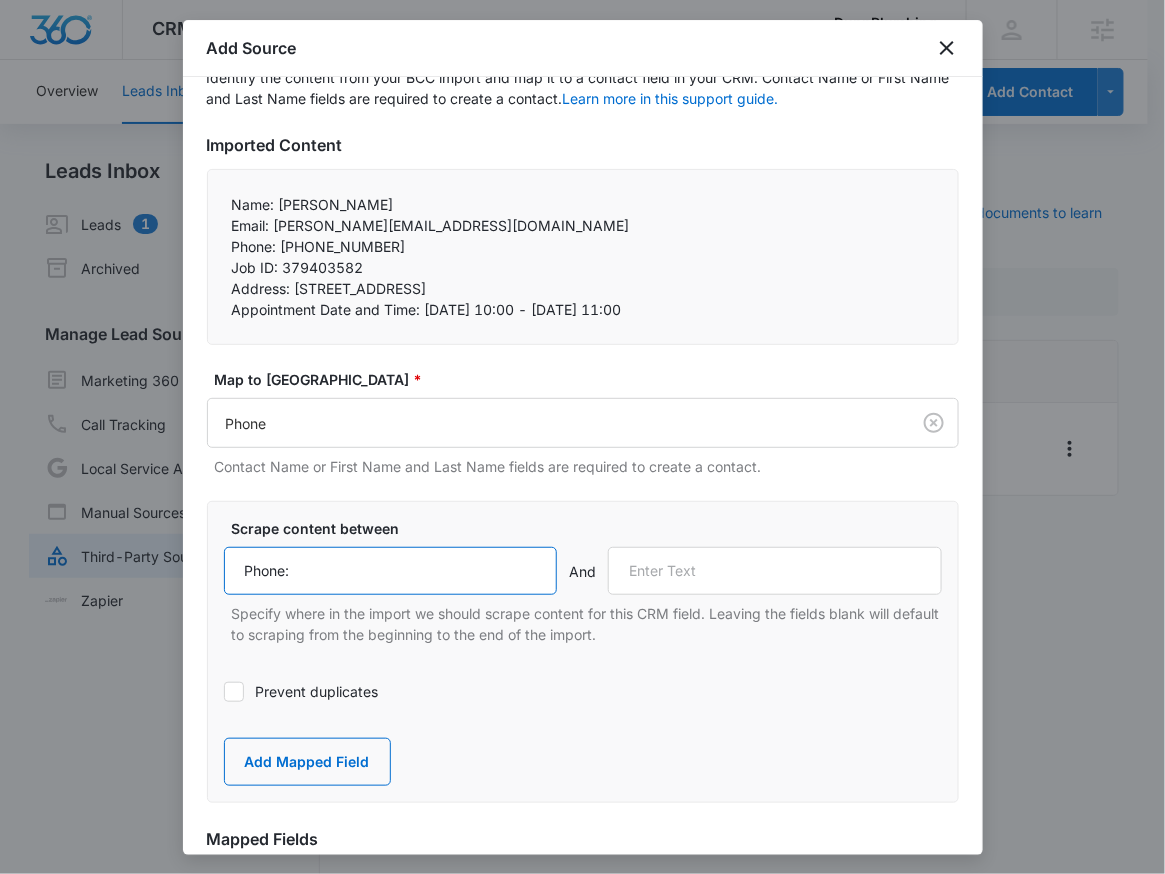 type on "Phone:" 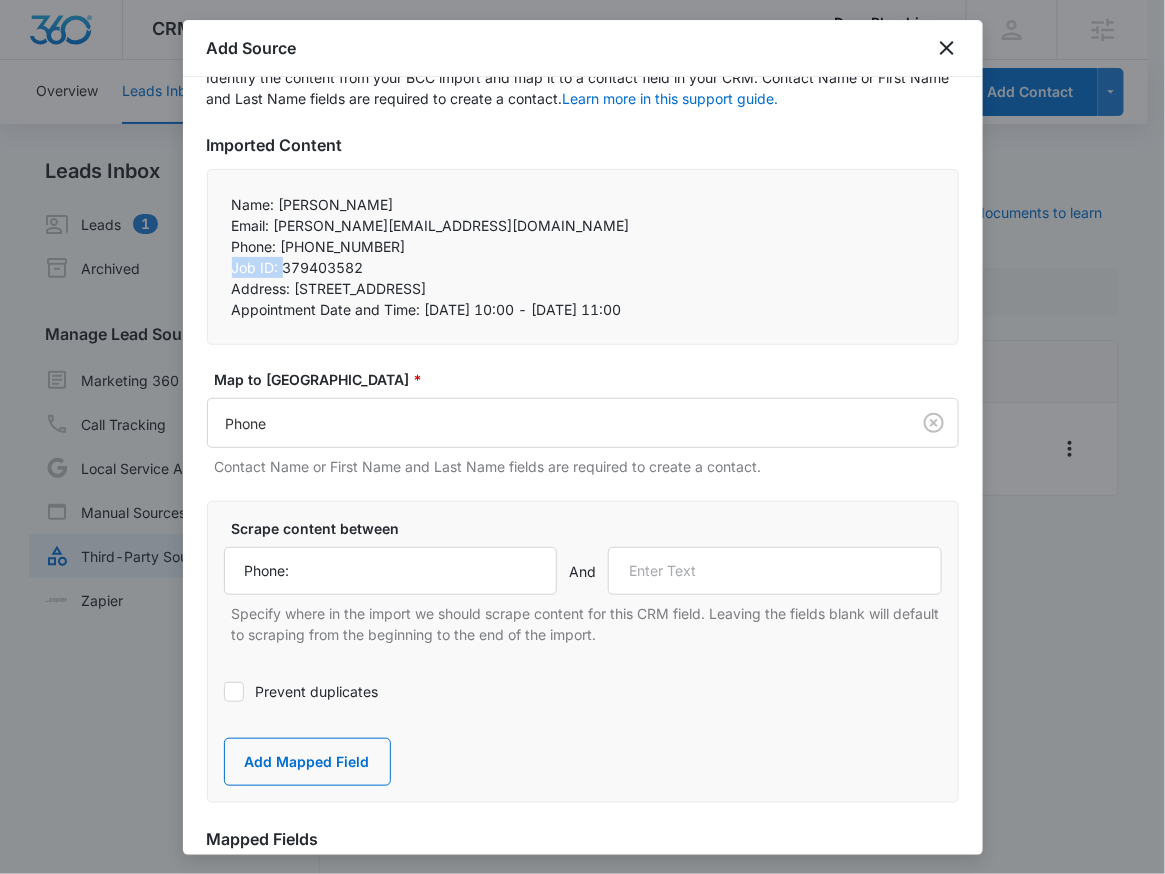 drag, startPoint x: 233, startPoint y: 261, endPoint x: 282, endPoint y: 263, distance: 49.0408 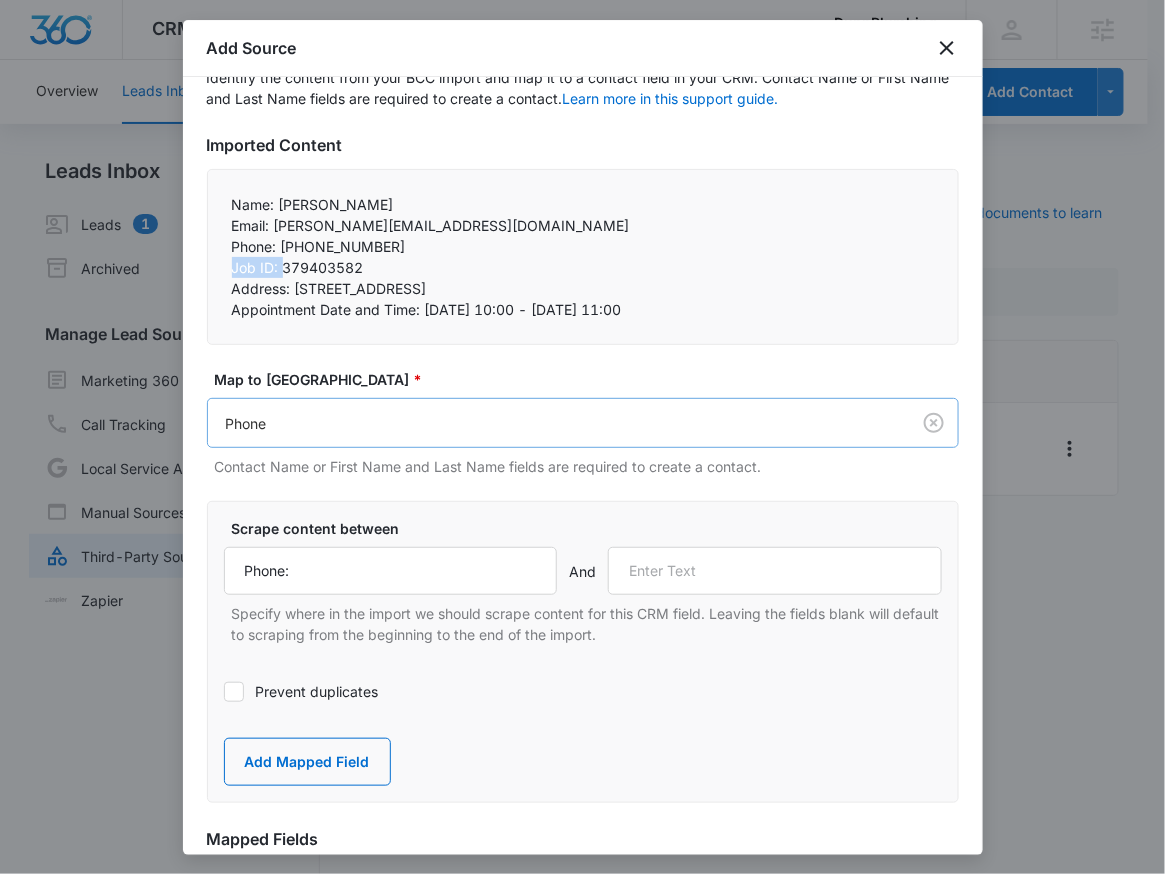 copy on "Job ID:" 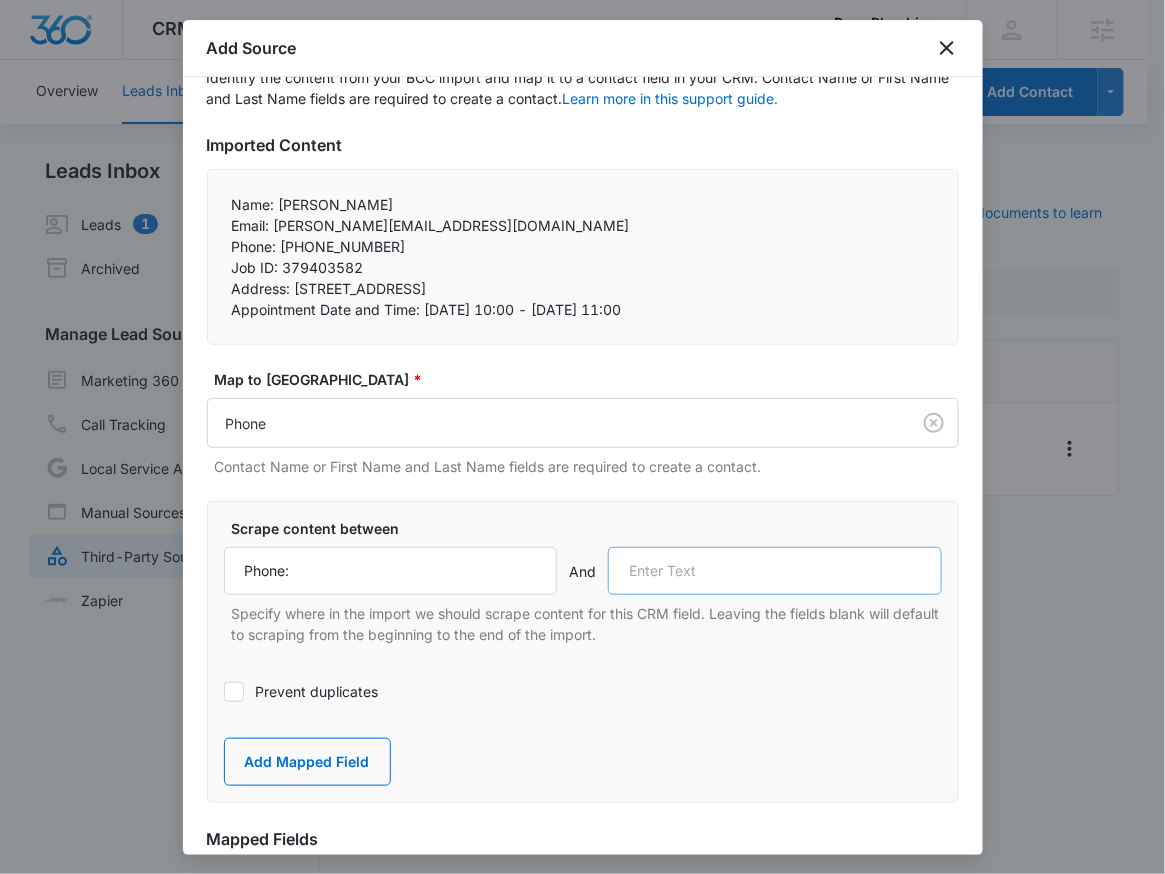 drag, startPoint x: 771, startPoint y: 614, endPoint x: 793, endPoint y: 587, distance: 34.828148 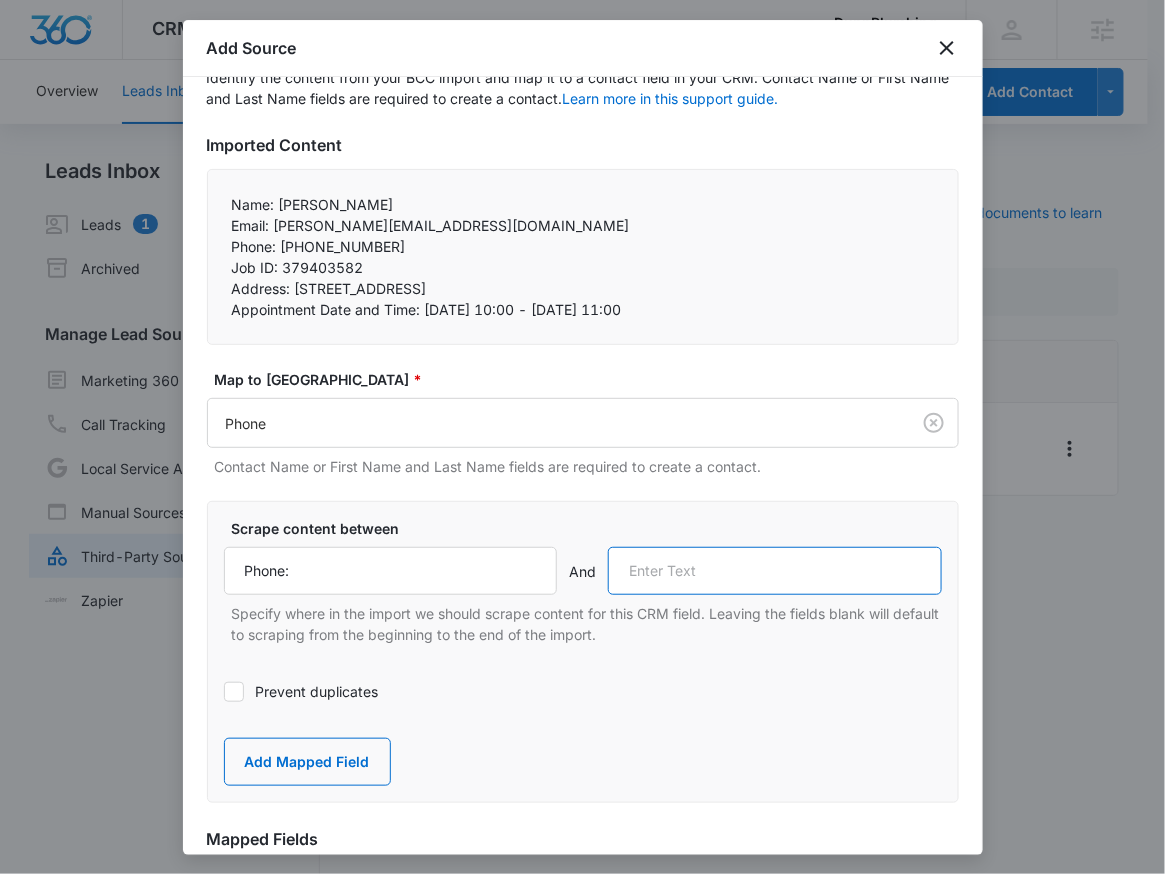 click at bounding box center [775, 571] 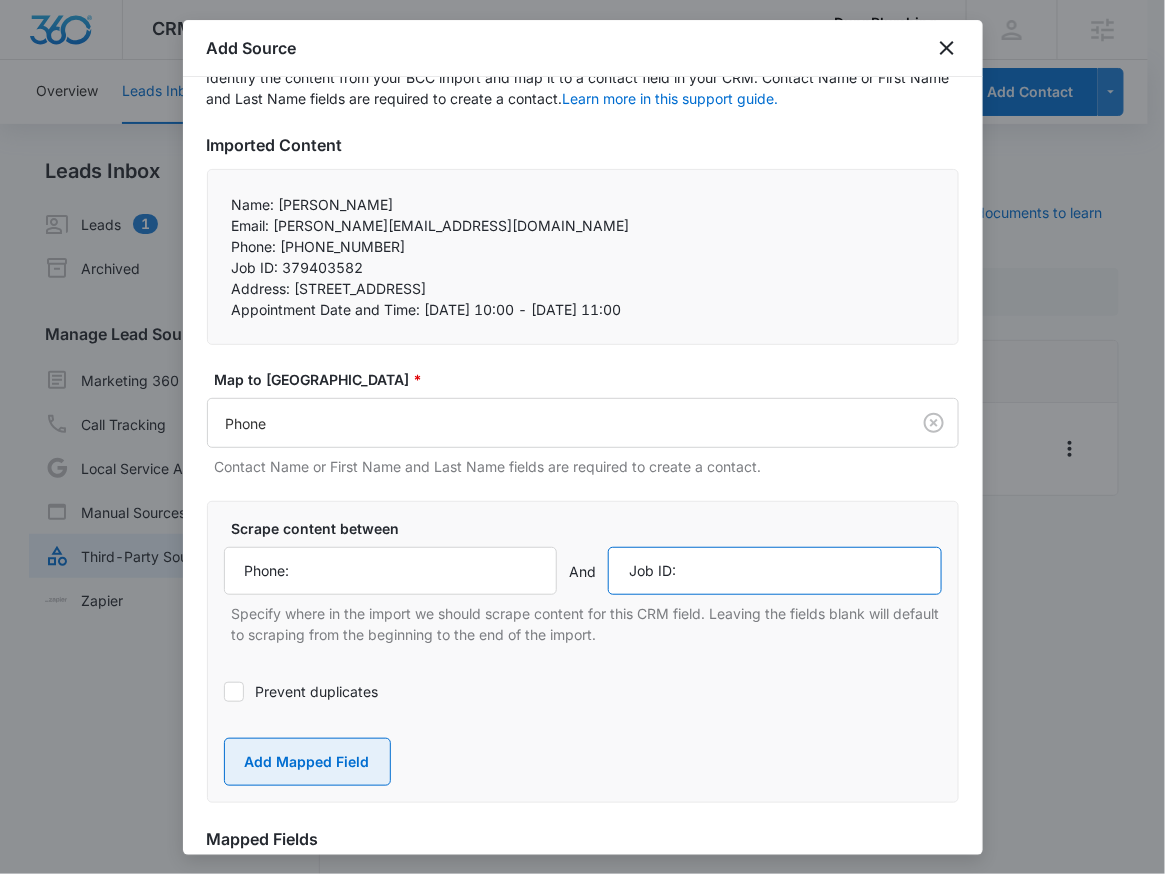 type on "Job ID:" 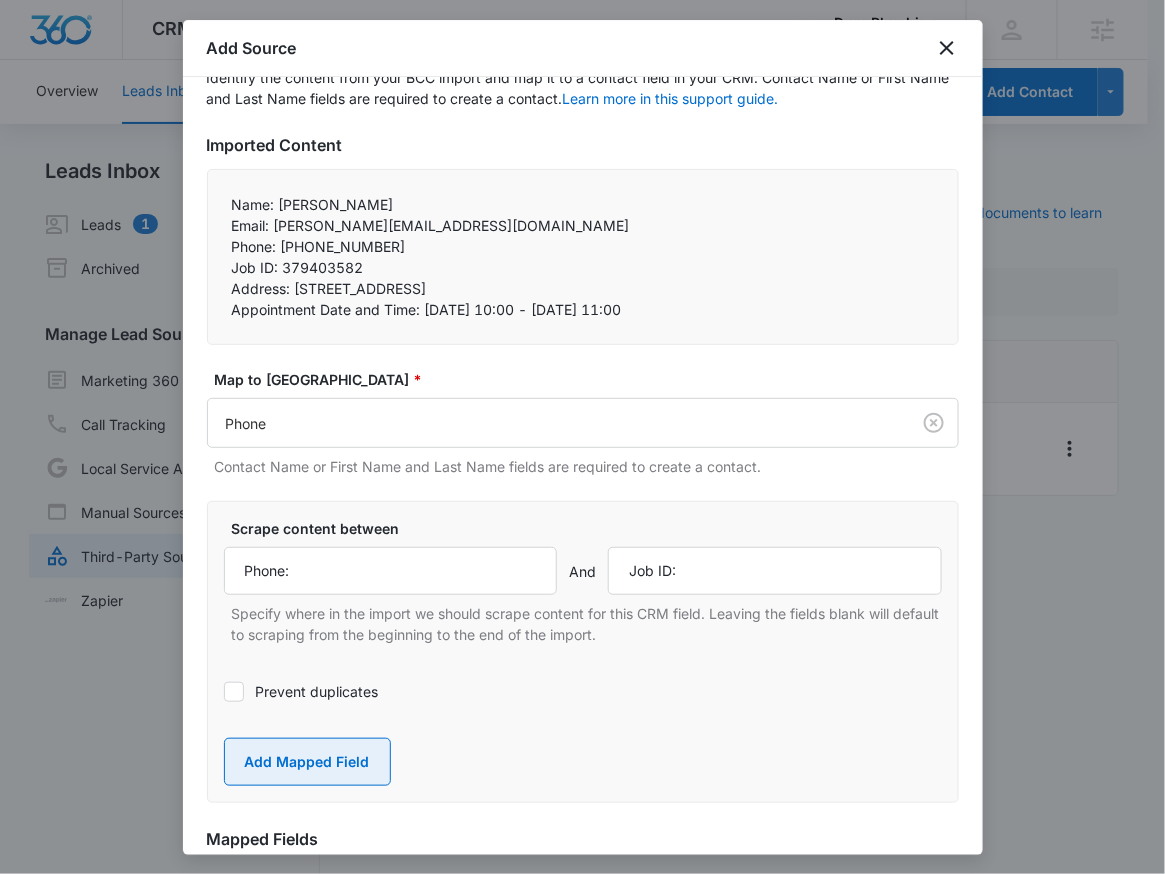 click on "Add Mapped Field" at bounding box center [307, 762] 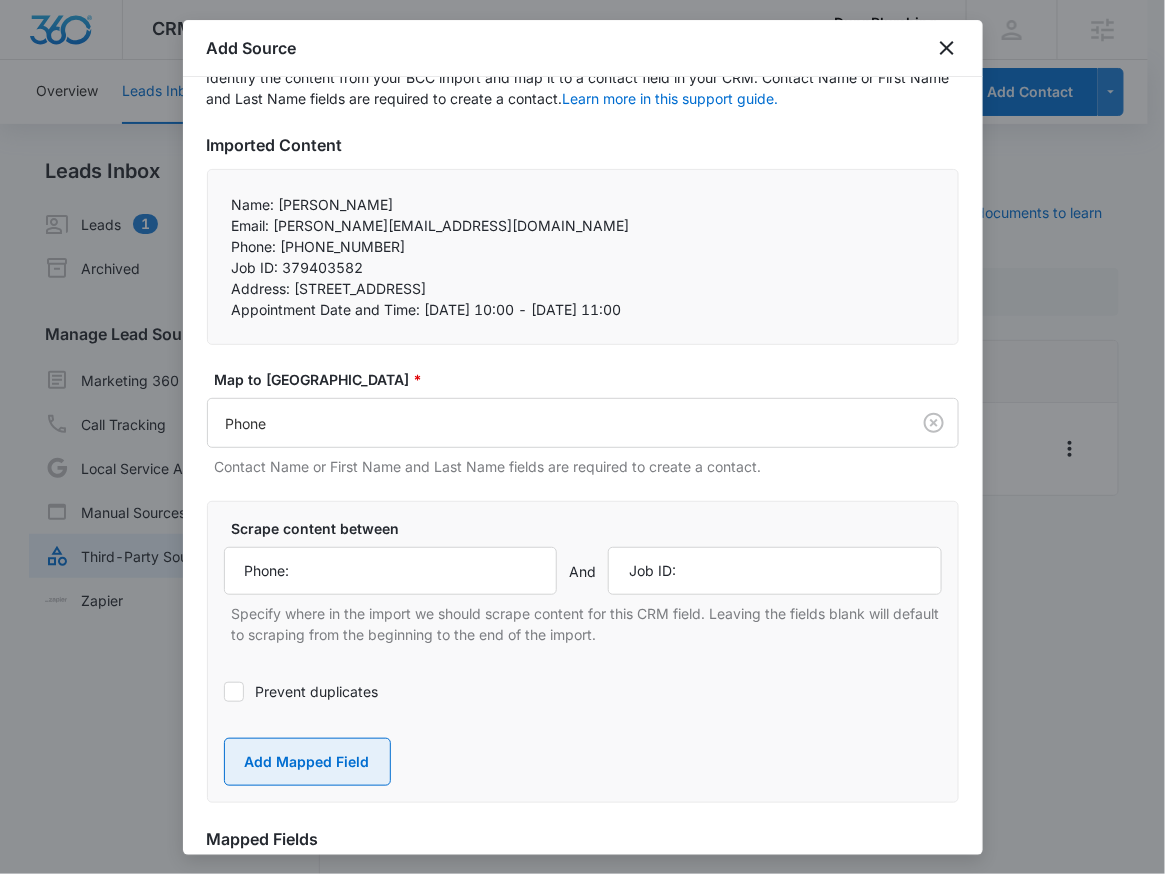 type 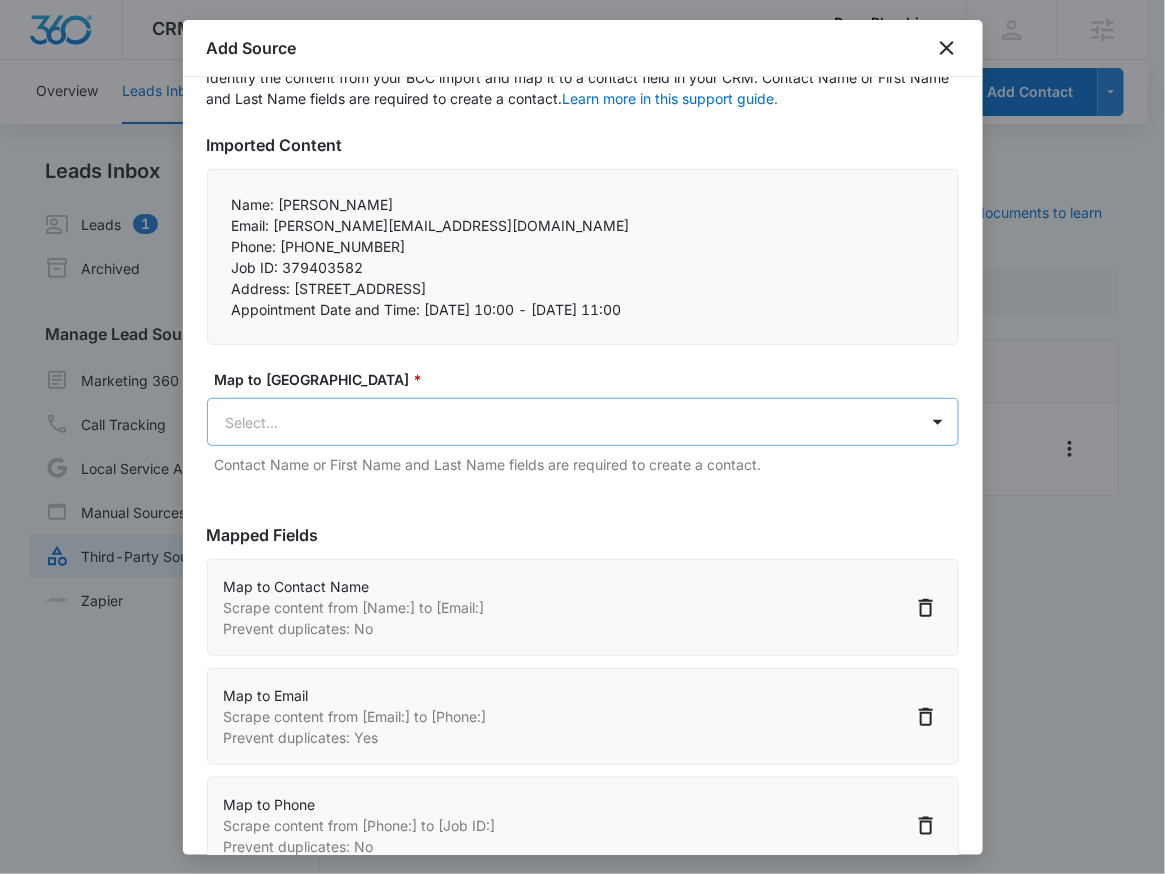 click on "CRM Apps Reputation Websites Forms CRM Email Social Shop Payments POS Content Ads Intelligence Files Brand Settings DunnPlumbing M331800 Your Accounts View All RN [PERSON_NAME] [PERSON_NAME][EMAIL_ADDRESS][PERSON_NAME][DOMAIN_NAME] My Profile Notifications Support Logout Terms & Conditions   •   Privacy Policy Agencies Overview Leads Inbox Contacts Organizations History Deals Projects Tasks Calendar Lists Reports Settings Add Contact Leads Inbox Leads 1 Archived Manage Lead Sources Marketing 360 Forms Call Tracking Local Service Ads Manual Sources Third-Party Sources Zapier Third-Party Sources Manually sync your third-party platform sources and assign them to contacts. Visit our support documents to learn more. Source Source Name Submissions   Housecall Pro - Leads --- Showing   1-1   of   1 DunnPlumbing - CRM Manage Third-Party Sources - Marketing 360®
1 Add Source Step 2 of 4 Field Mapping Learn more in this support guide. Imported Content Name: [PERSON_NAME] Email: [PERSON_NAME][EMAIL_ADDRESS][DOMAIN_NAME] Phone: [PHONE_NUMBER] * Select..." at bounding box center (582, 449) 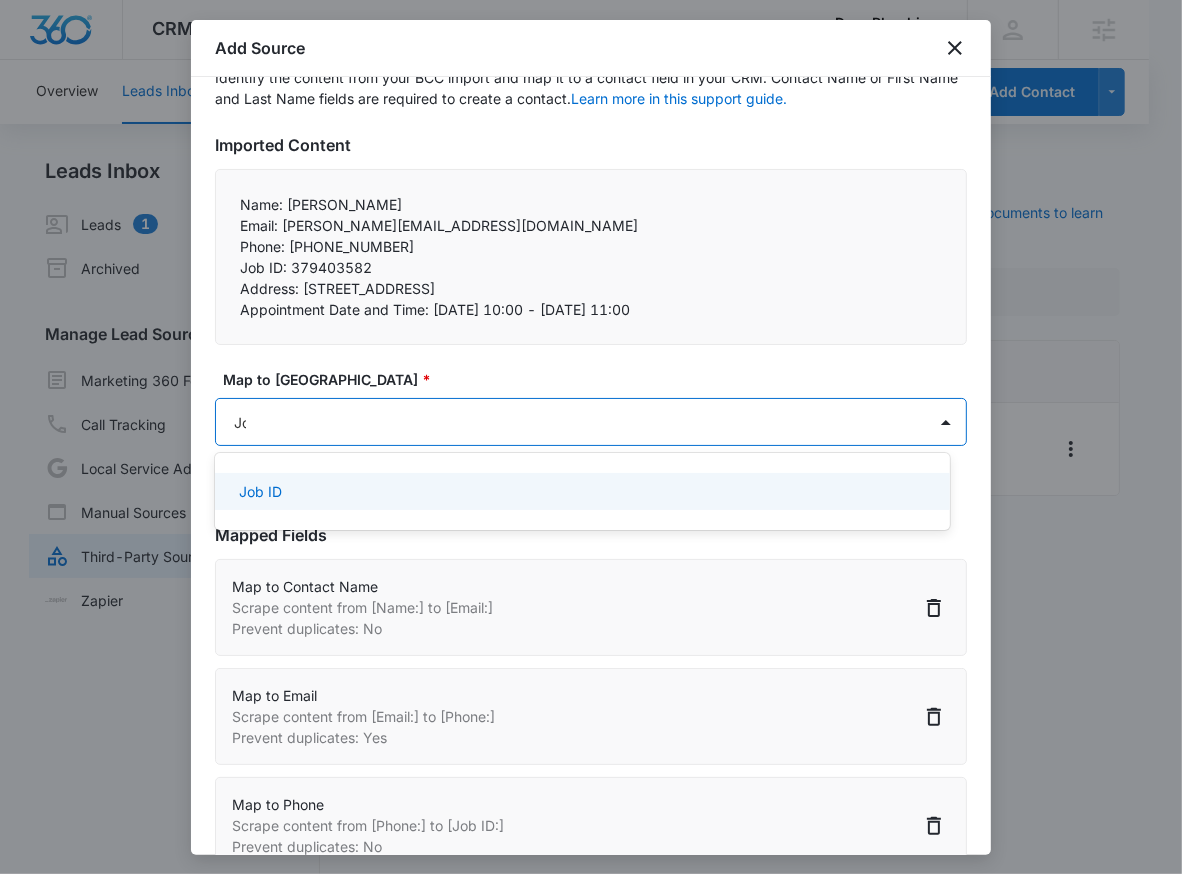 type on "Job" 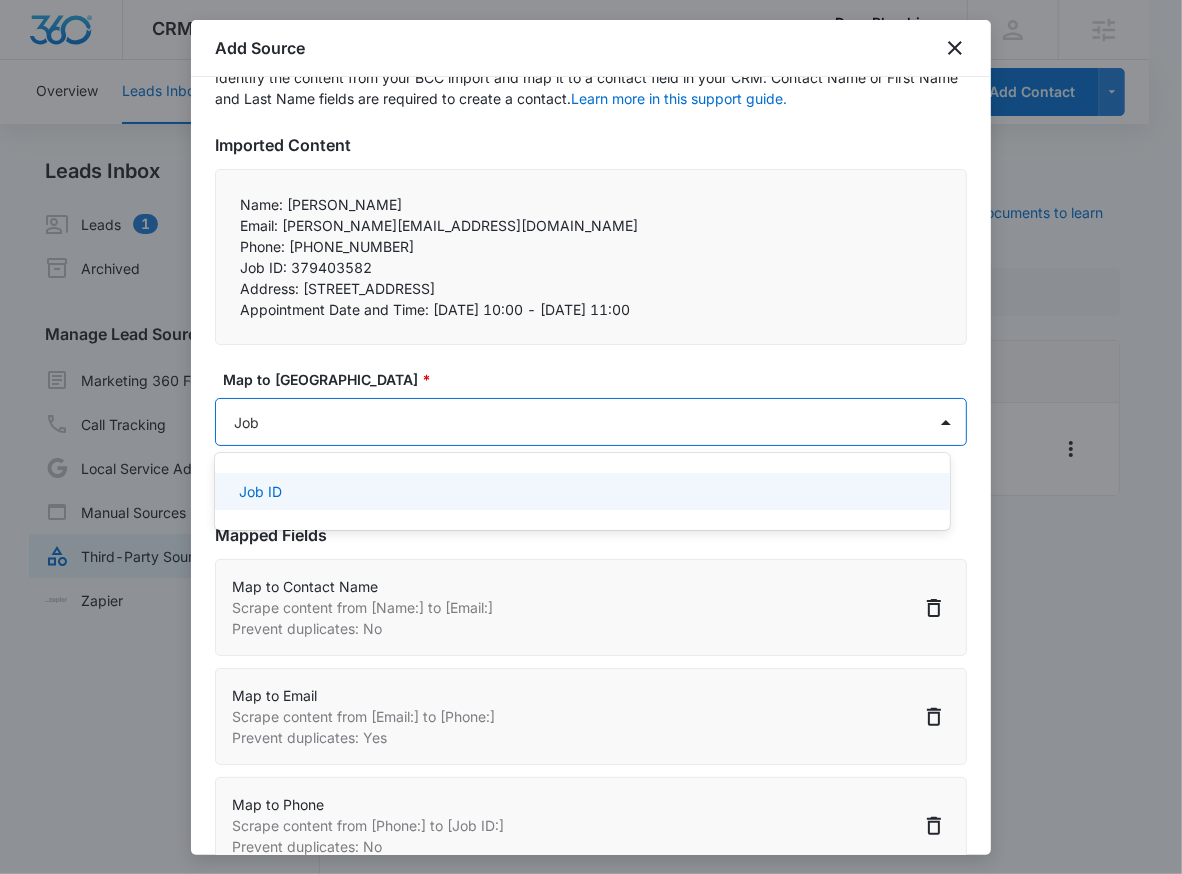 click on "Job ID" at bounding box center [582, 491] 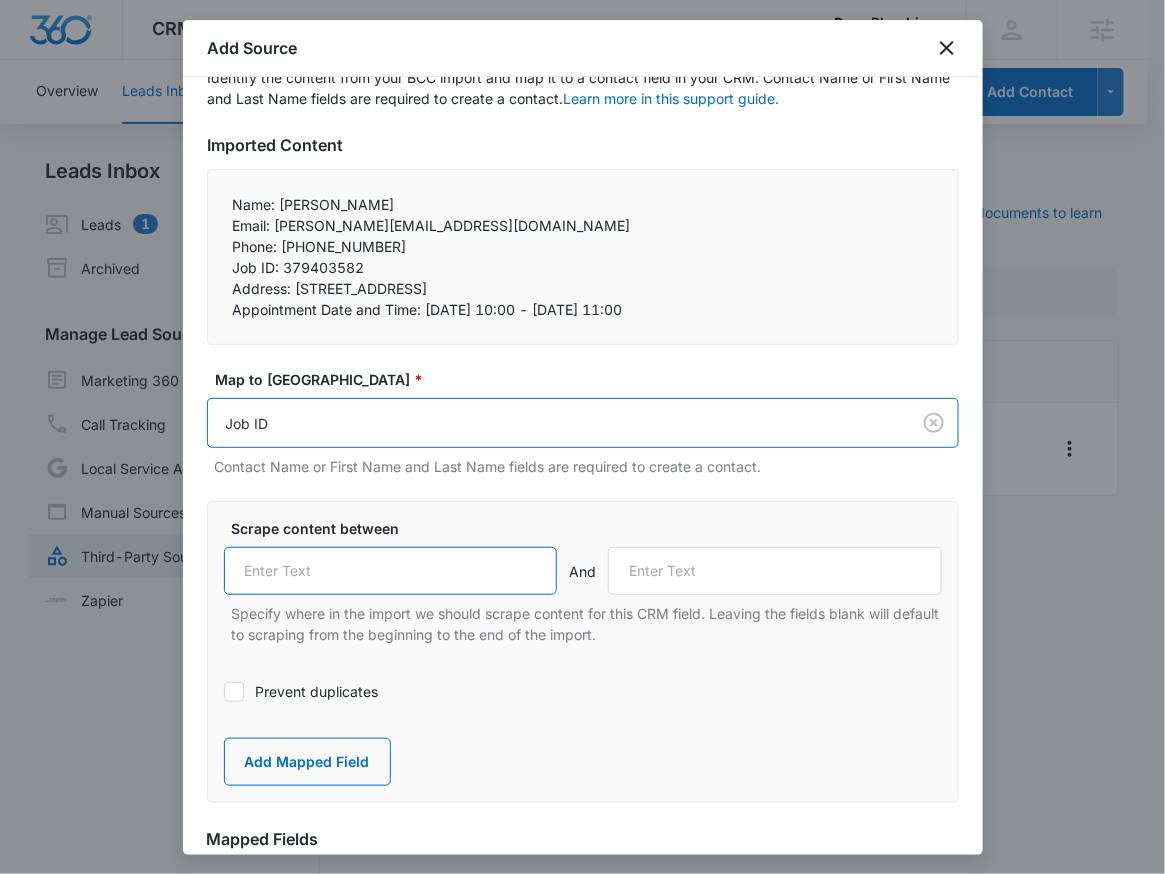 click at bounding box center (391, 571) 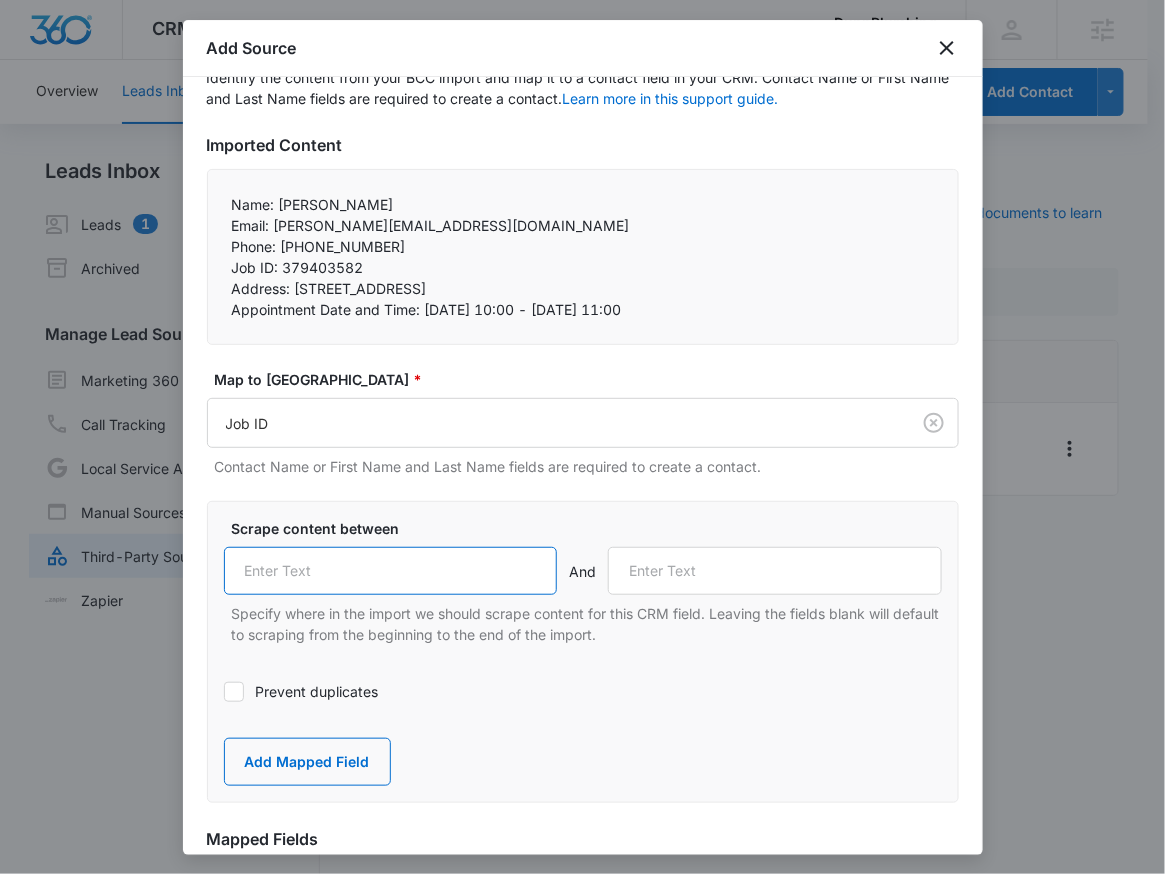 paste on "Job ID:" 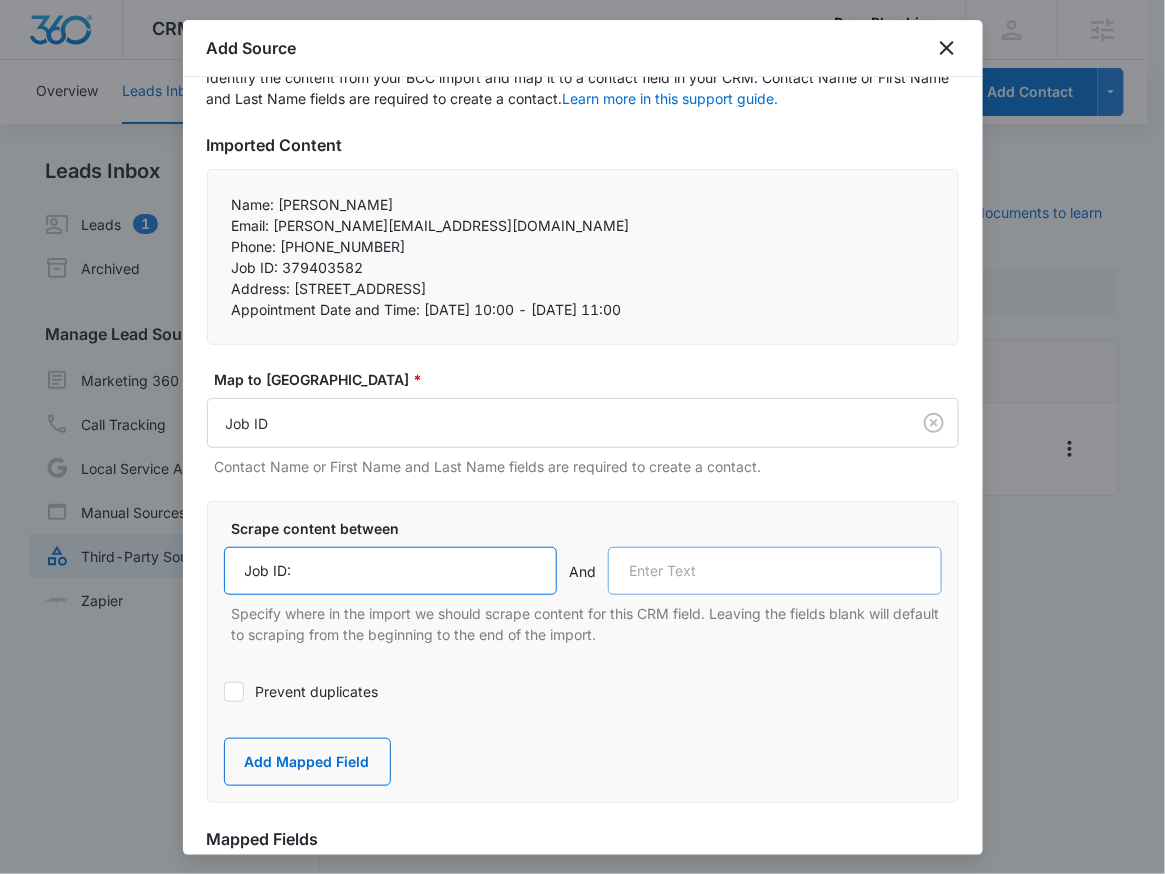 type on "Job ID:" 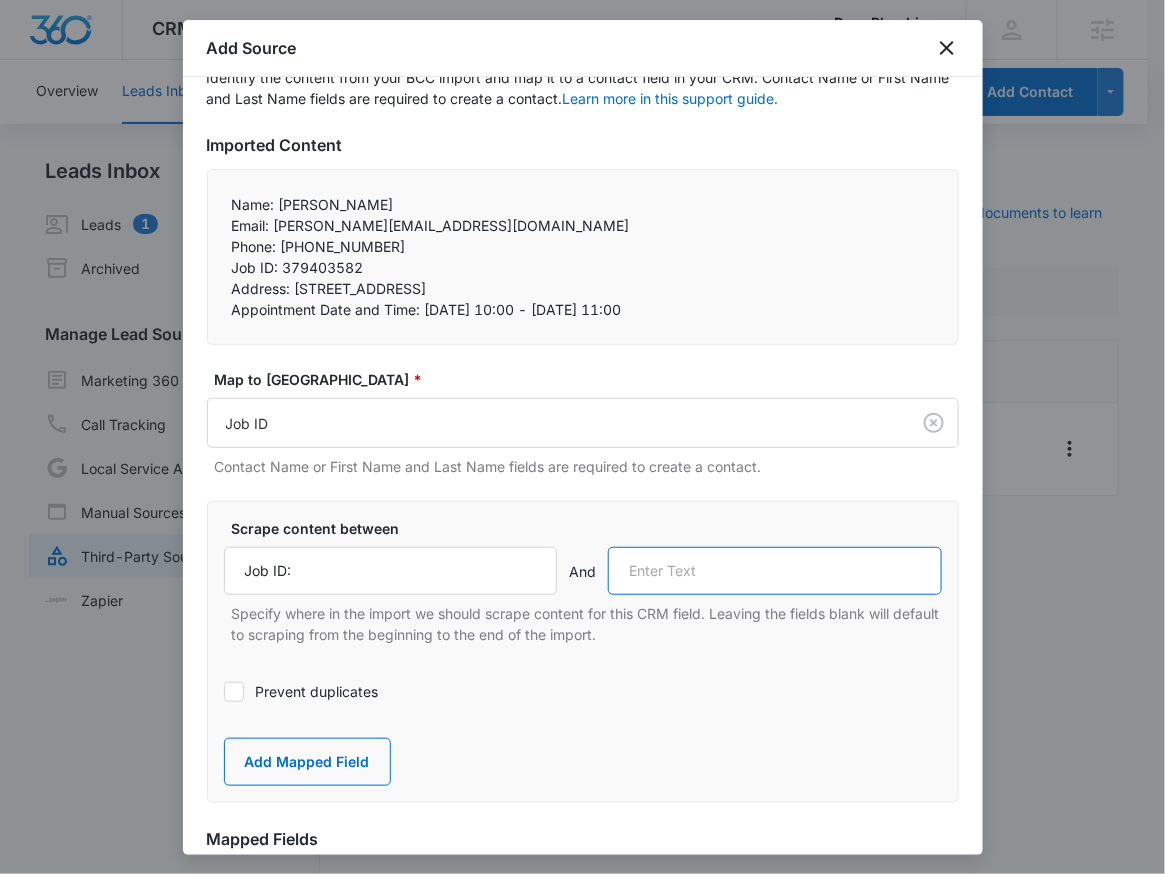 click at bounding box center (775, 571) 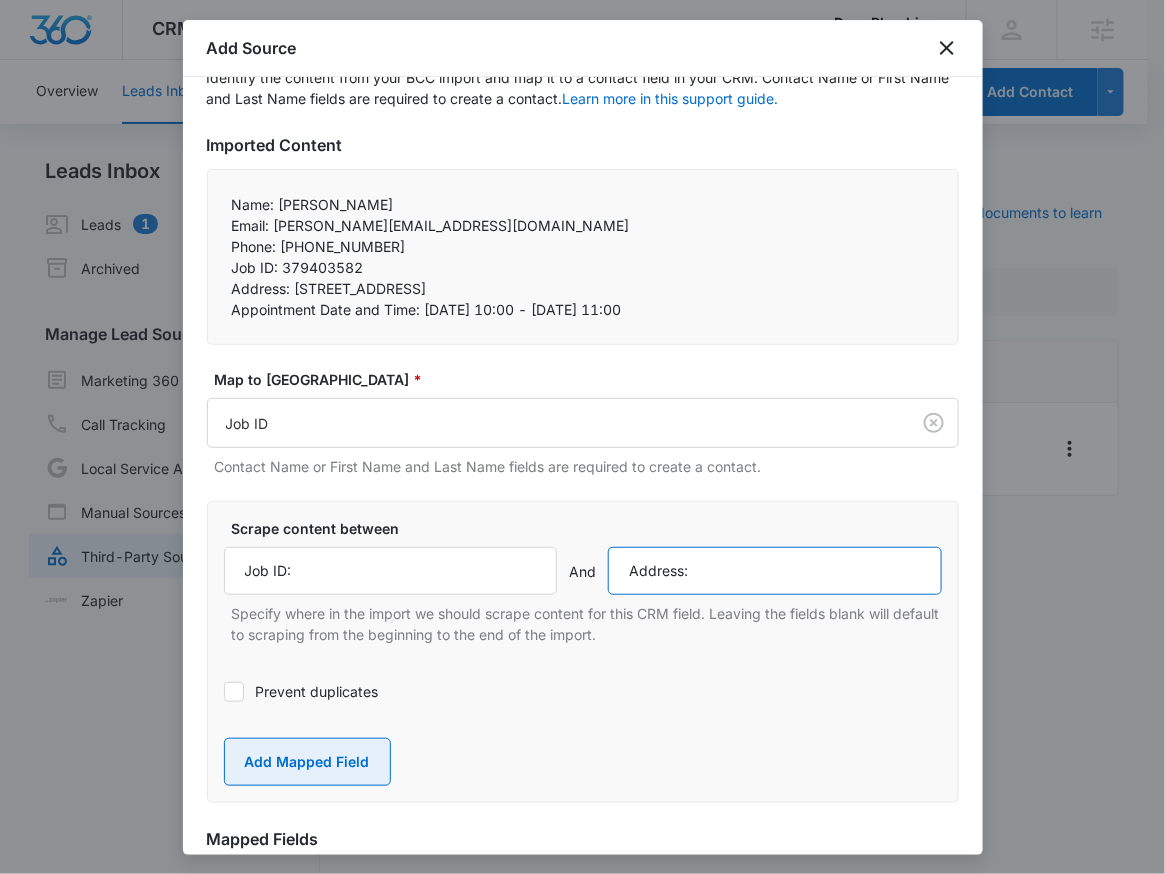 type on "Address:" 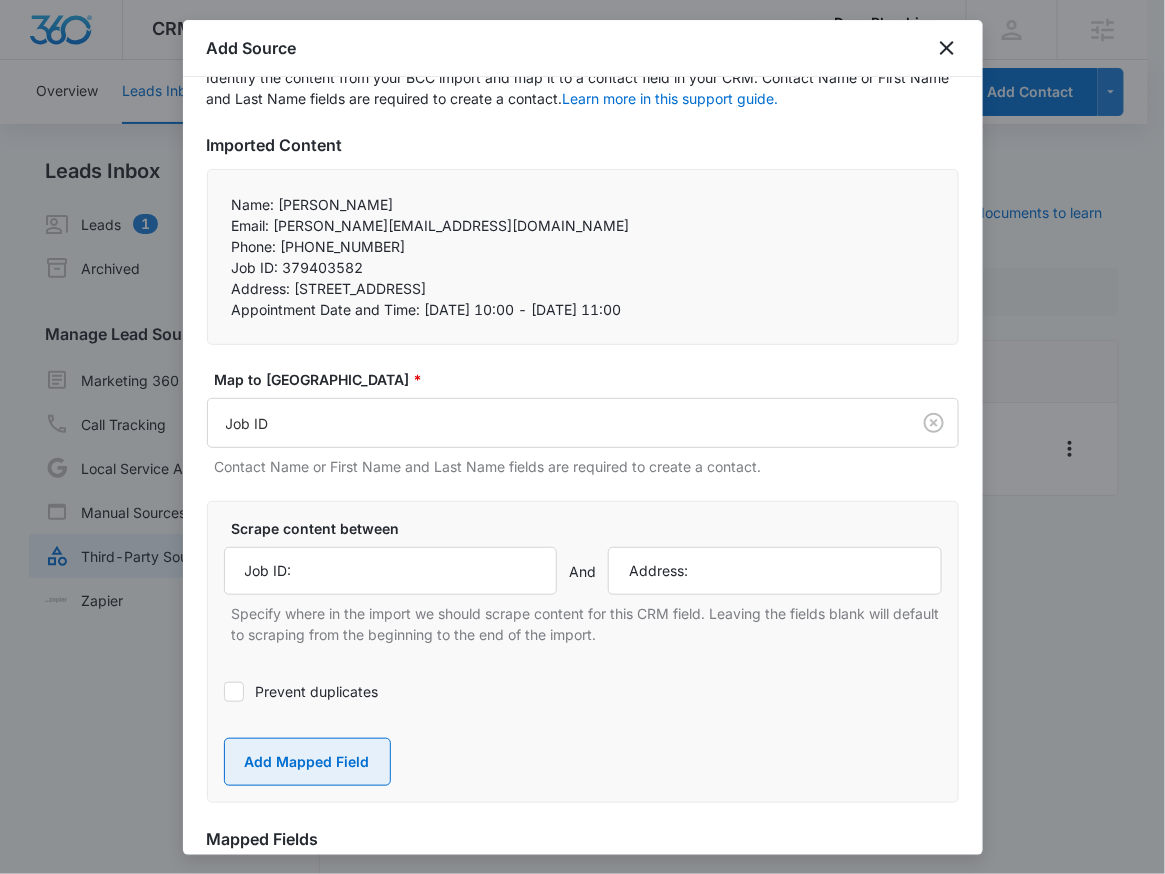 click on "Add Mapped Field" at bounding box center [307, 762] 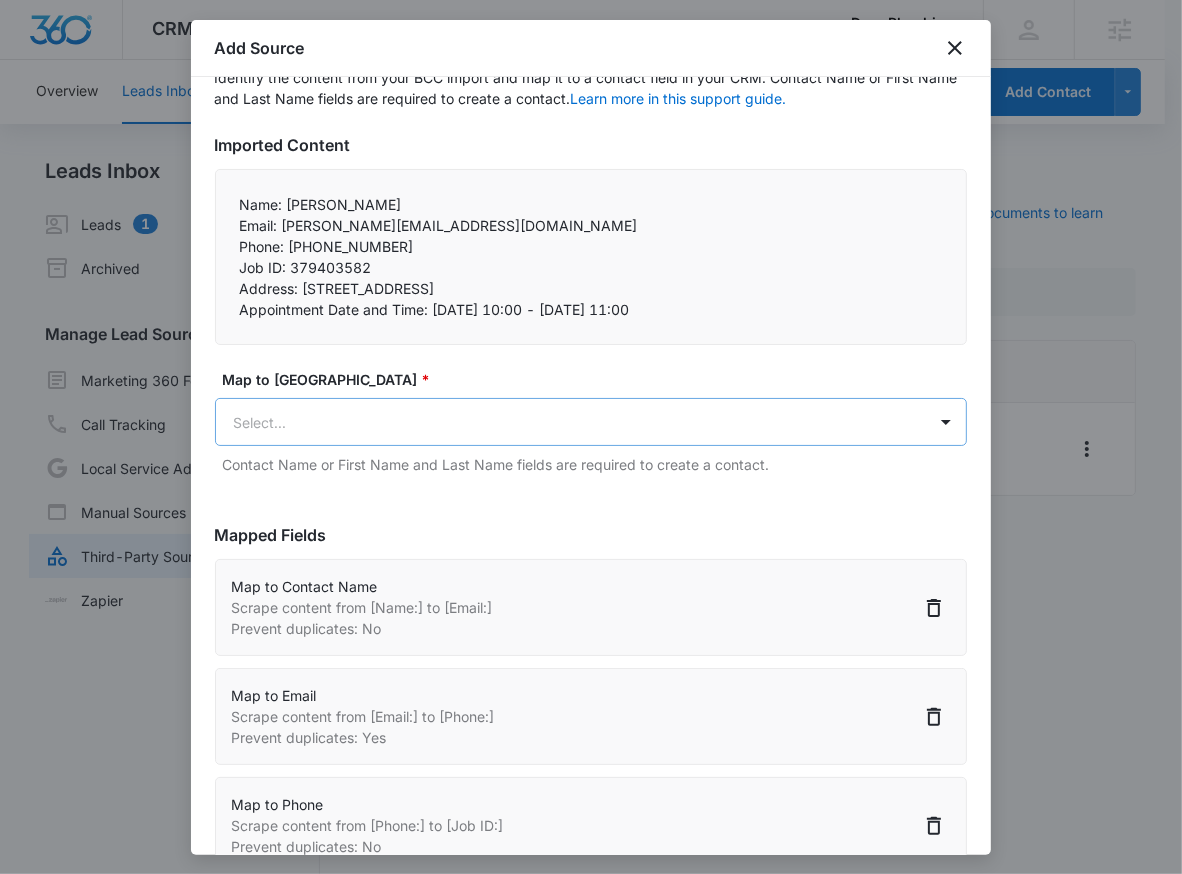 click on "CRM Apps Reputation Websites Forms CRM Email Social Shop Payments POS Content Ads Intelligence Files Brand Settings DunnPlumbing M331800 Your Accounts View All RN [PERSON_NAME] [PERSON_NAME][EMAIL_ADDRESS][PERSON_NAME][DOMAIN_NAME] My Profile Notifications Support Logout Terms & Conditions   •   Privacy Policy Agencies Overview Leads Inbox Contacts Organizations History Deals Projects Tasks Calendar Lists Reports Settings Add Contact Leads Inbox Leads 1 Archived Manage Lead Sources Marketing 360 Forms Call Tracking Local Service Ads Manual Sources Third-Party Sources Zapier Third-Party Sources Manually sync your third-party platform sources and assign them to contacts. Visit our support documents to learn more. Source Source Name Submissions   Housecall Pro - Leads --- Showing   1-1   of   1 DunnPlumbing - CRM Manage Third-Party Sources - Marketing 360®
1 Add Source Step 2 of 4 Field Mapping Learn more in this support guide. Imported Content Name: [PERSON_NAME] Email: [PERSON_NAME][EMAIL_ADDRESS][DOMAIN_NAME] Phone: [PHONE_NUMBER] * Select..." at bounding box center [591, 449] 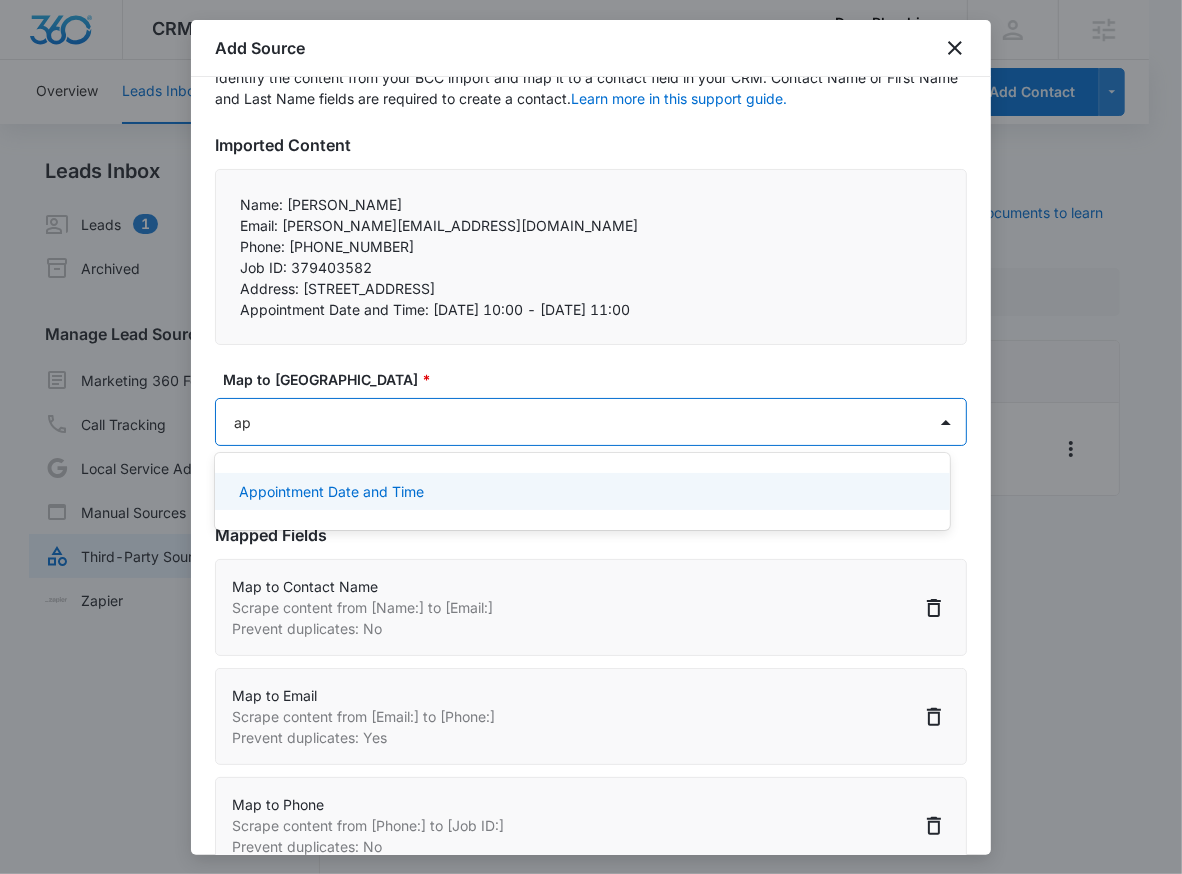 type on "app" 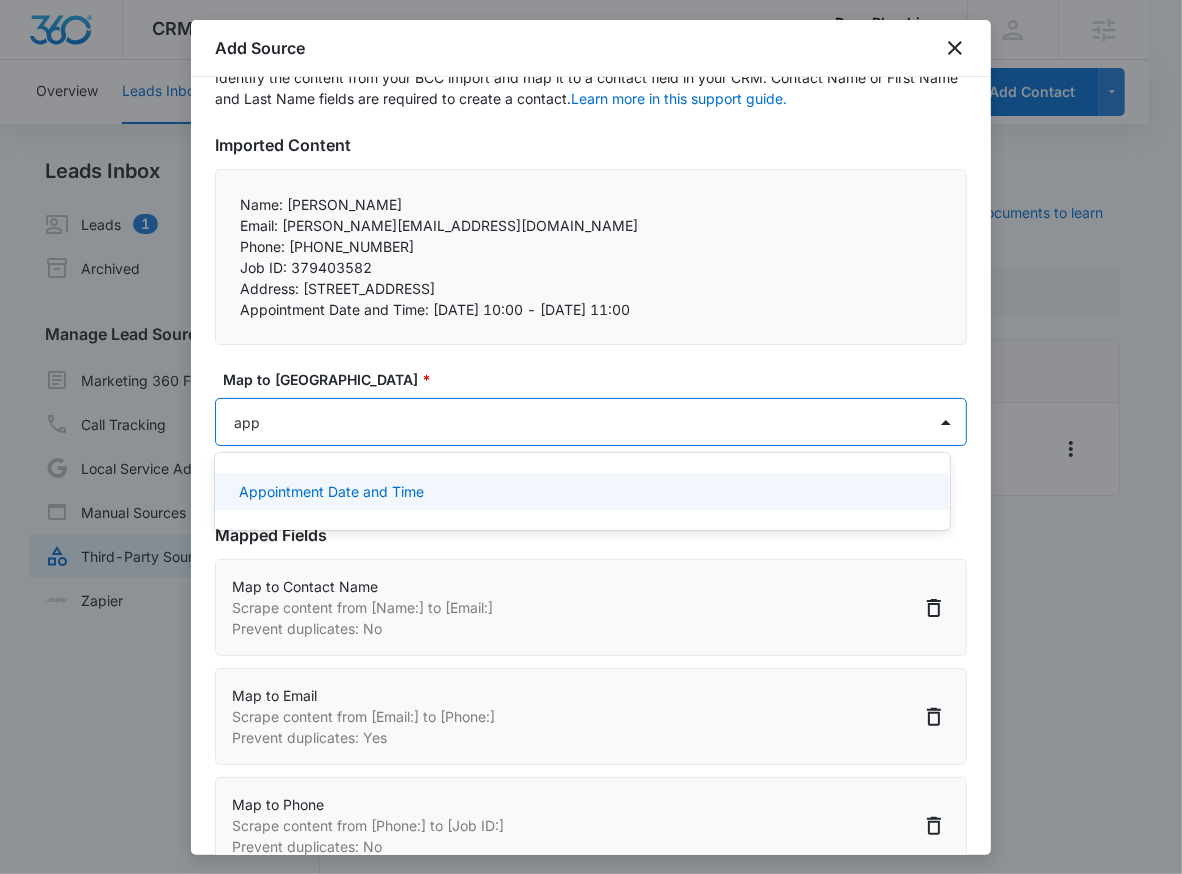 click on "Appointment Date and Time" at bounding box center (582, 491) 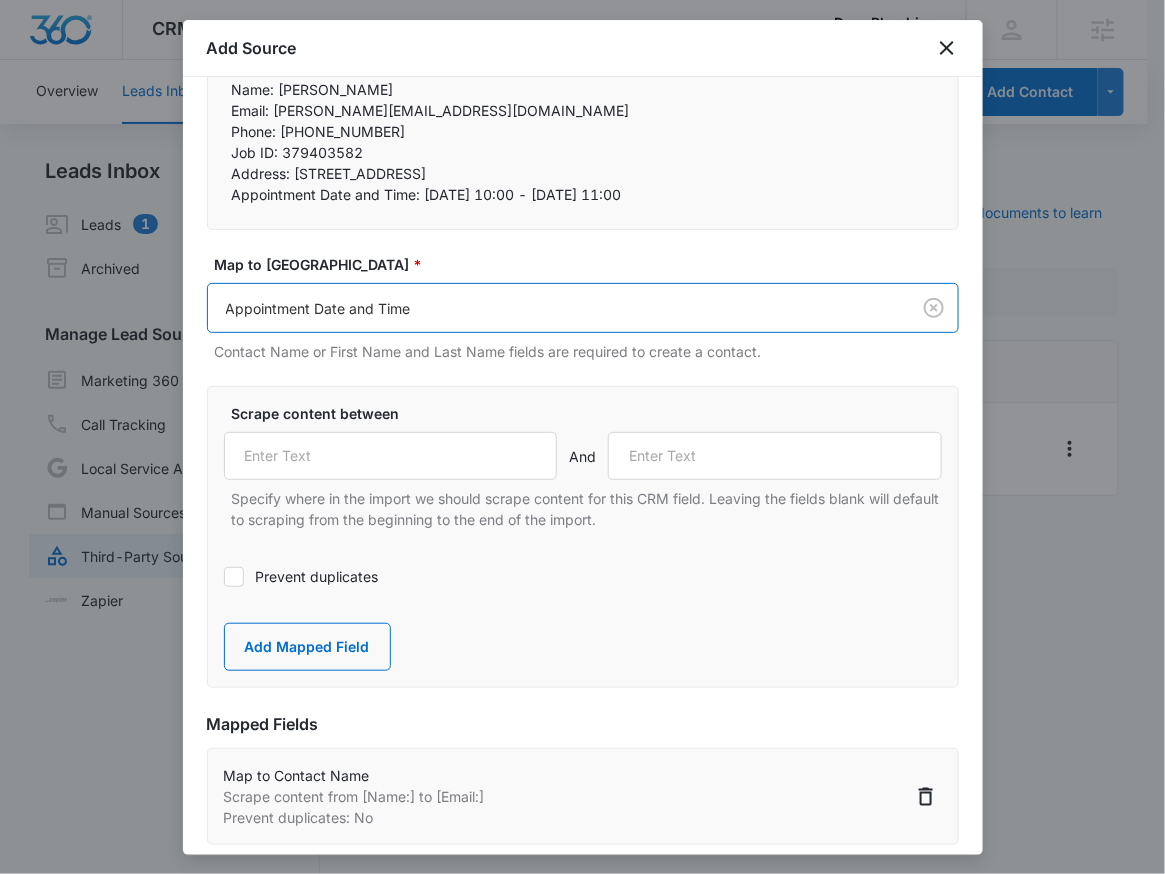 scroll, scrollTop: 215, scrollLeft: 0, axis: vertical 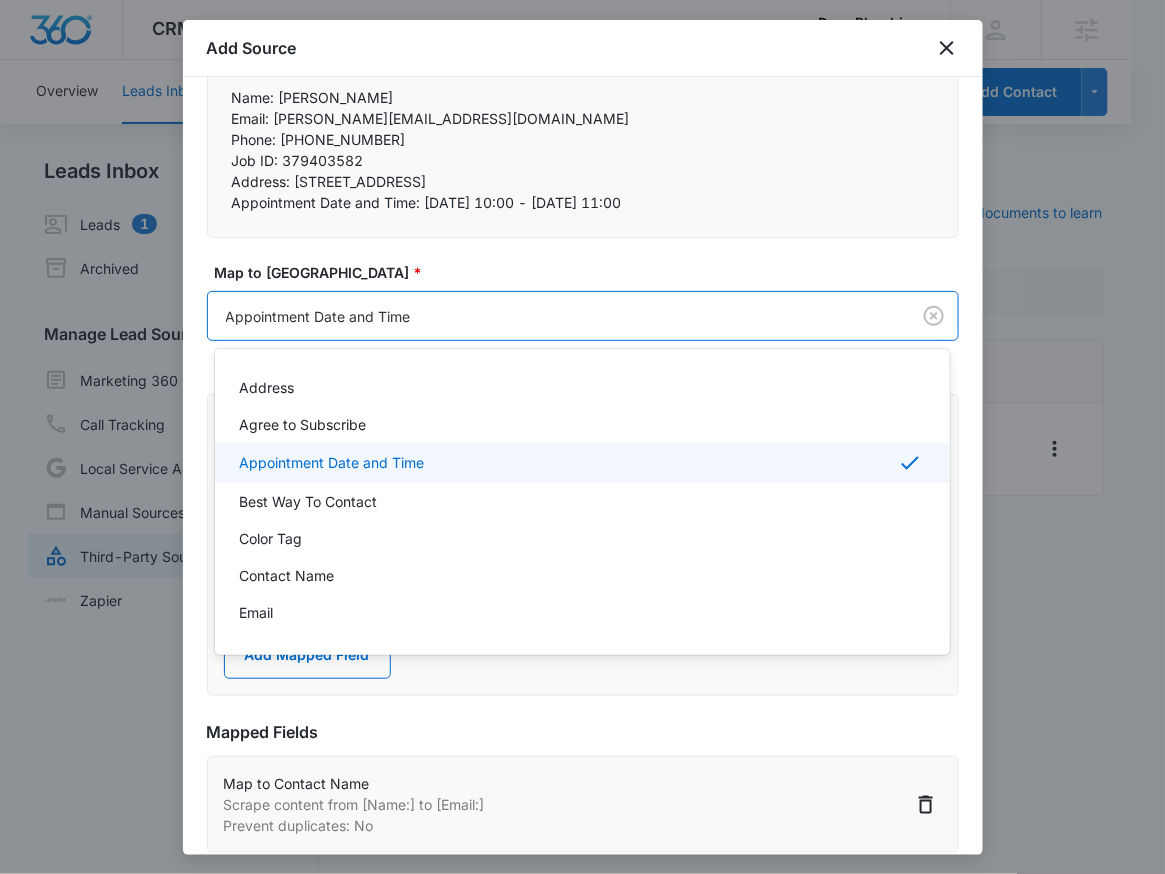 click on "CRM Apps Reputation Websites Forms CRM Email Social Shop Payments POS Content Ads Intelligence Files Brand Settings DunnPlumbing M331800 Your Accounts View All RN [PERSON_NAME] [PERSON_NAME][EMAIL_ADDRESS][PERSON_NAME][DOMAIN_NAME] My Profile Notifications Support Logout Terms & Conditions   •   Privacy Policy Agencies Overview Leads Inbox Contacts Organizations History Deals Projects Tasks Calendar Lists Reports Settings Add Contact Leads Inbox Leads 1 Archived Manage Lead Sources Marketing 360 Forms Call Tracking Local Service Ads Manual Sources Third-Party Sources Zapier Third-Party Sources Manually sync your third-party platform sources and assign them to contacts. Visit our support documents to learn more. Source Source Name Submissions   Housecall Pro - Leads --- Showing   1-1   of   1 DunnPlumbing - CRM Manage Third-Party Sources - Marketing 360®
1 Add Source Step 2 of 4 Field Mapping Learn more in this support guide. Imported Content Name: [PERSON_NAME] Email: [PERSON_NAME][EMAIL_ADDRESS][DOMAIN_NAME] Phone: [PHONE_NUMBER] * And Back" at bounding box center (582, 437) 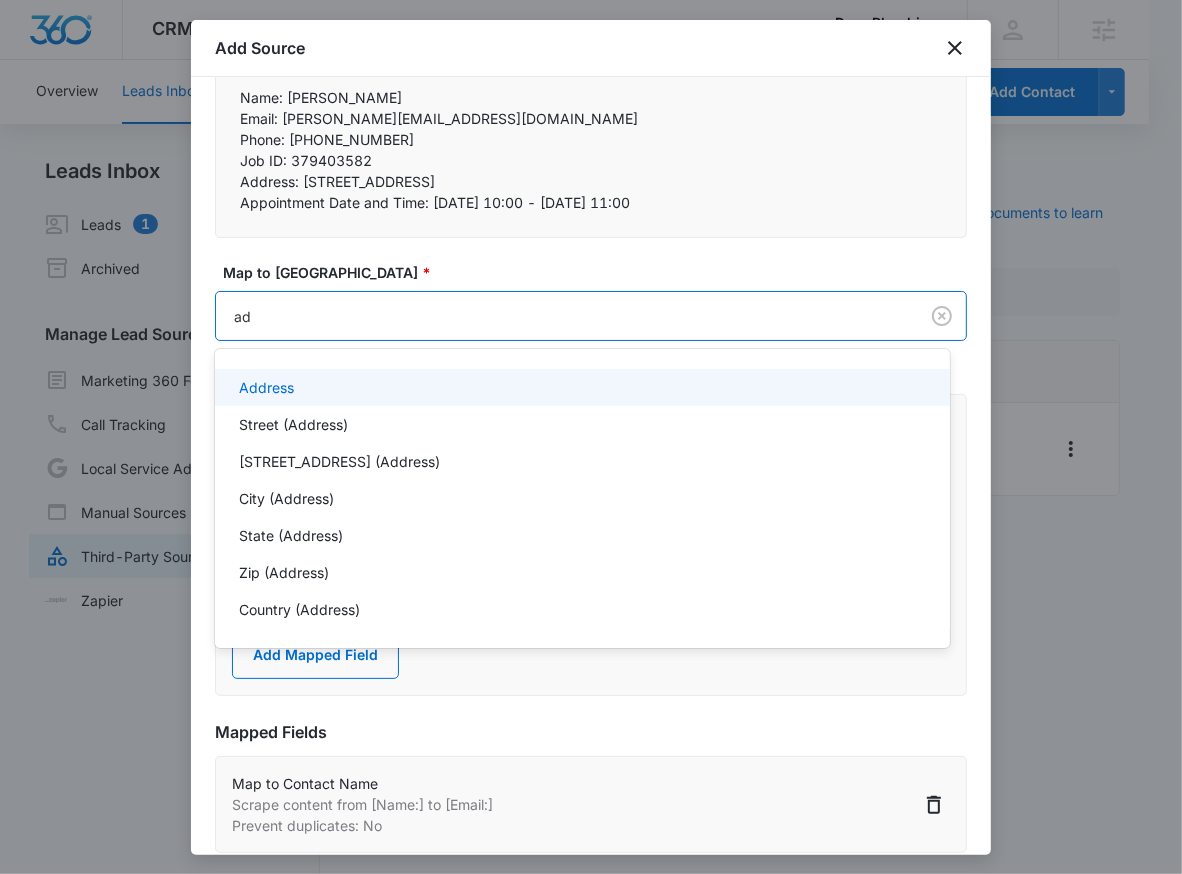 type on "add" 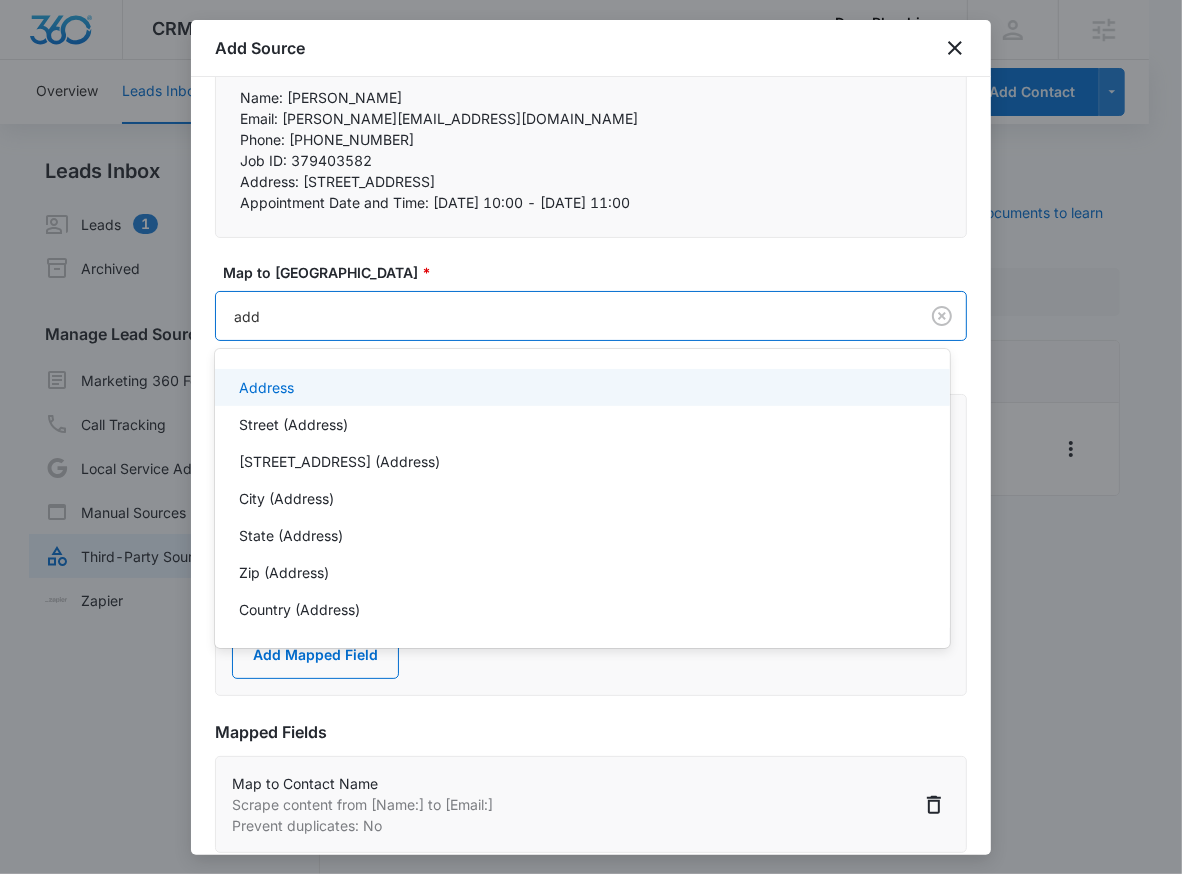 click on "Address" at bounding box center [580, 387] 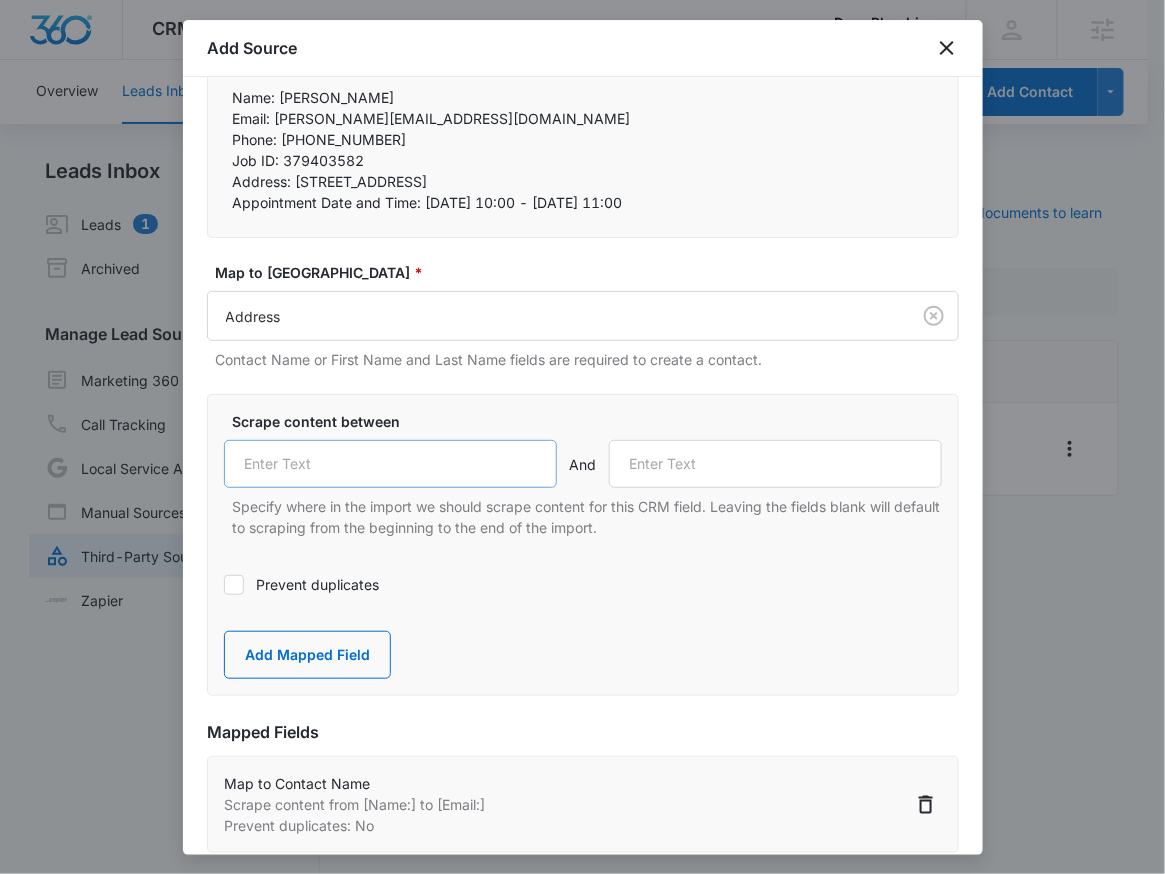 drag, startPoint x: 348, startPoint y: 421, endPoint x: 355, endPoint y: 474, distance: 53.460266 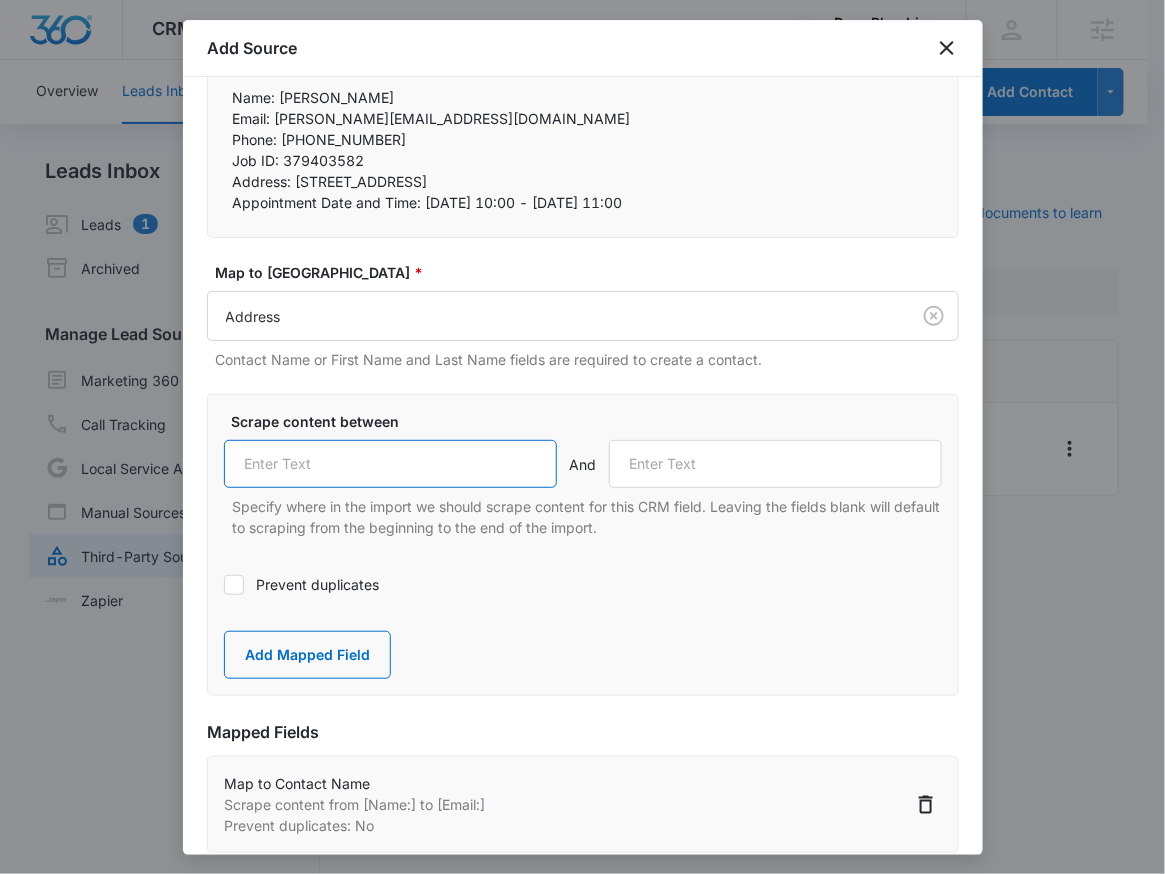 click at bounding box center [391, 464] 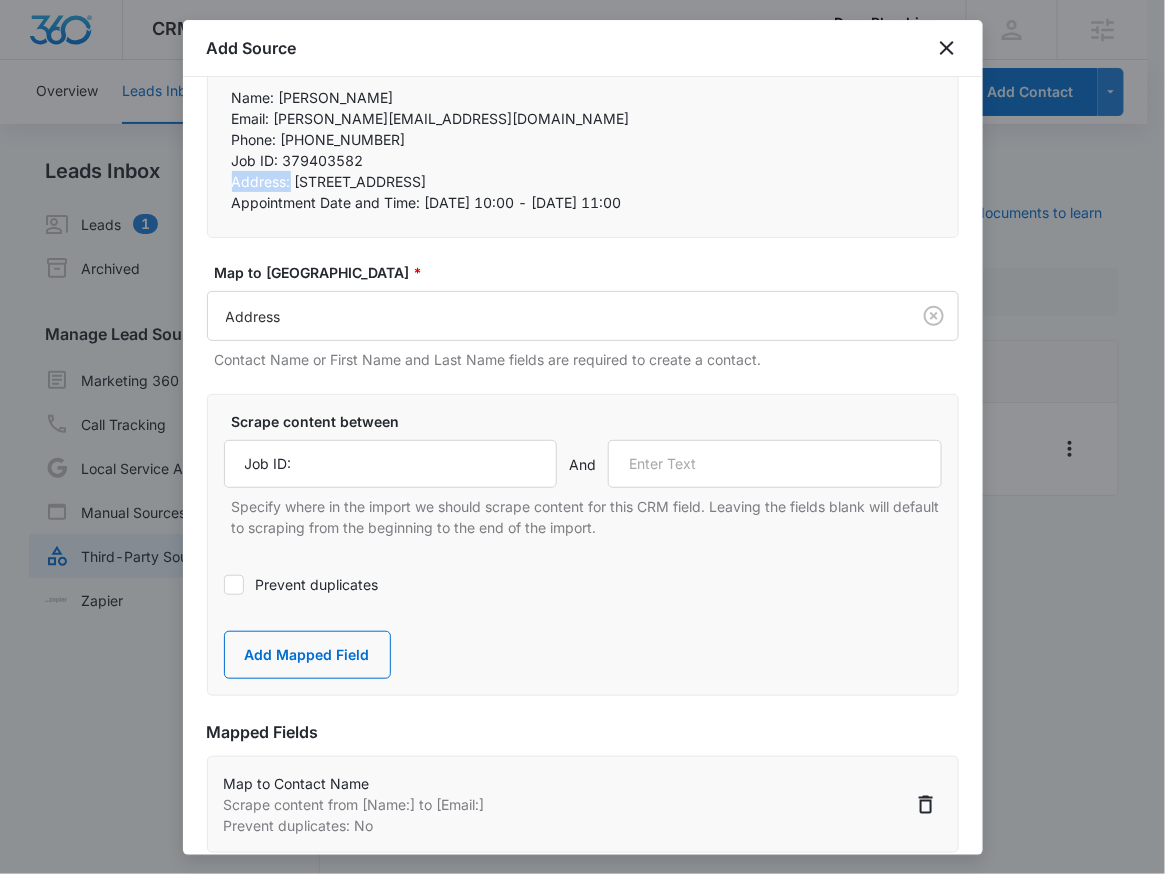 drag, startPoint x: 224, startPoint y: 178, endPoint x: 291, endPoint y: 183, distance: 67.18631 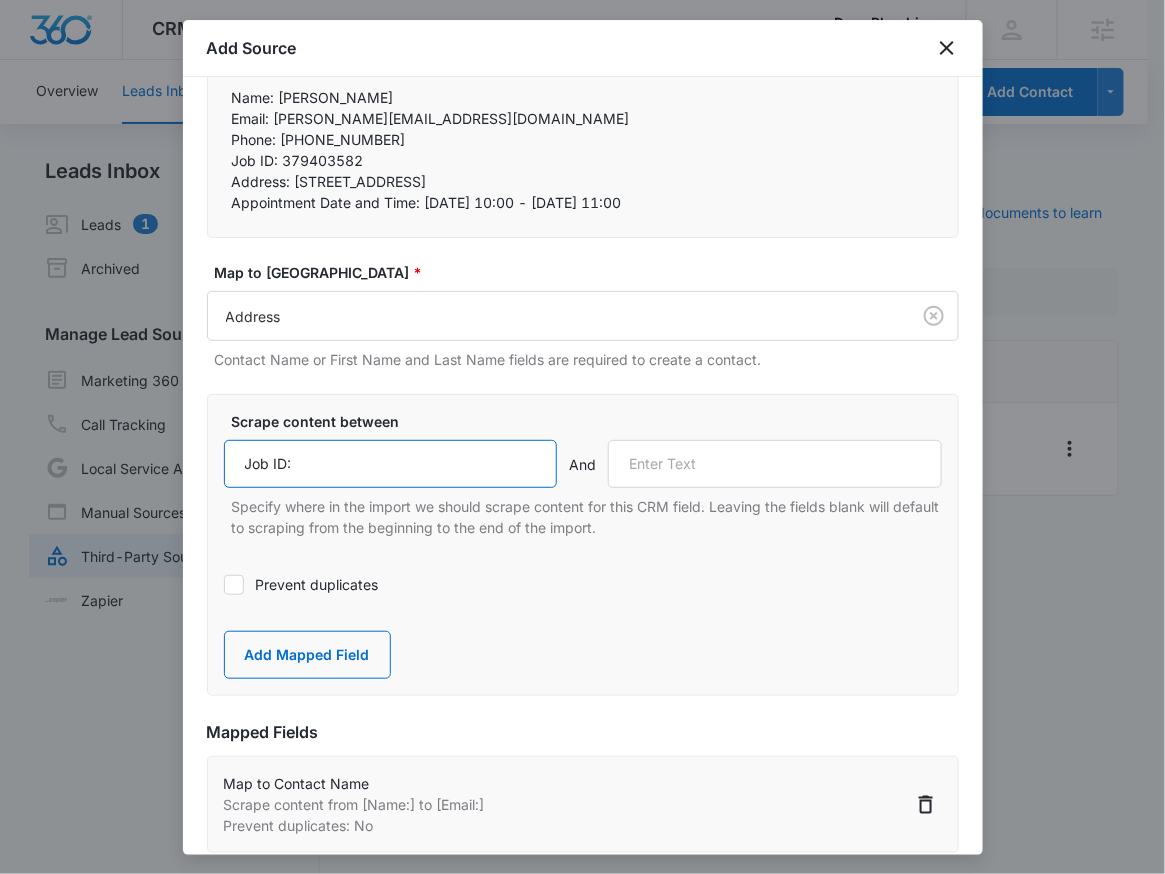 click on "Job ID:" at bounding box center [391, 464] 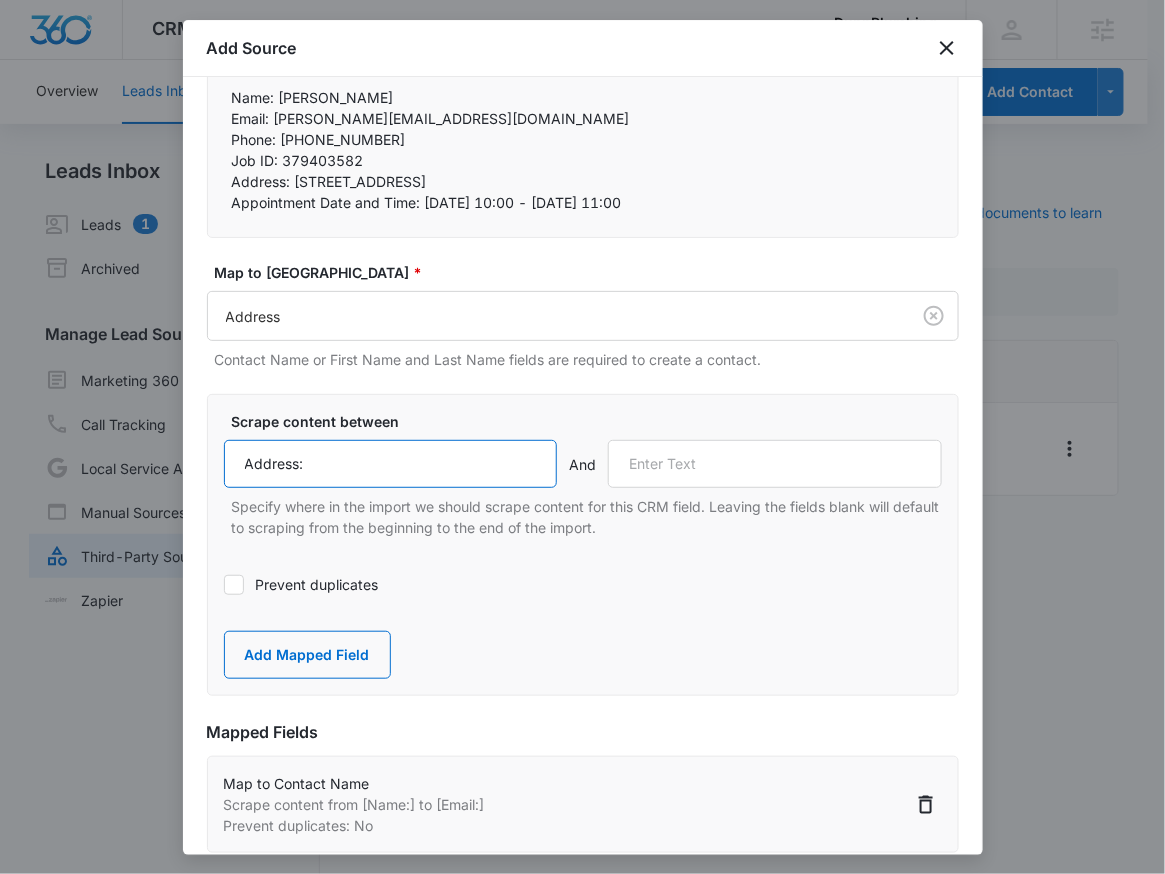 type on "Address:" 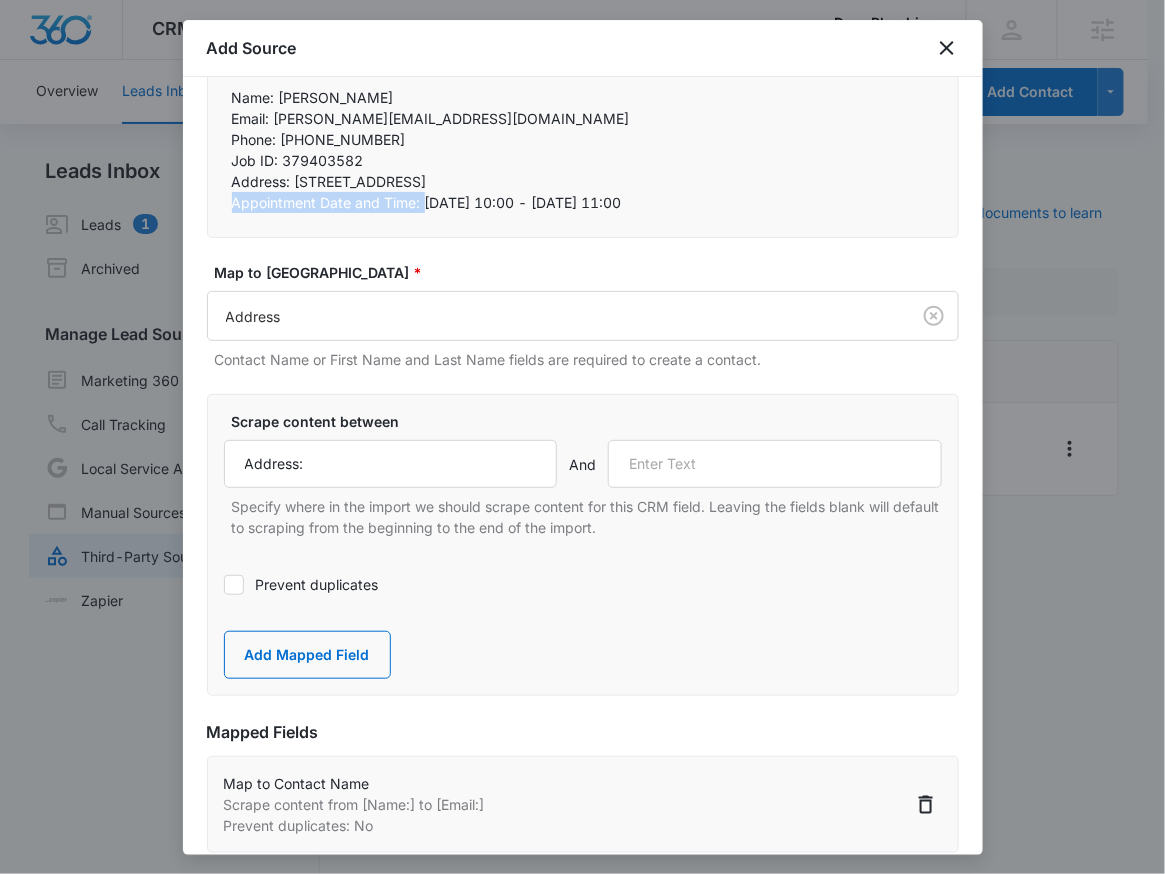 drag, startPoint x: 215, startPoint y: 209, endPoint x: 422, endPoint y: 203, distance: 207.08694 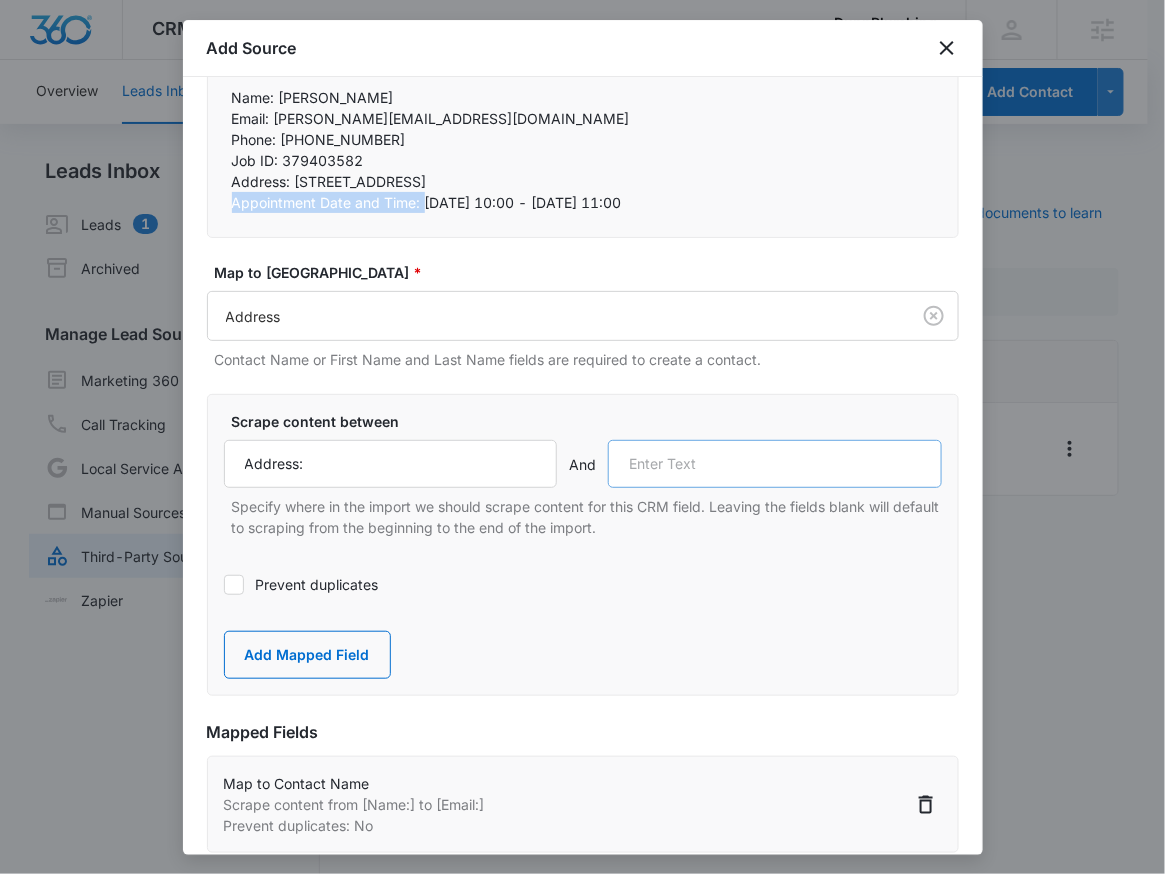 copy on "Appointment Date and Time:" 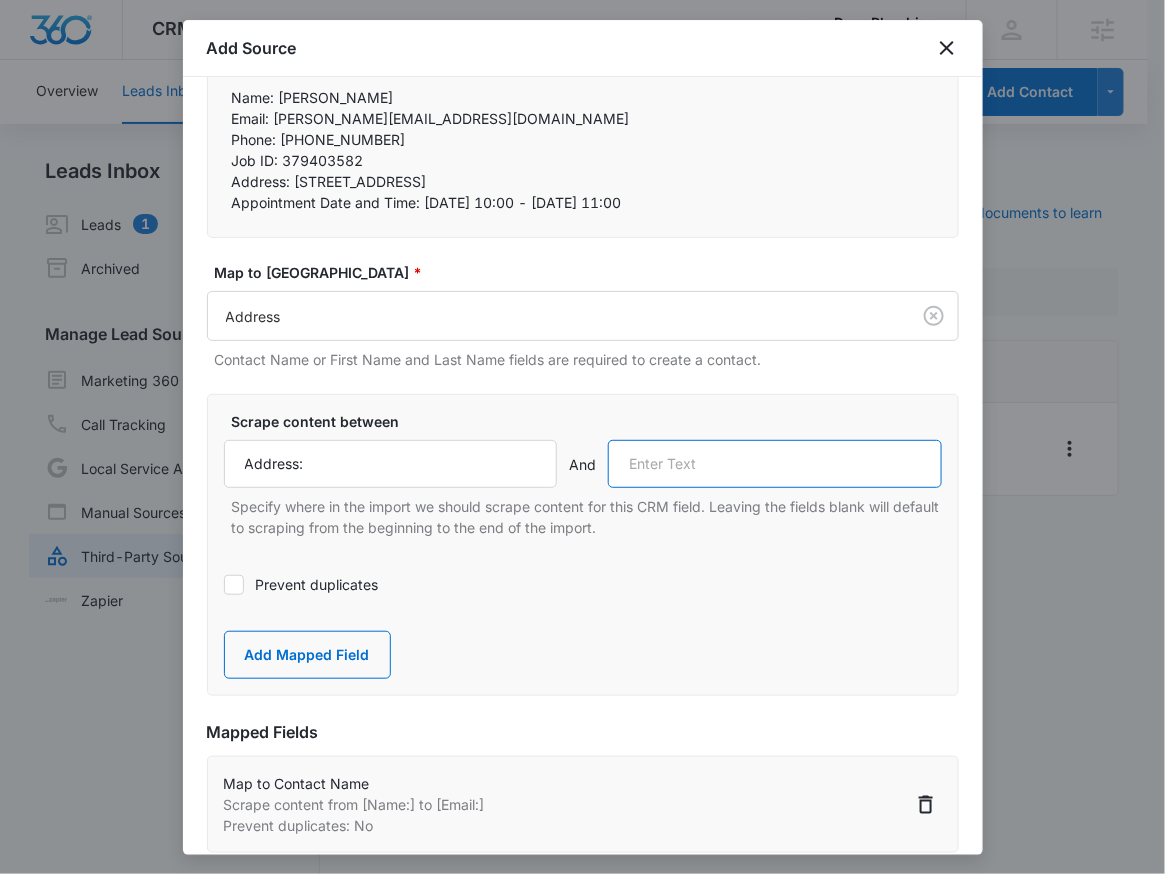 click at bounding box center (775, 464) 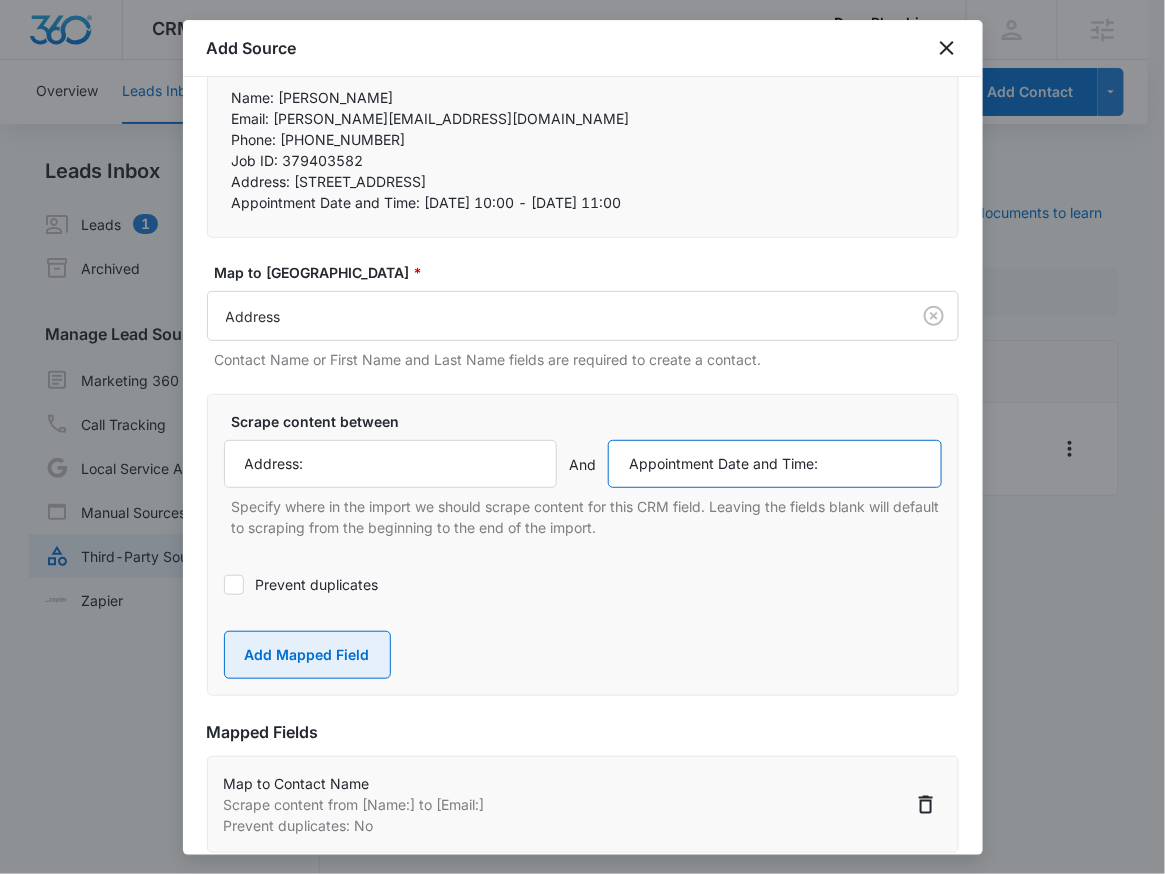 type on "Appointment Date and Time:" 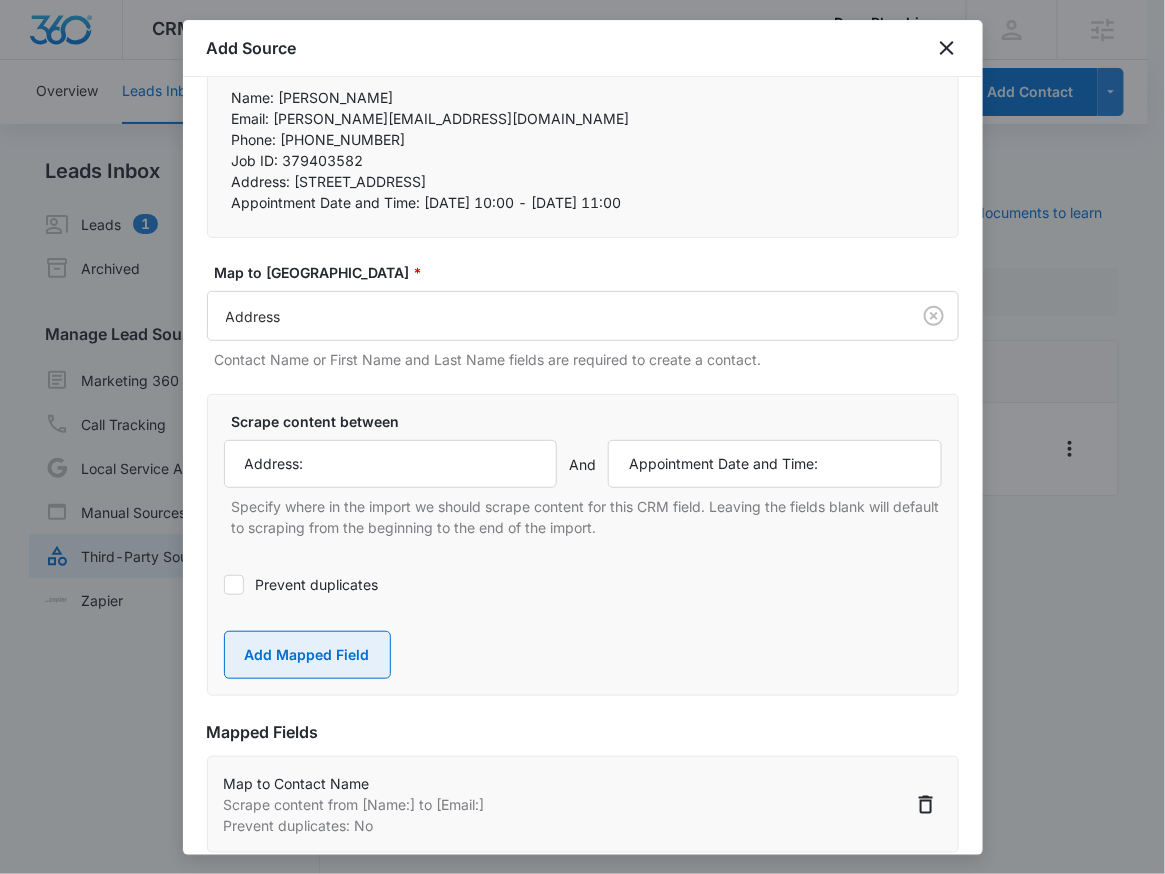 click on "Add Mapped Field" at bounding box center (307, 655) 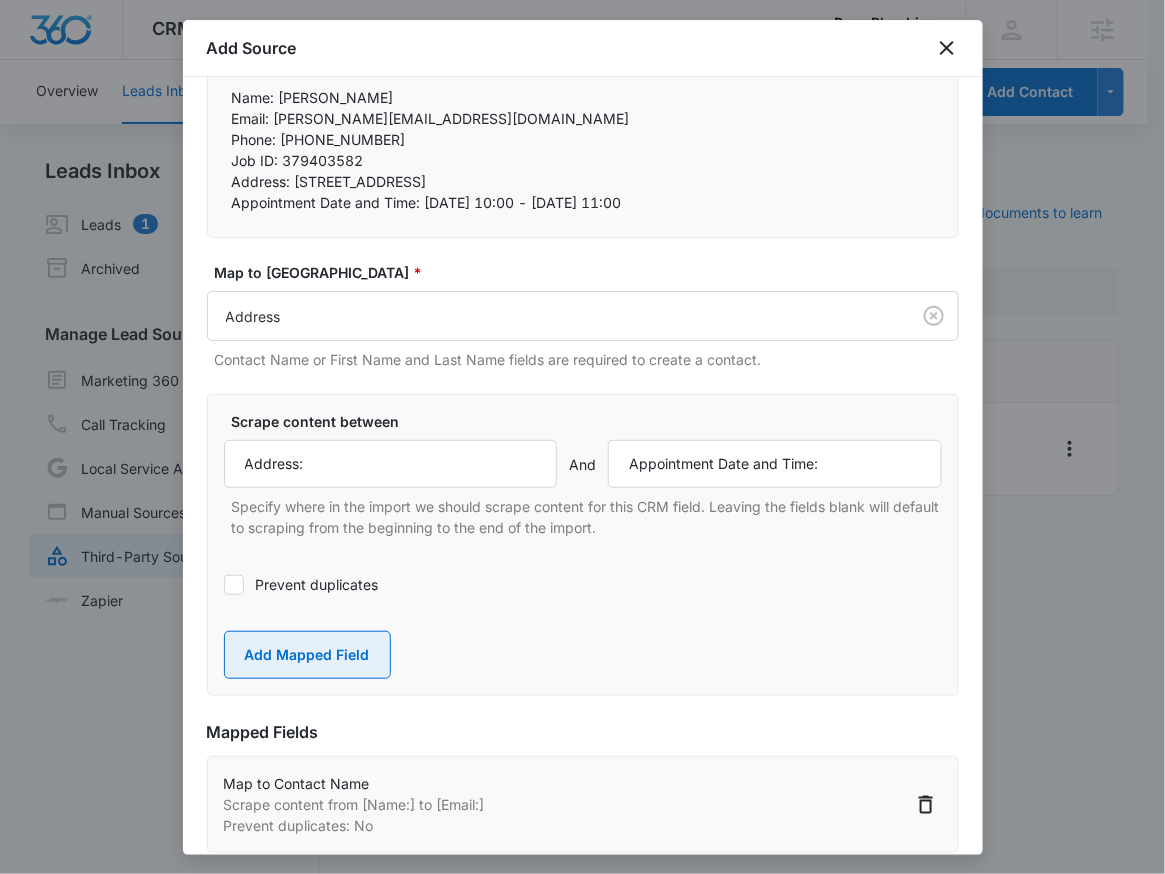 type 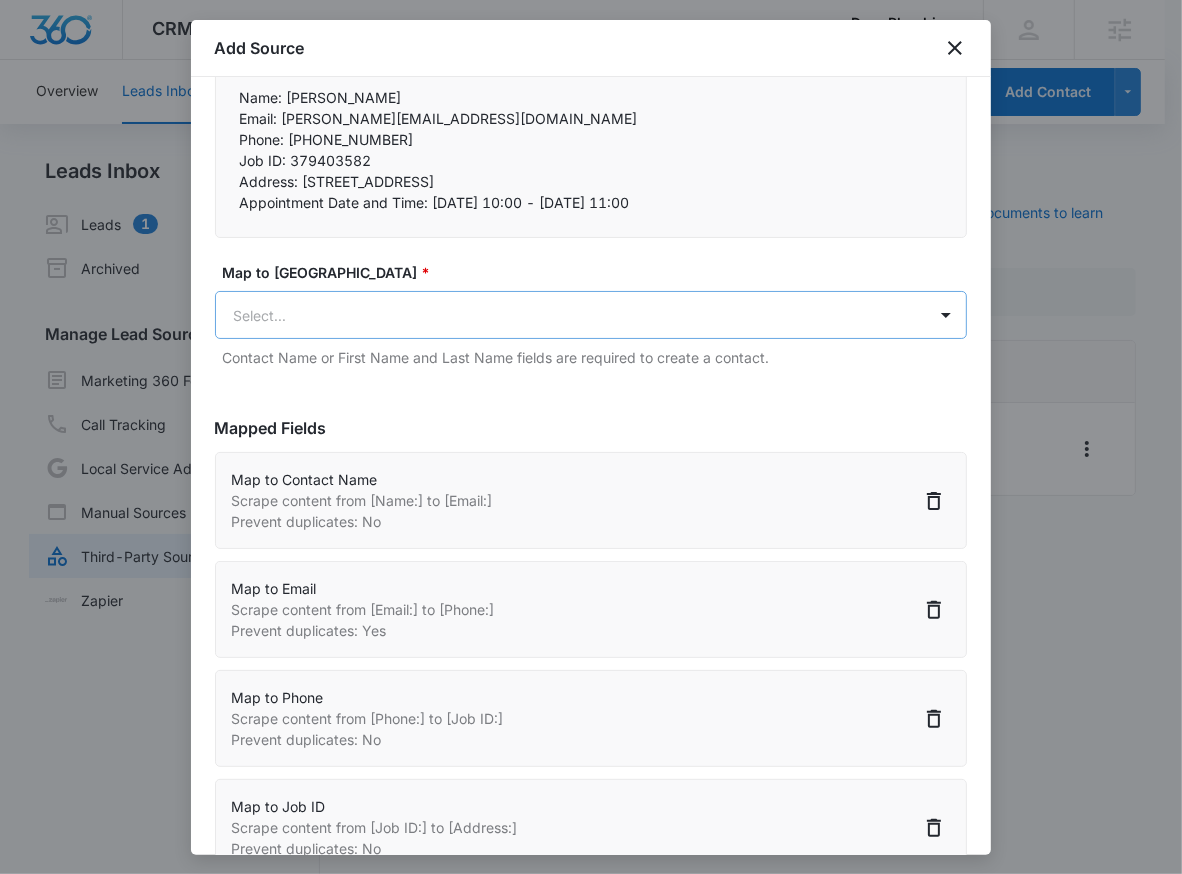 click on "CRM Apps Reputation Websites Forms CRM Email Social Shop Payments POS Content Ads Intelligence Files Brand Settings DunnPlumbing M331800 Your Accounts View All RN [PERSON_NAME] [PERSON_NAME][EMAIL_ADDRESS][PERSON_NAME][DOMAIN_NAME] My Profile Notifications Support Logout Terms & Conditions   •   Privacy Policy Agencies Overview Leads Inbox Contacts Organizations History Deals Projects Tasks Calendar Lists Reports Settings Add Contact Leads Inbox Leads 1 Archived Manage Lead Sources Marketing 360 Forms Call Tracking Local Service Ads Manual Sources Third-Party Sources Zapier Third-Party Sources Manually sync your third-party platform sources and assign them to contacts. Visit our support documents to learn more. Source Source Name Submissions   Housecall Pro - Leads --- Showing   1-1   of   1 DunnPlumbing - CRM Manage Third-Party Sources - Marketing 360®
1 Add Source Step 2 of 4 Field Mapping Learn more in this support guide. Imported Content Name: [PERSON_NAME] Email: [PERSON_NAME][EMAIL_ADDRESS][DOMAIN_NAME] Phone: [PHONE_NUMBER] * Select..." at bounding box center [591, 449] 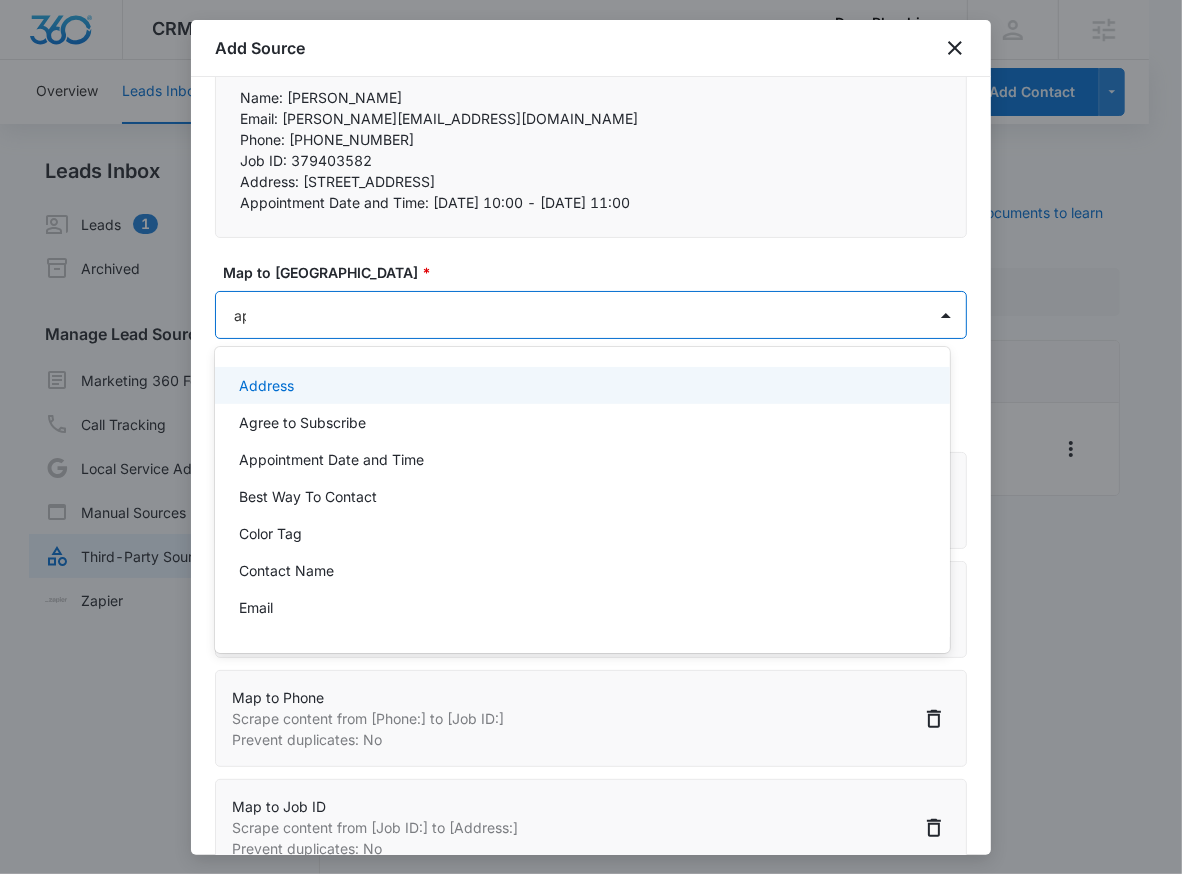 type on "app" 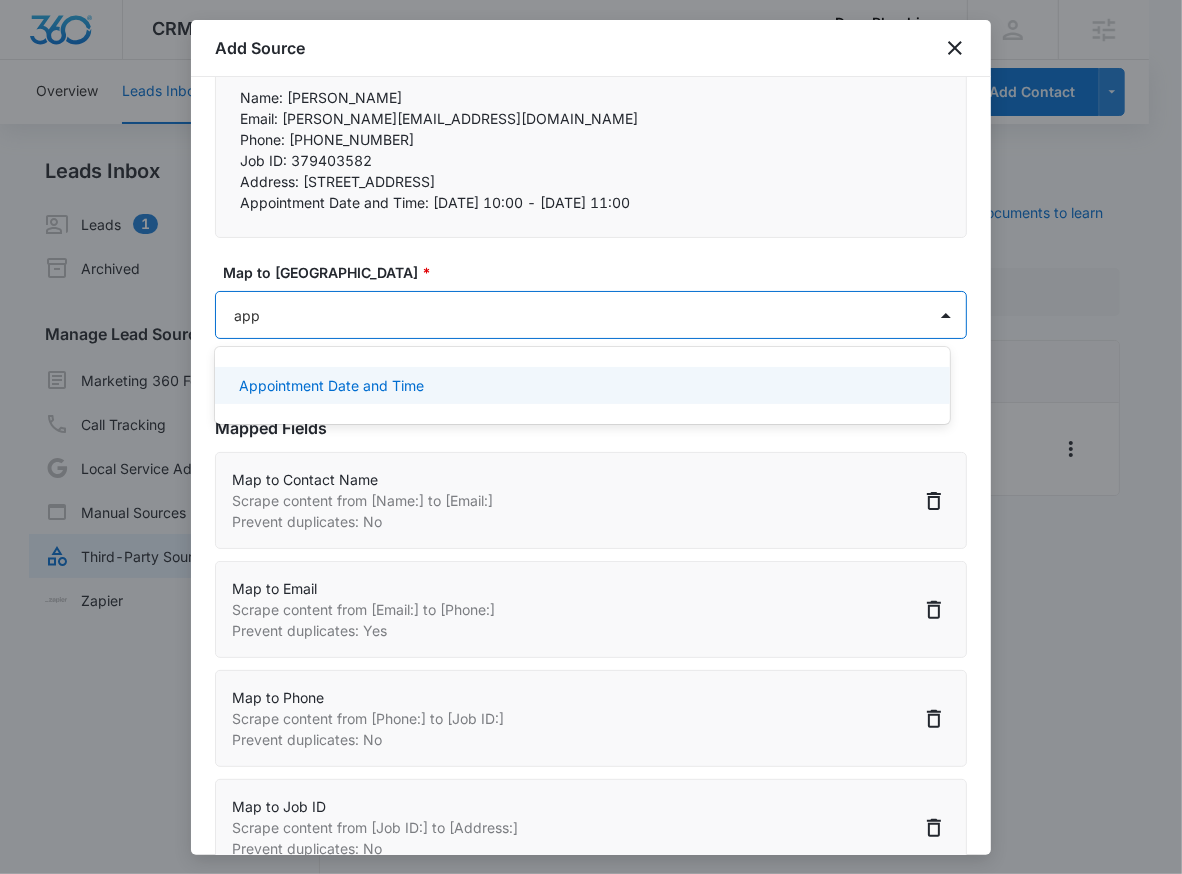 click on "Appointment Date and Time" at bounding box center [331, 385] 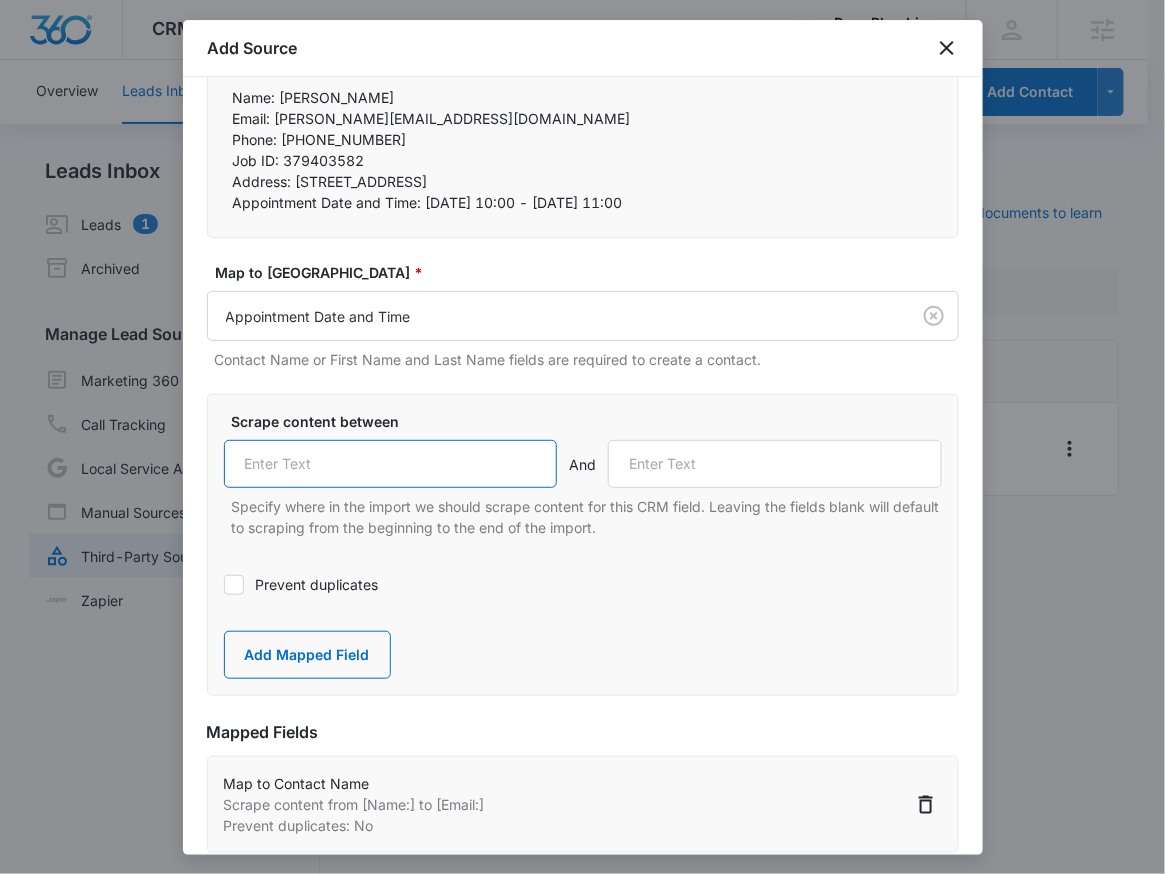 click at bounding box center (391, 464) 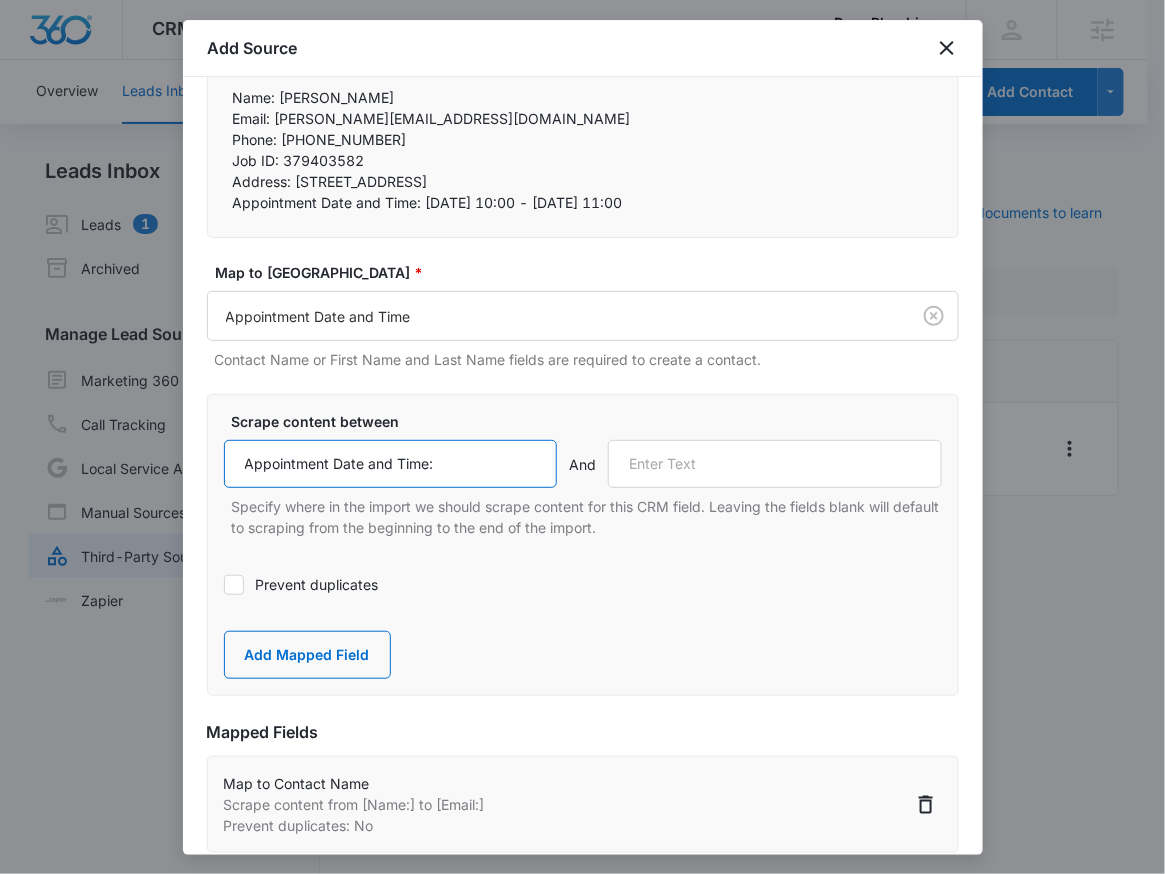 scroll, scrollTop: 261, scrollLeft: 0, axis: vertical 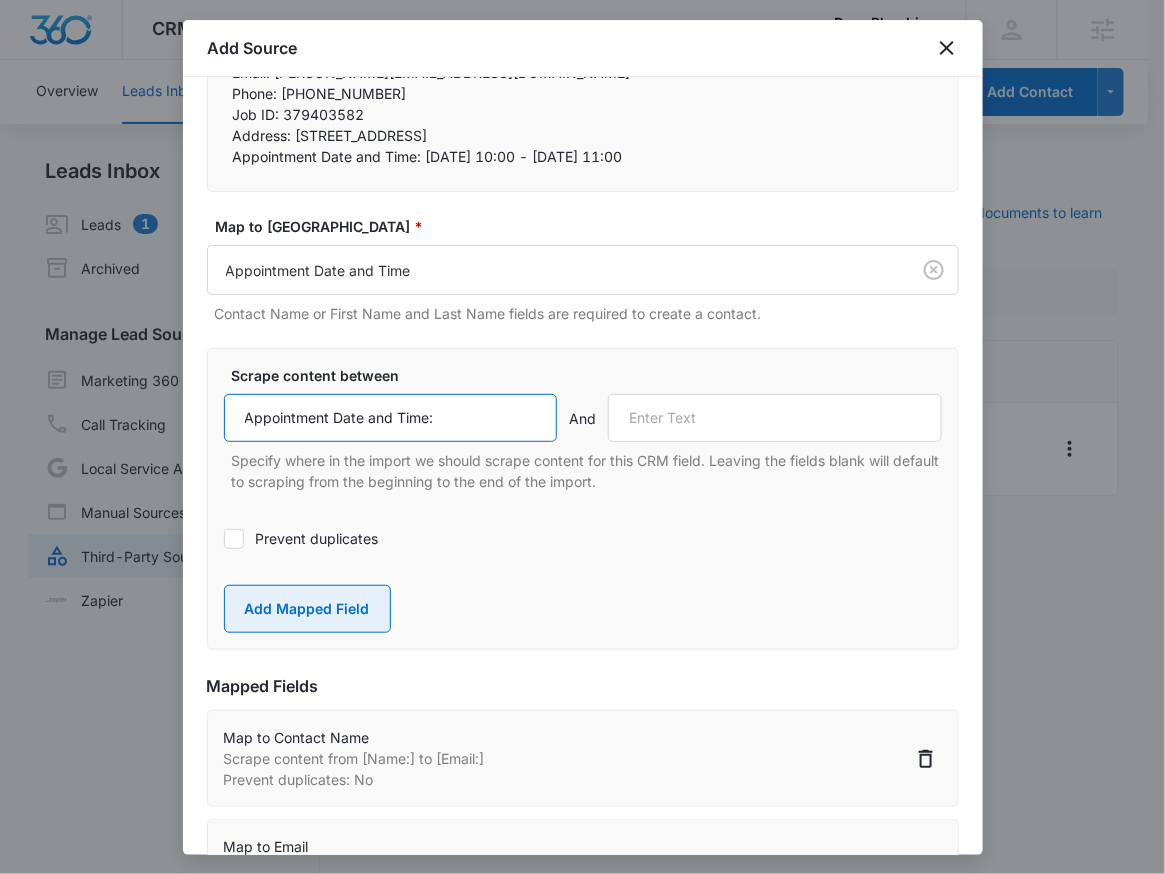 type on "Appointment Date and Time:" 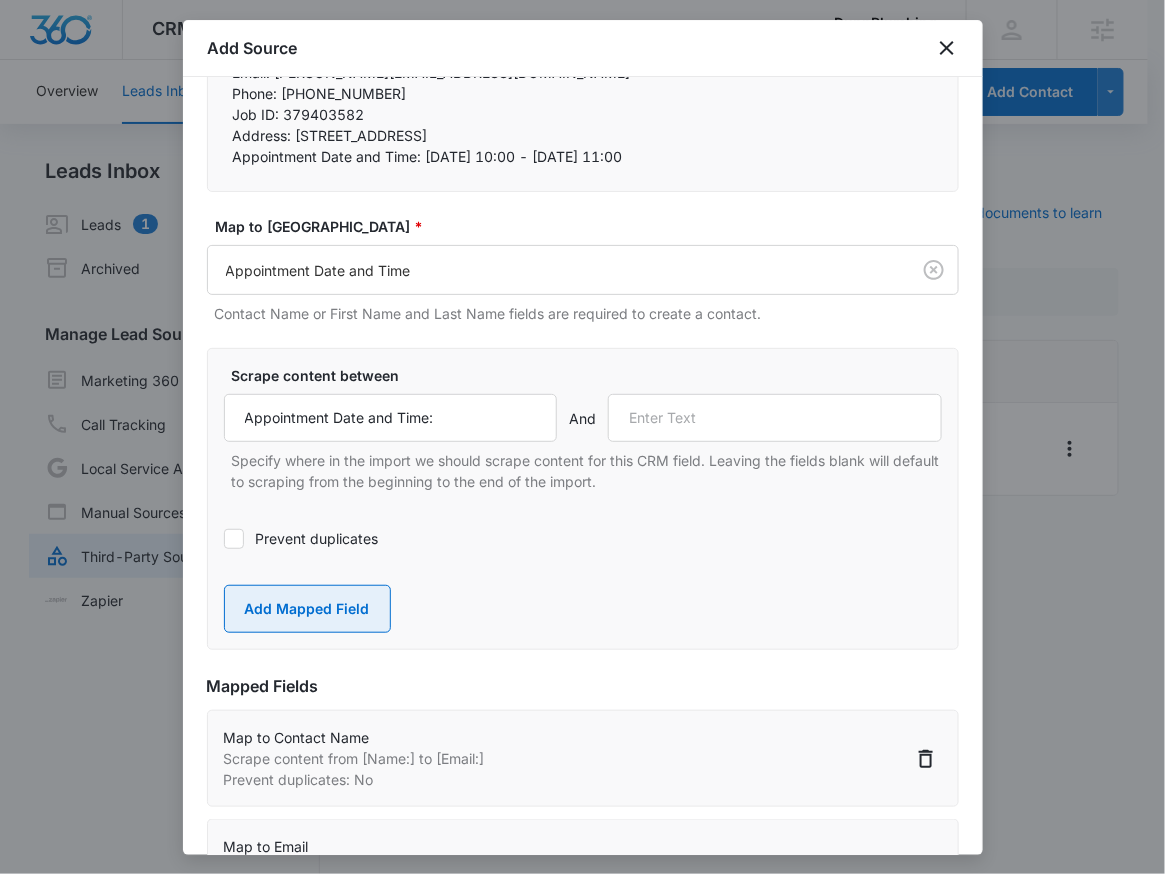 click on "Add Mapped Field" at bounding box center [307, 609] 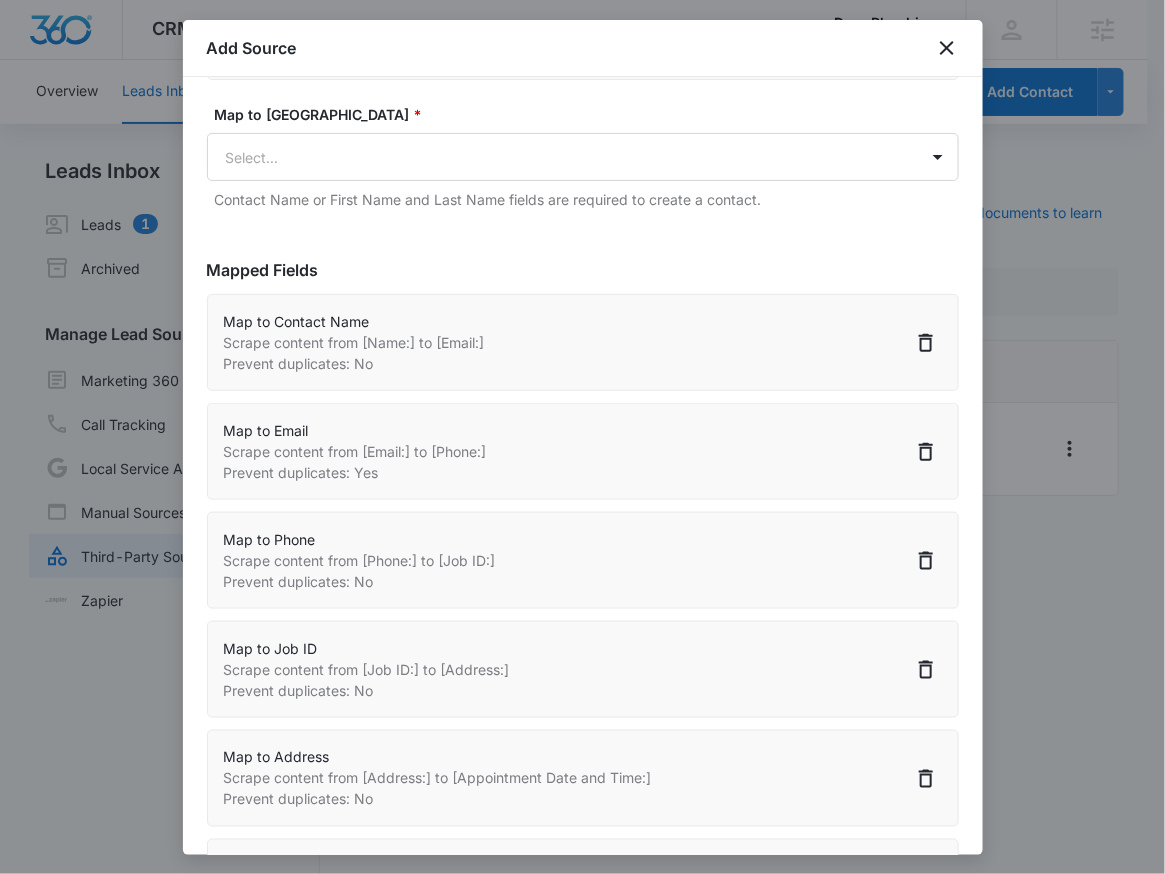 scroll, scrollTop: 550, scrollLeft: 0, axis: vertical 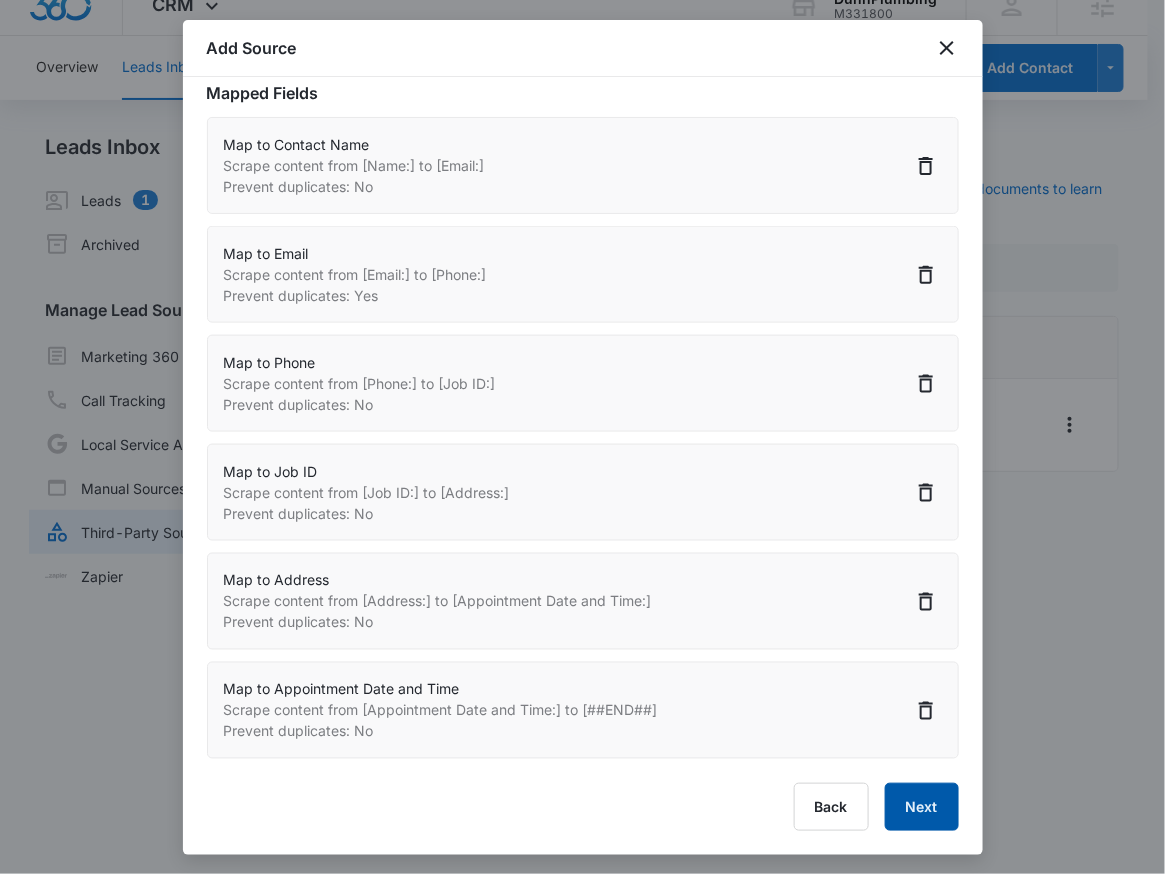 click on "Next" at bounding box center [922, 807] 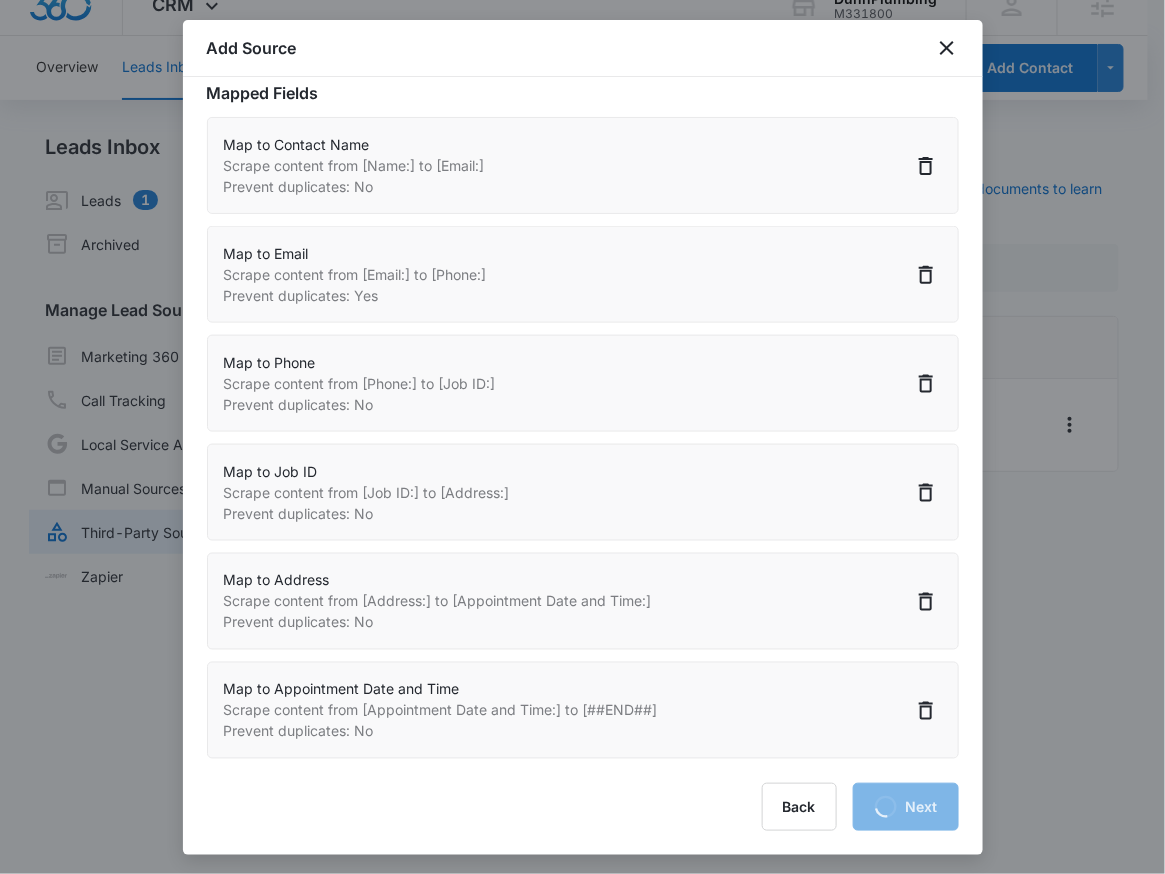 scroll, scrollTop: 0, scrollLeft: 0, axis: both 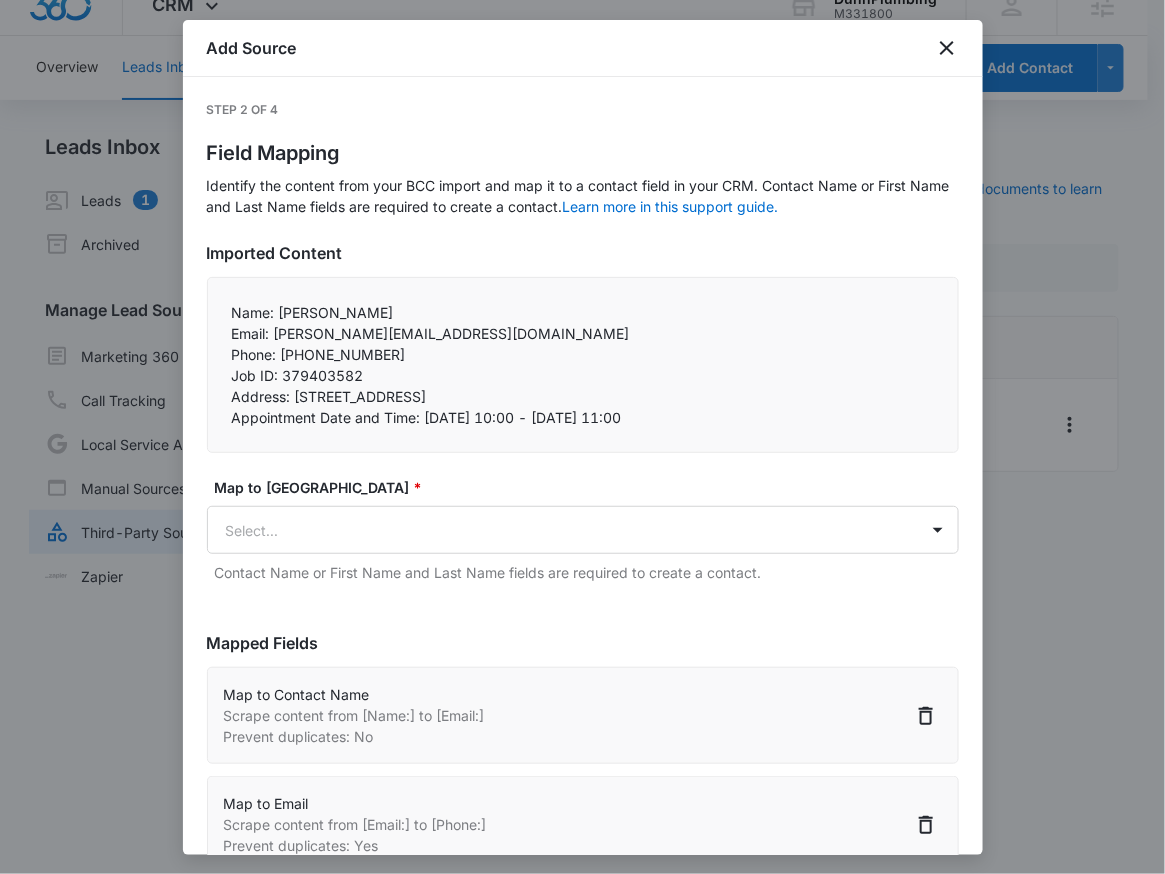 select on "77" 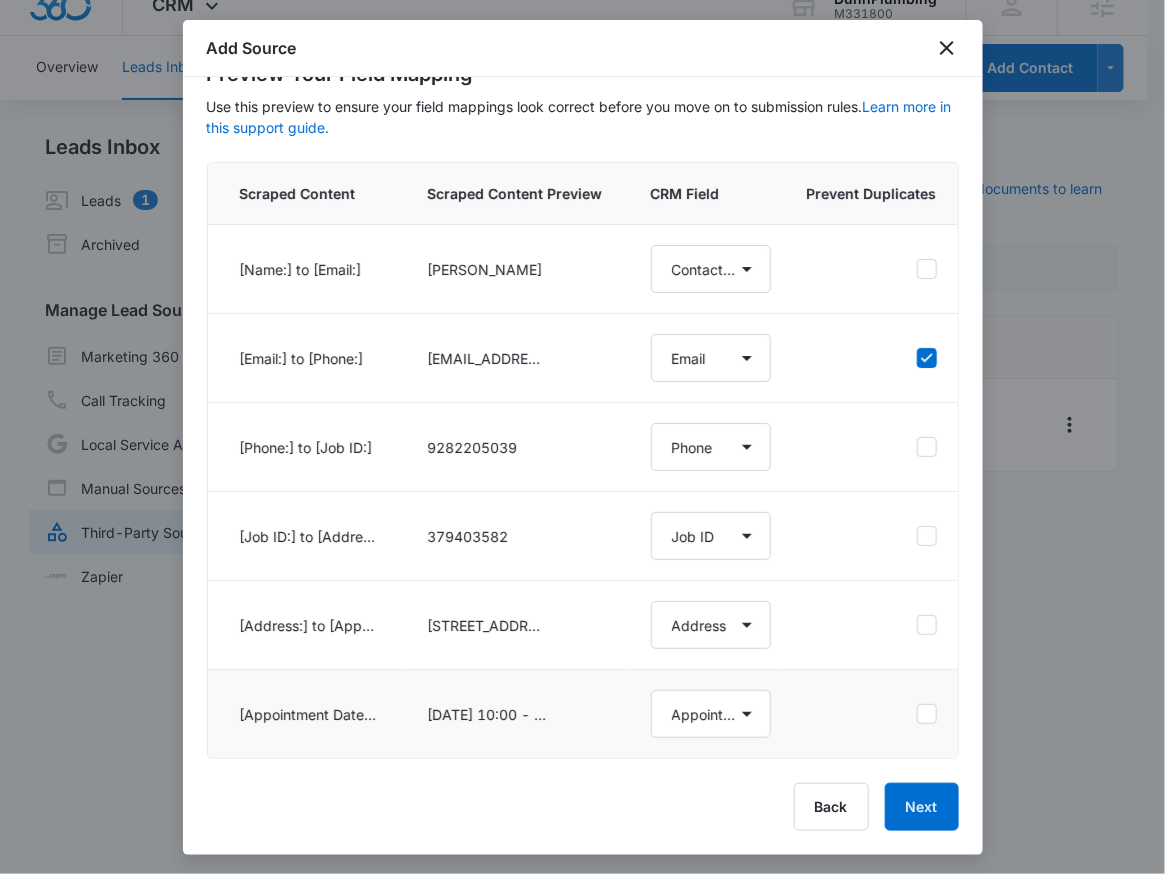 scroll, scrollTop: 95, scrollLeft: 0, axis: vertical 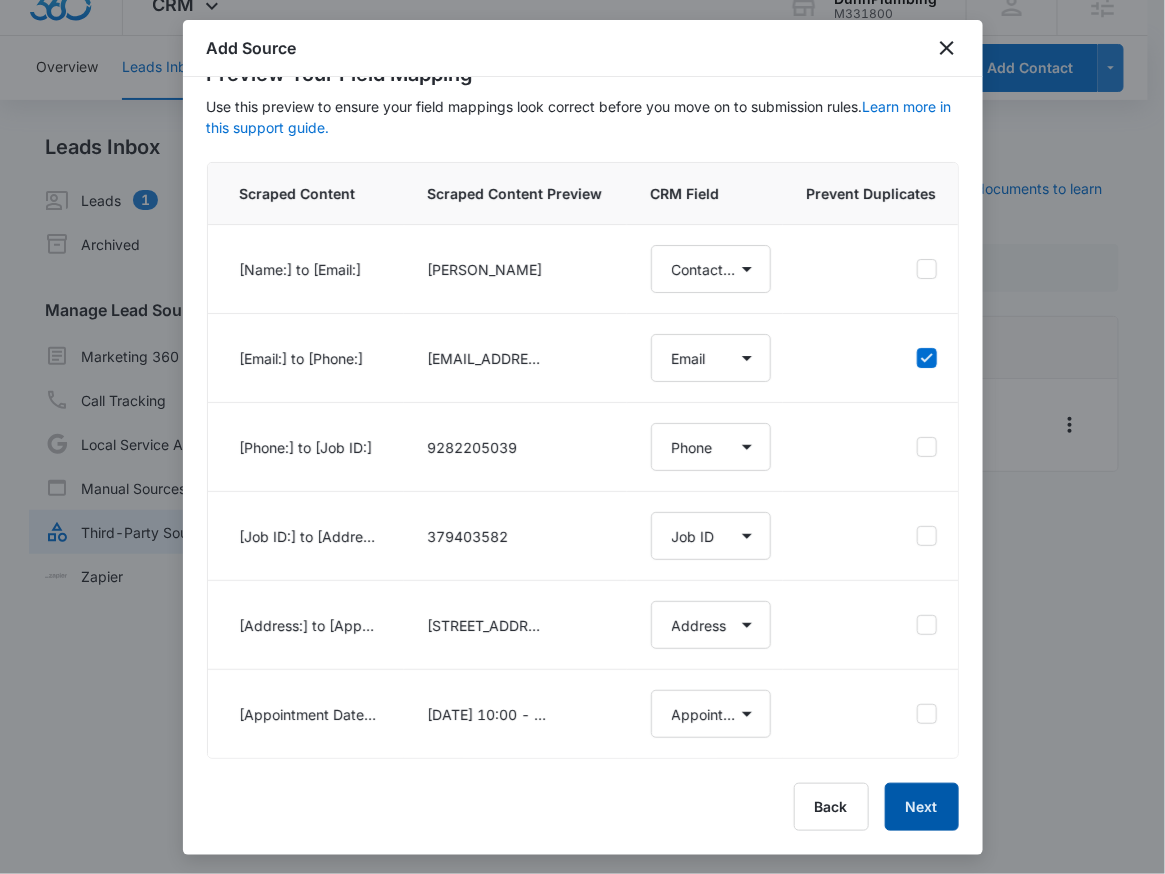 click on "Next" at bounding box center [922, 807] 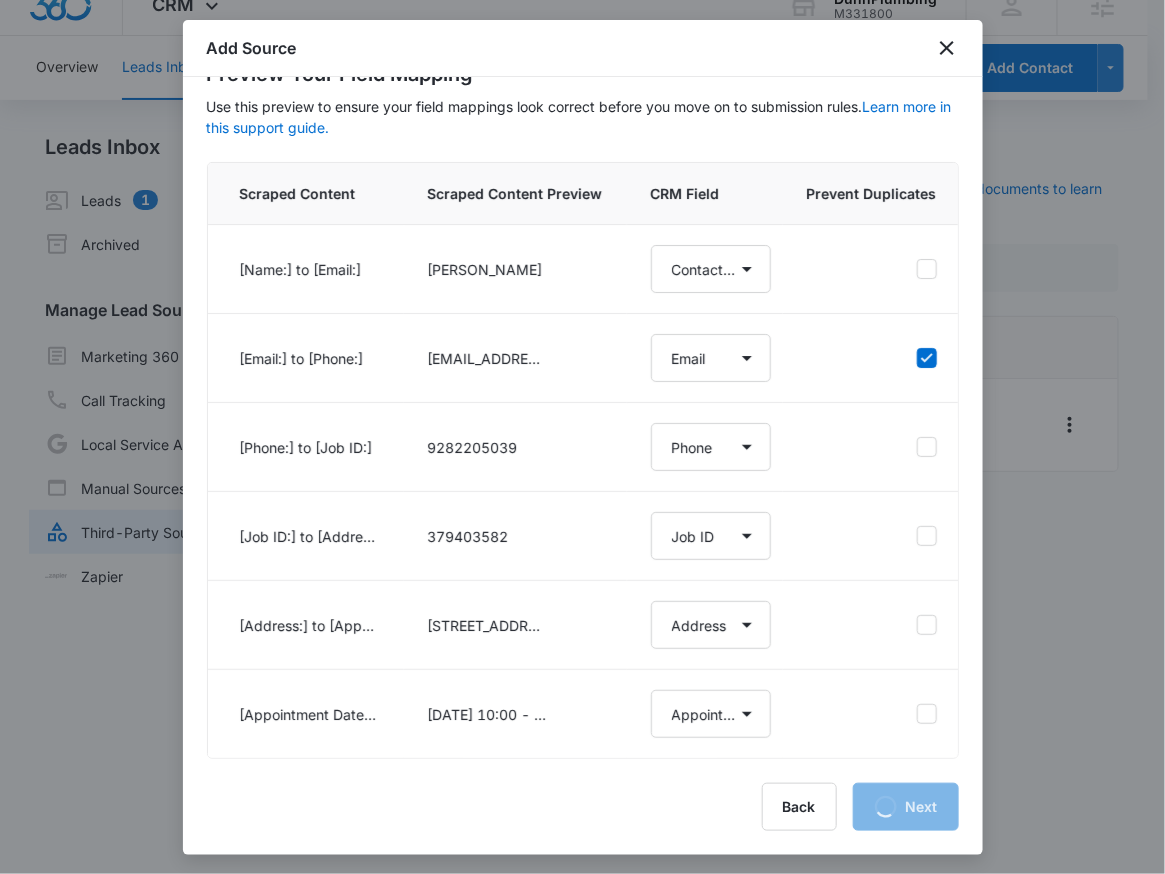 select on "77" 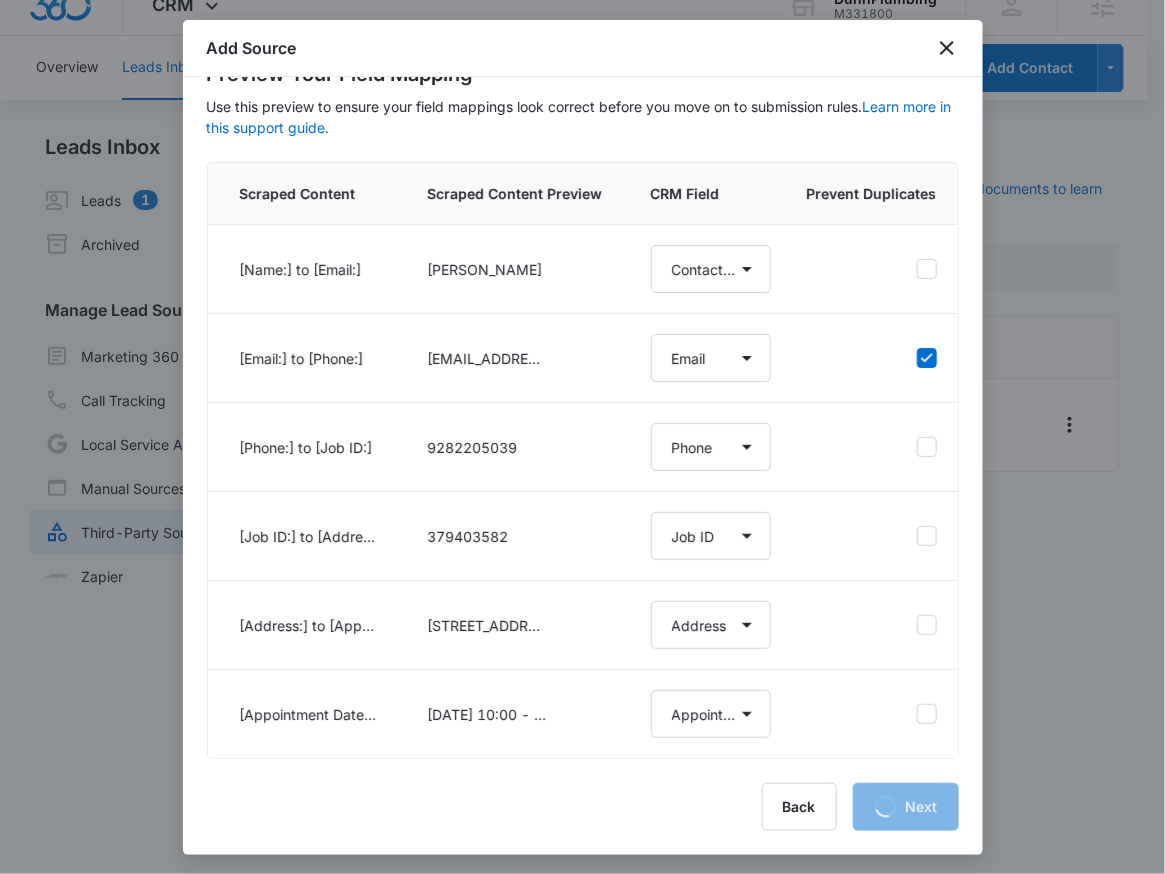 select on "185" 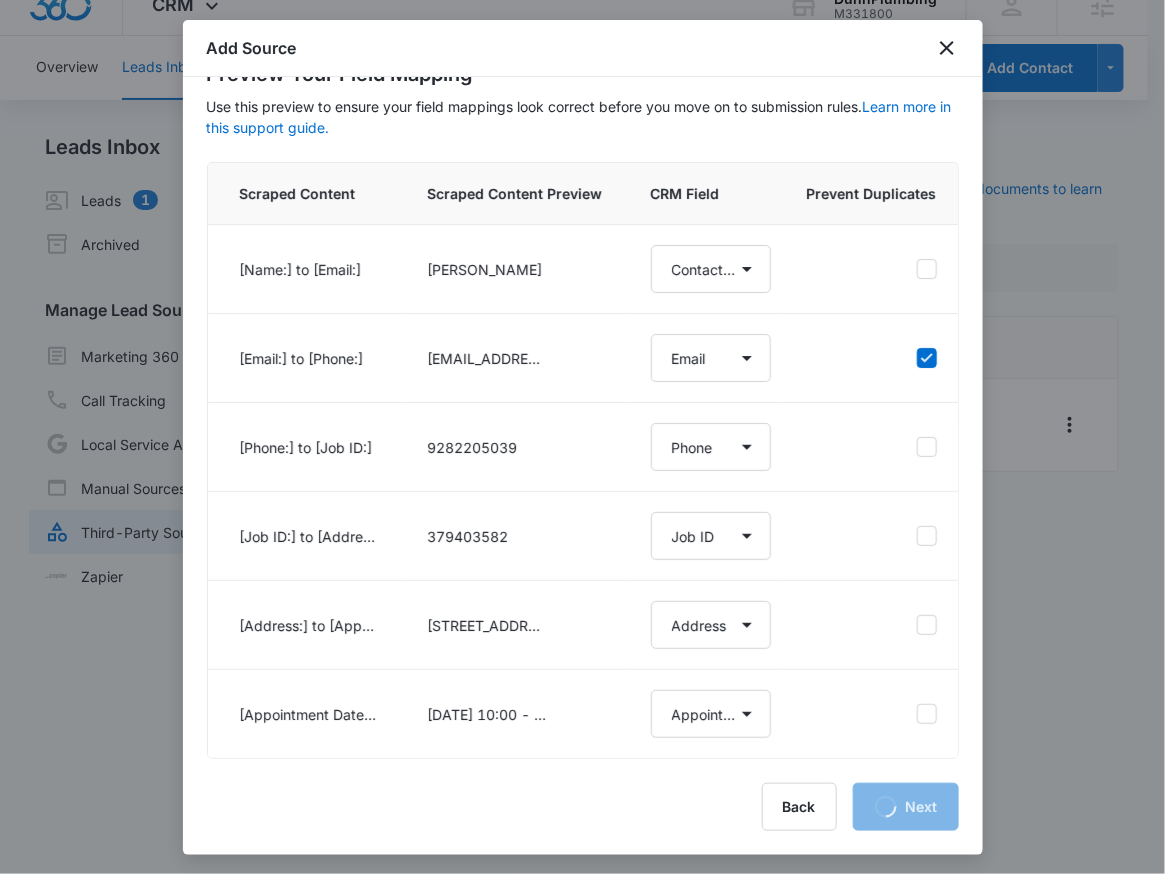 select on "184" 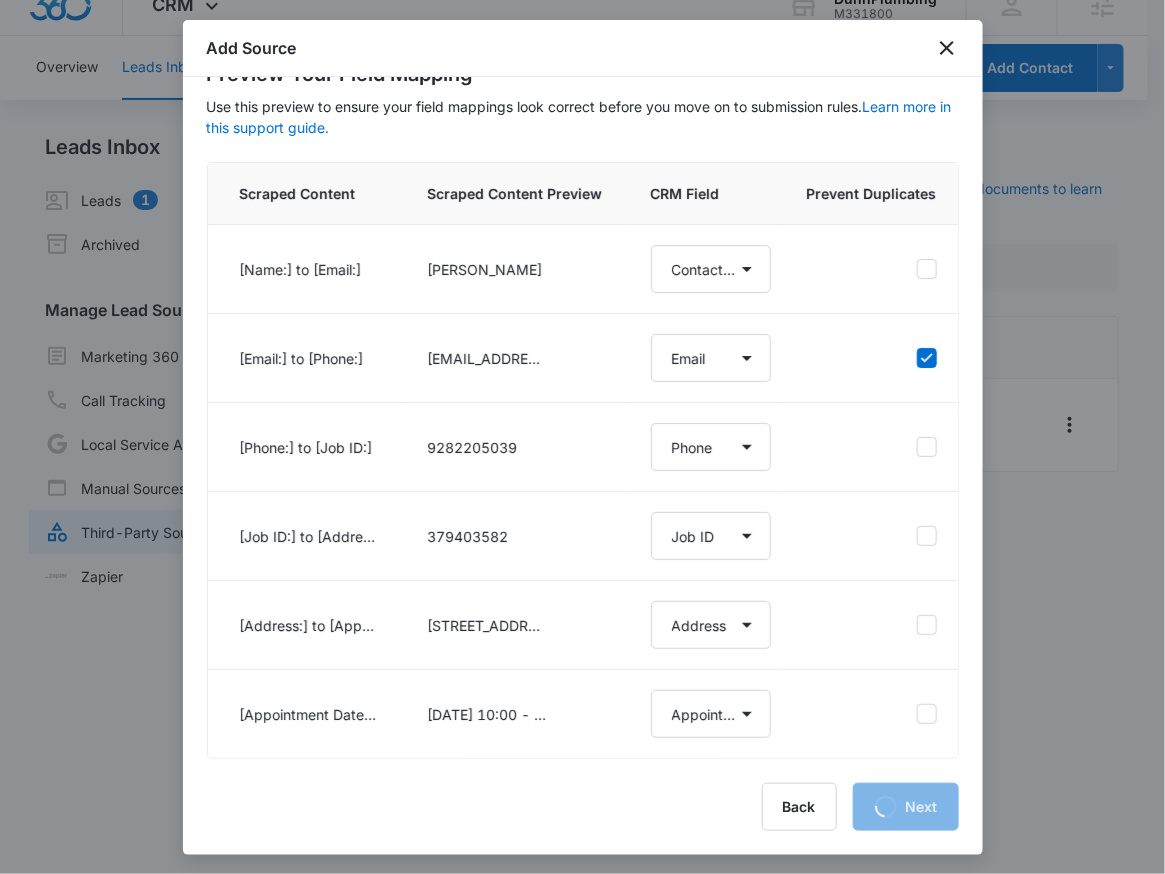 select on "363" 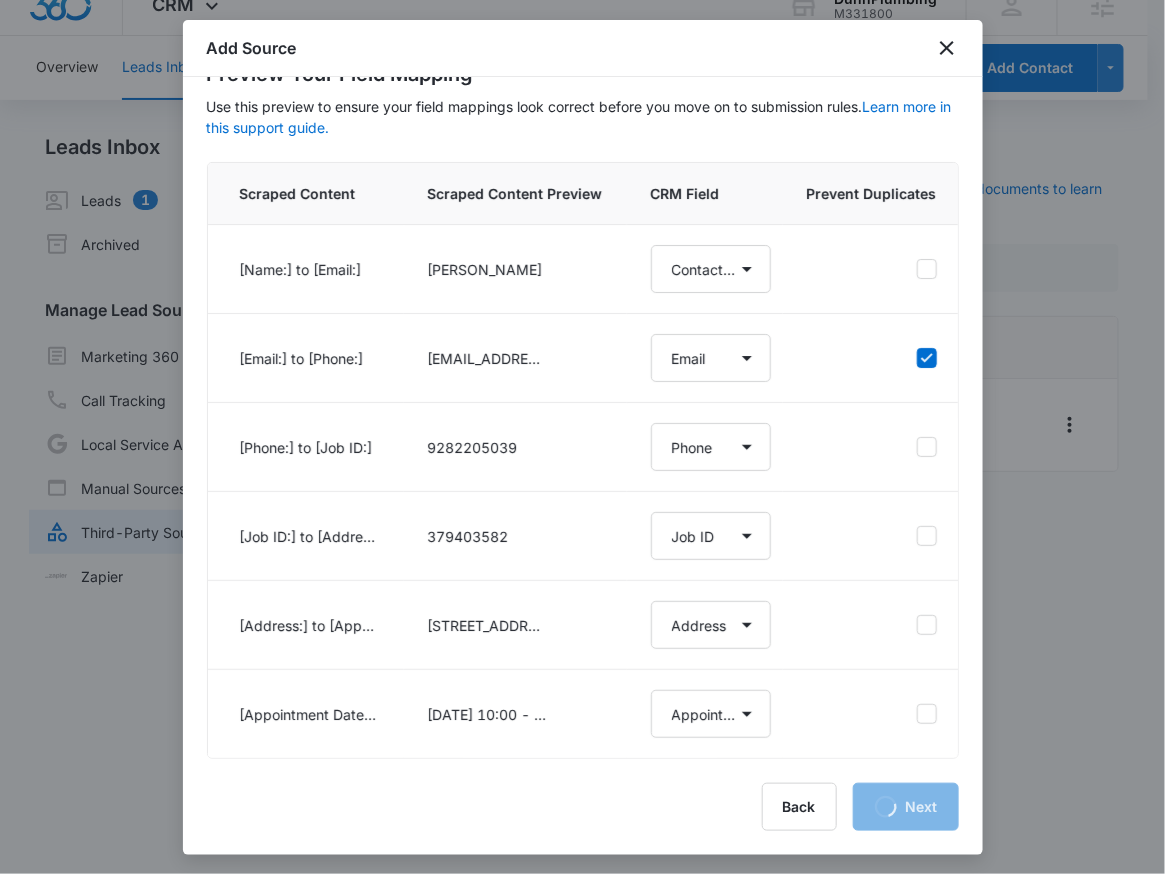 select on "364" 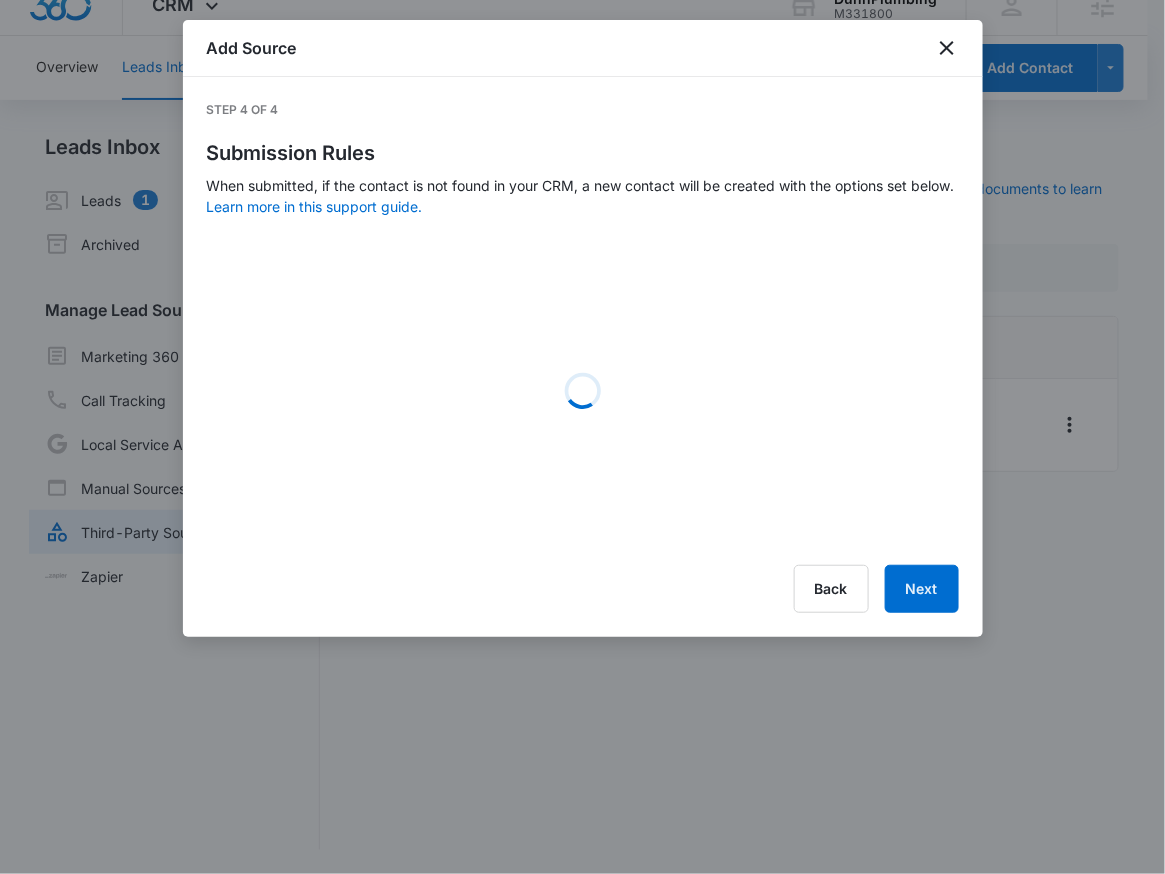 scroll, scrollTop: 0, scrollLeft: 0, axis: both 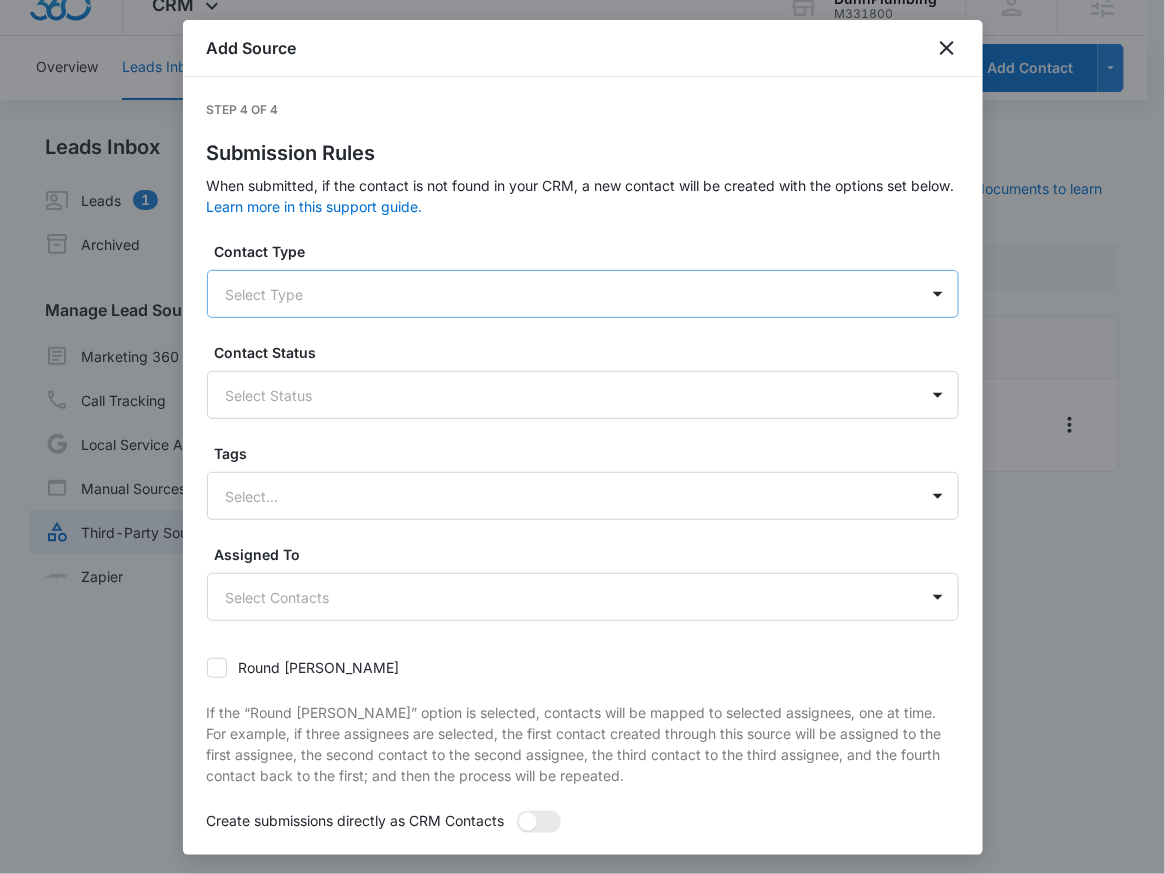 click at bounding box center (559, 294) 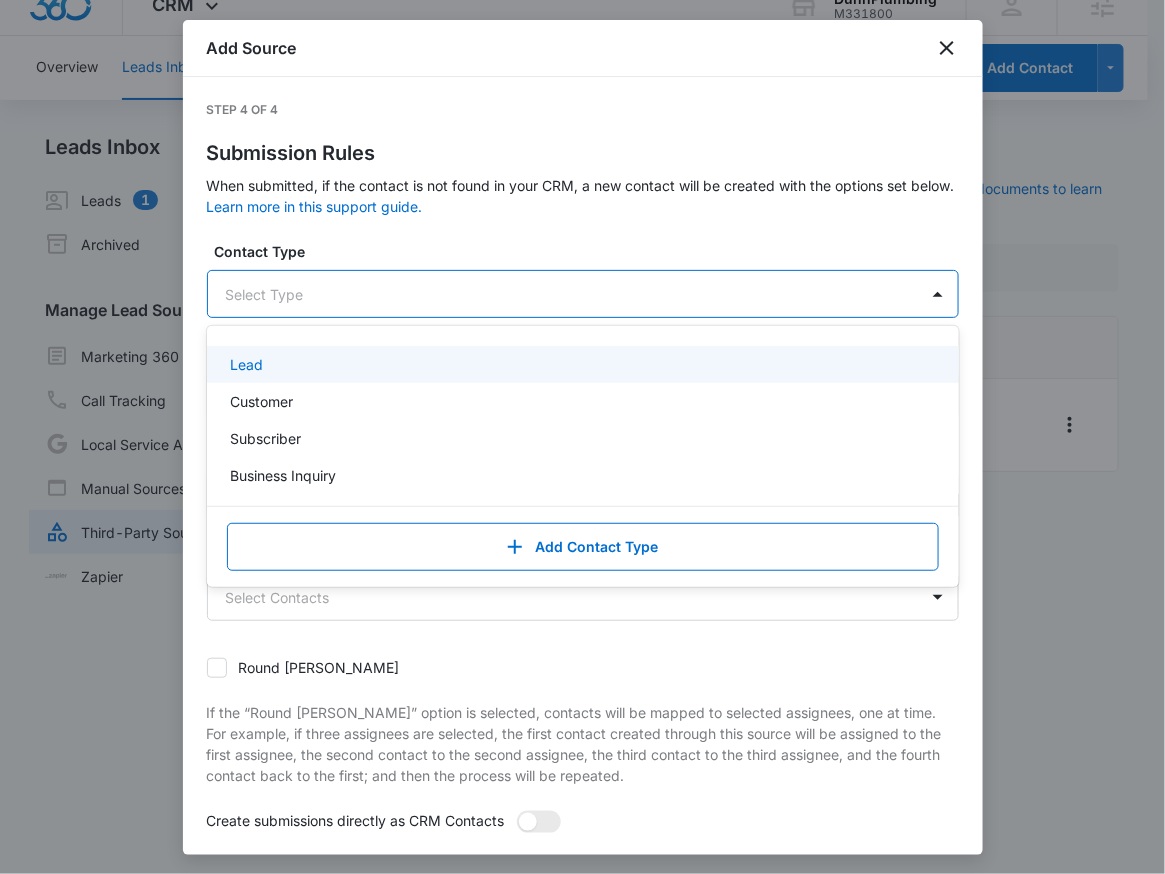 click on "Lead" at bounding box center [583, 364] 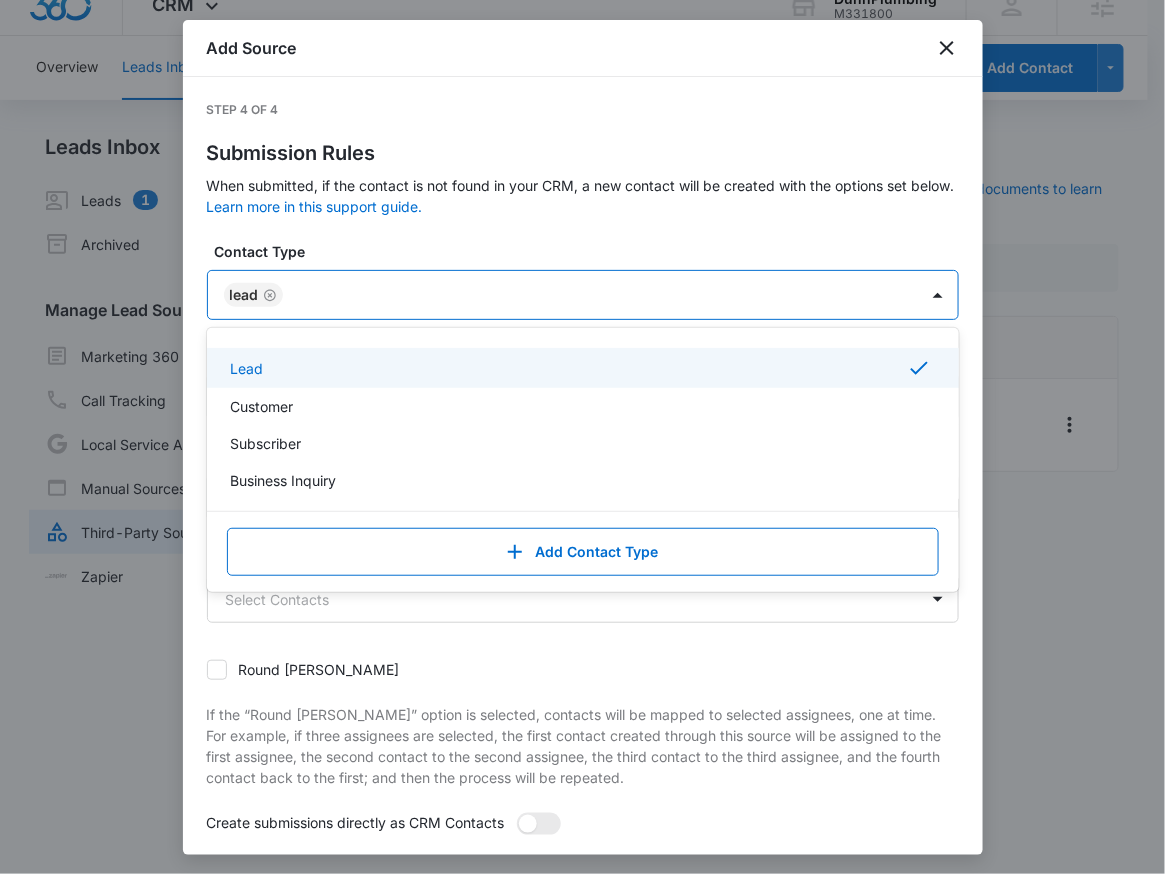 click at bounding box center (590, 295) 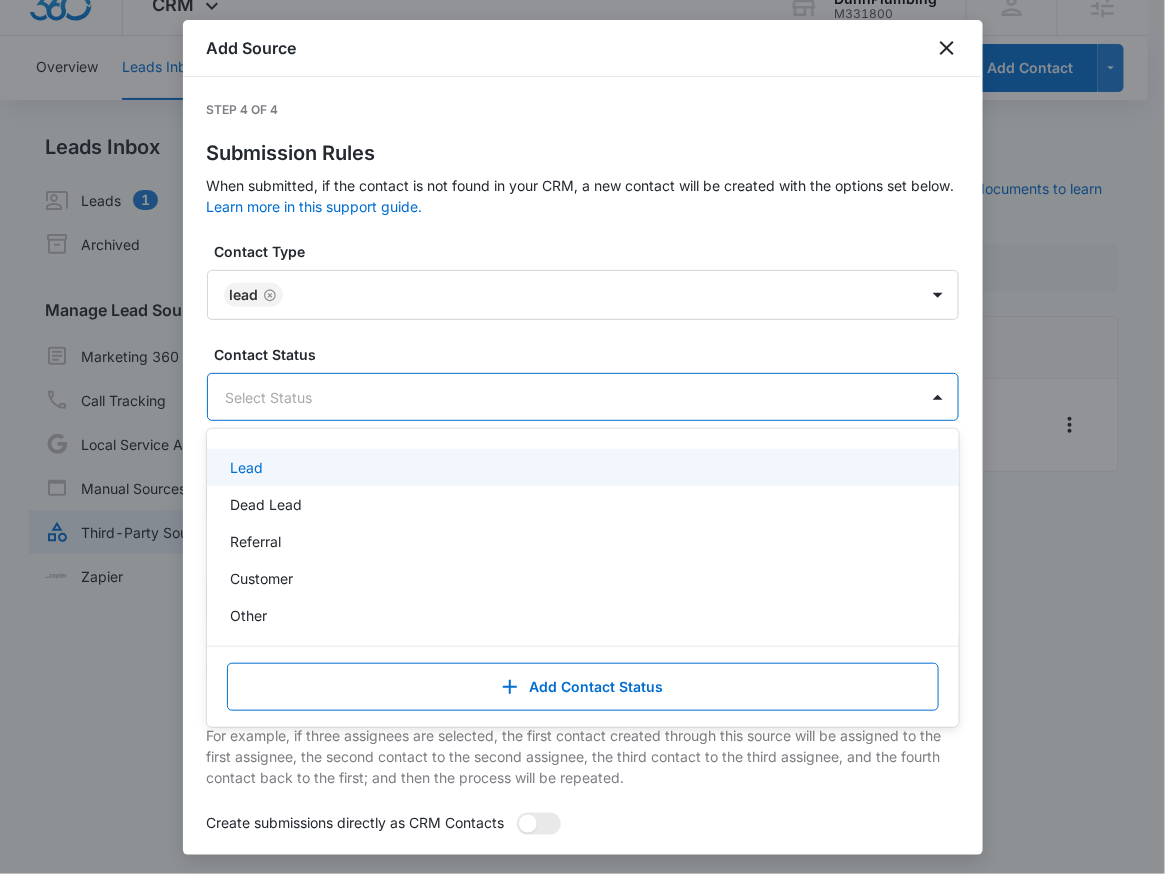 click at bounding box center [559, 397] 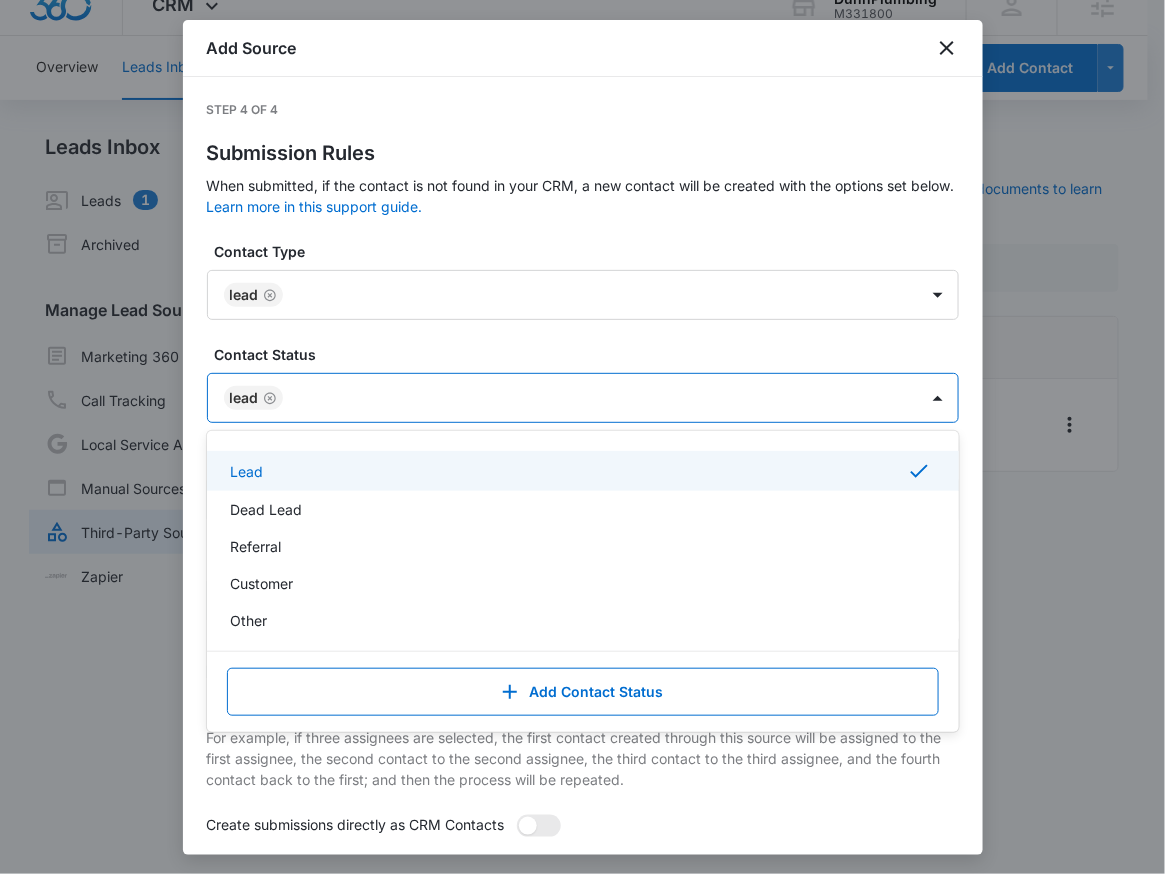 click at bounding box center (590, 398) 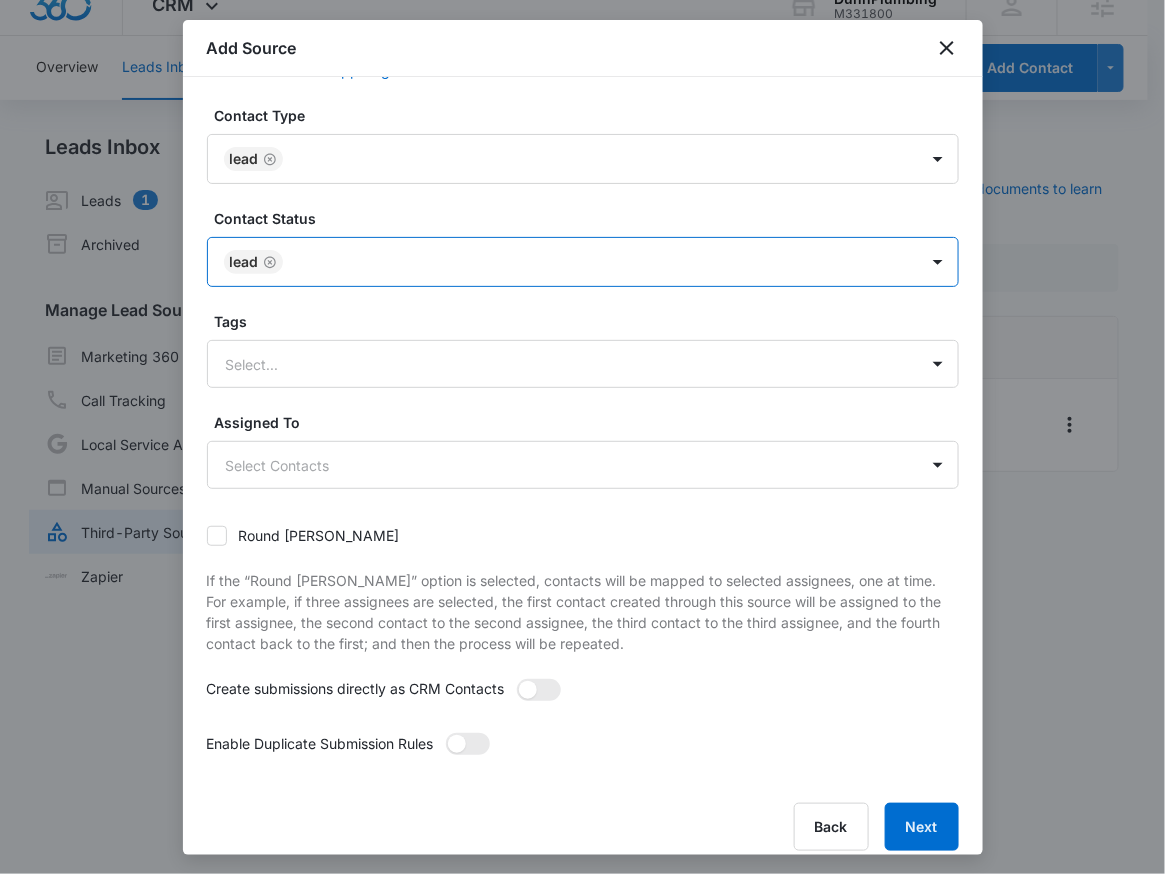 scroll, scrollTop: 155, scrollLeft: 0, axis: vertical 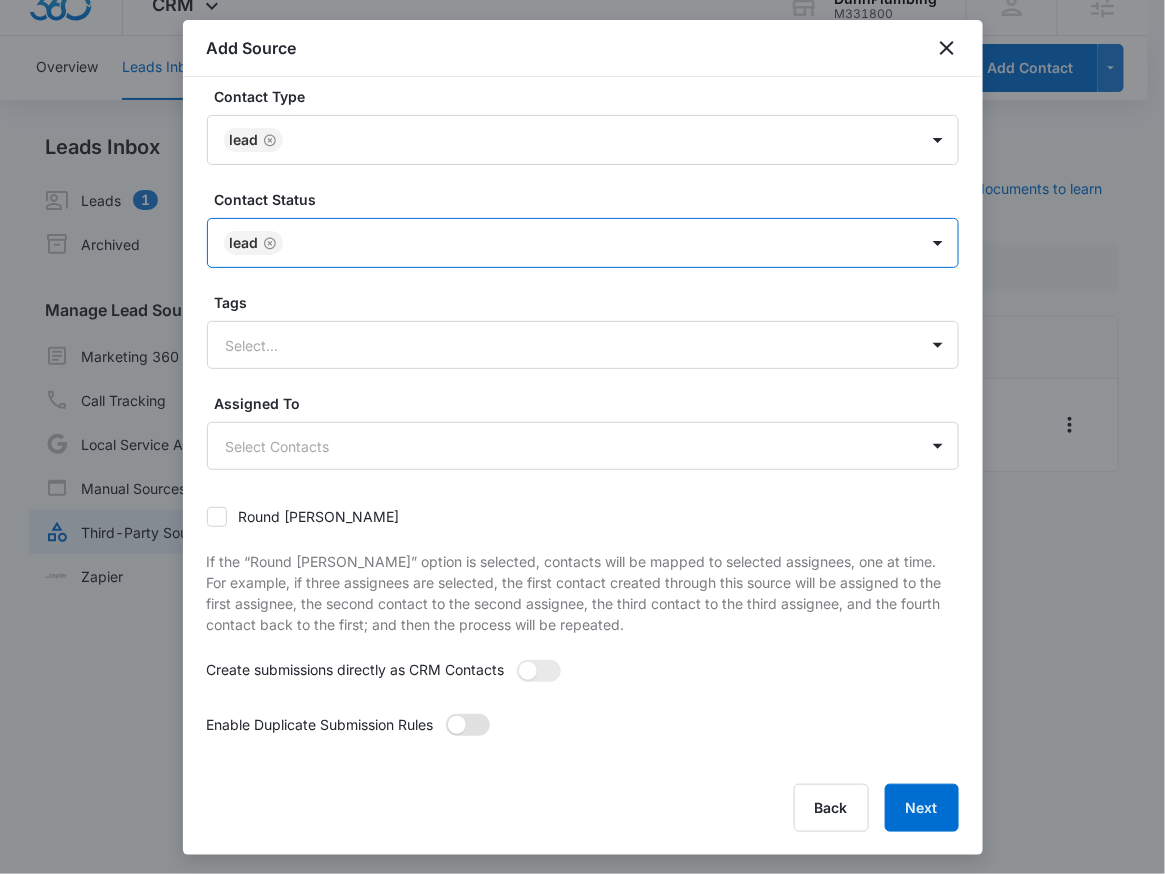 click at bounding box center [468, 725] 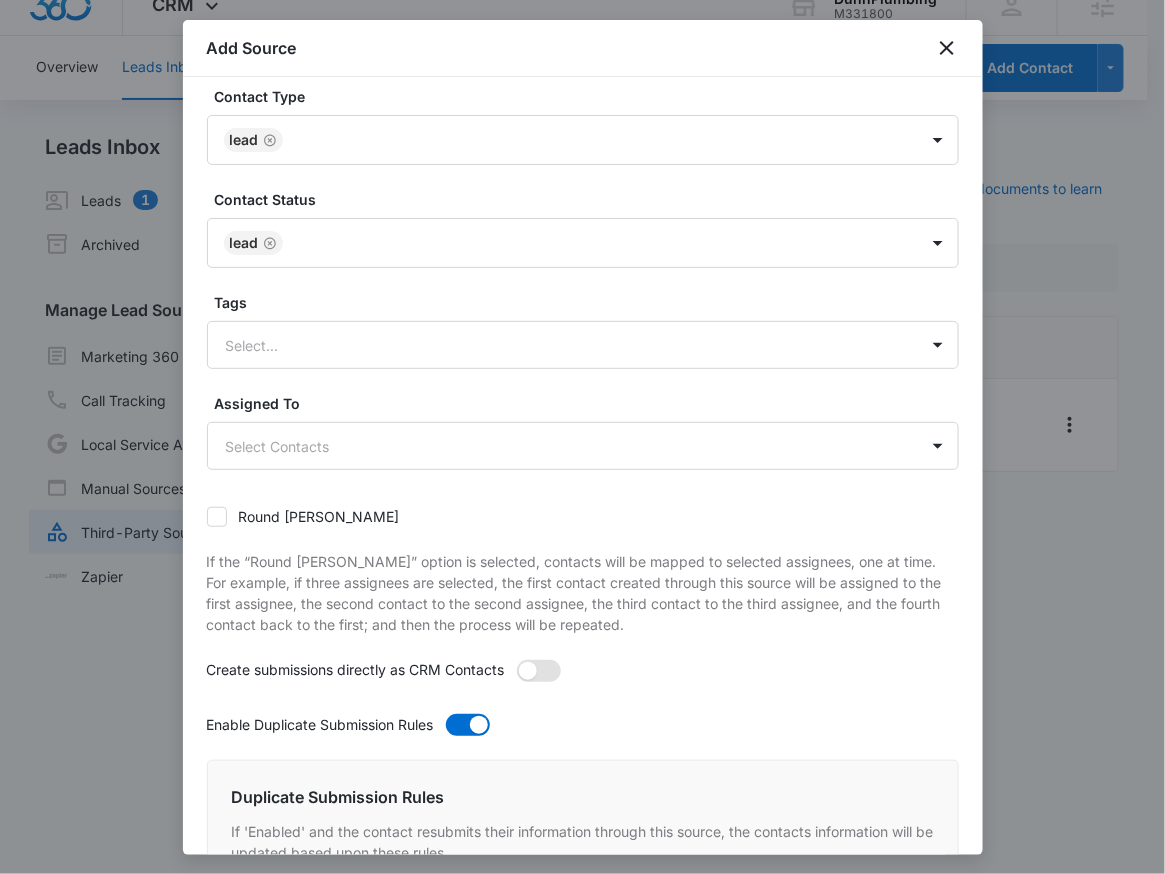 click at bounding box center [539, 671] 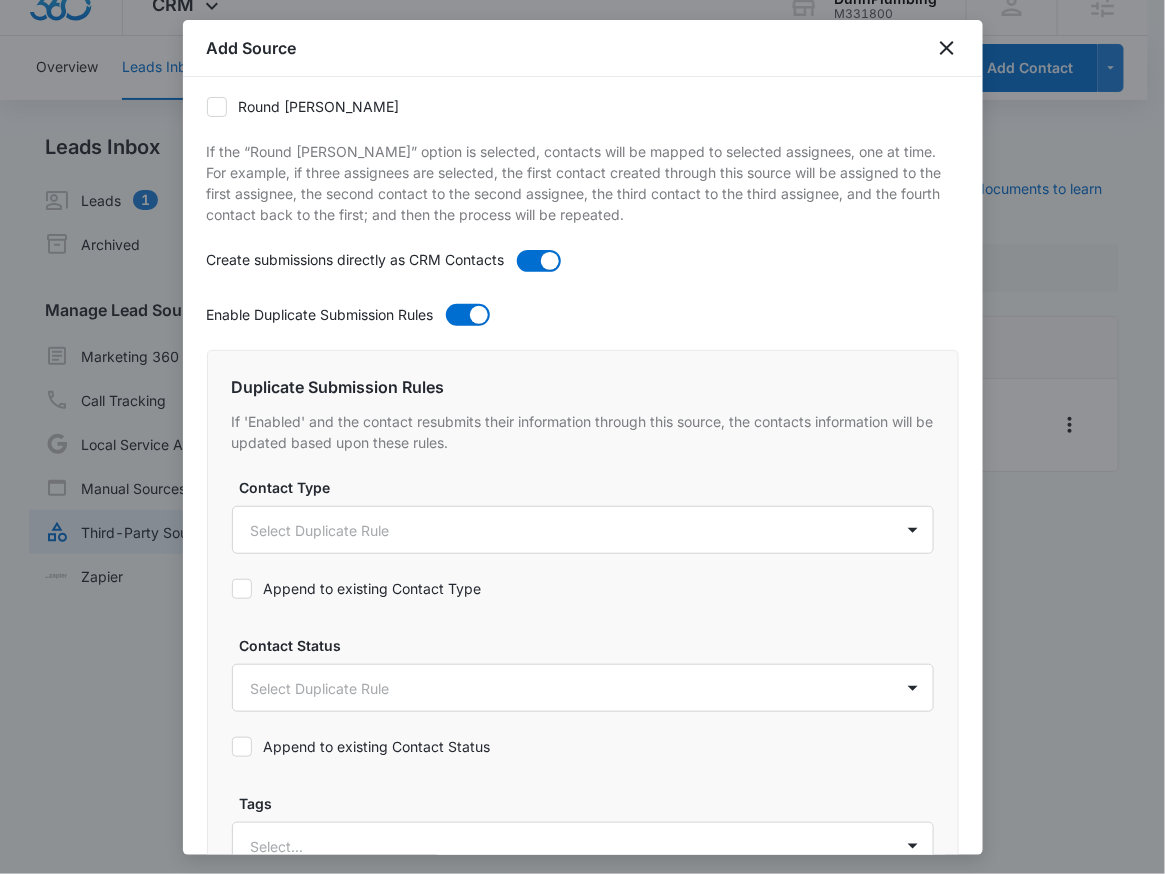 scroll, scrollTop: 720, scrollLeft: 0, axis: vertical 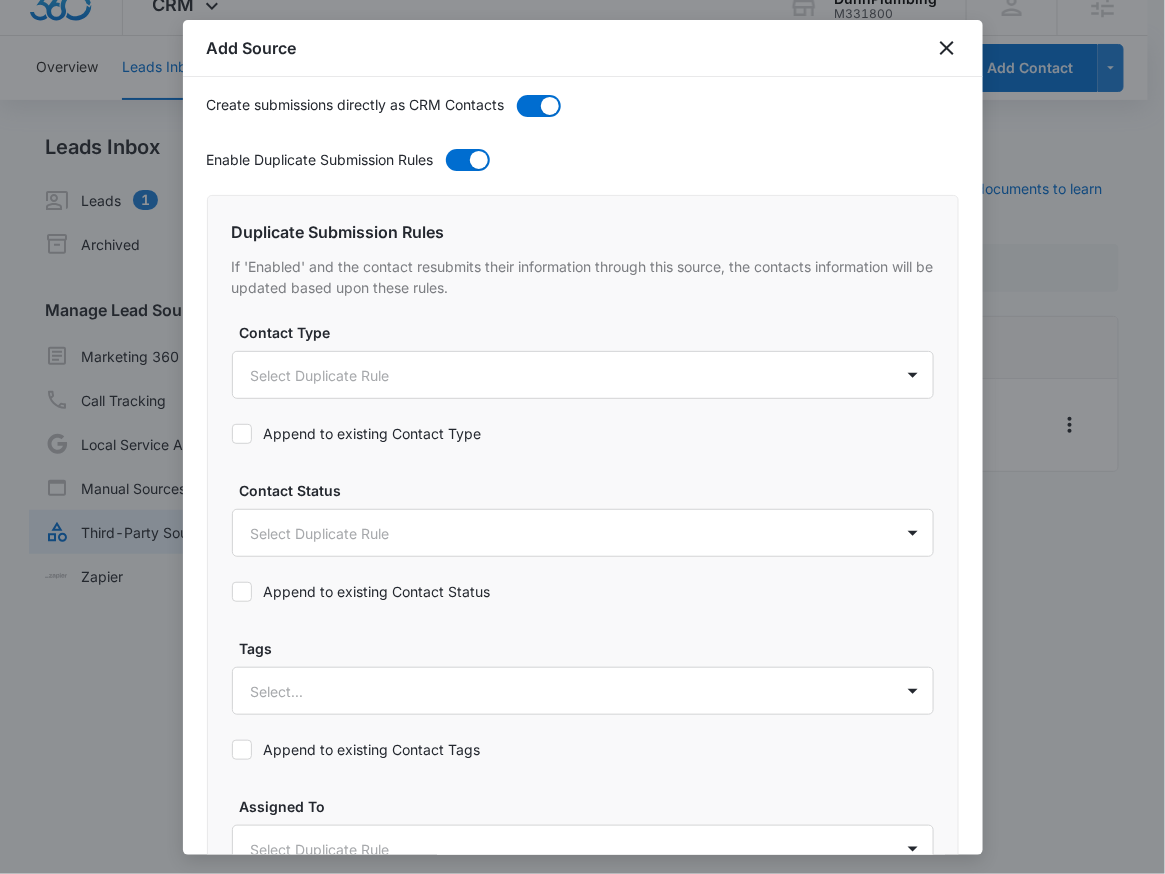 click on "Append to existing Contact Type" at bounding box center (357, 433) 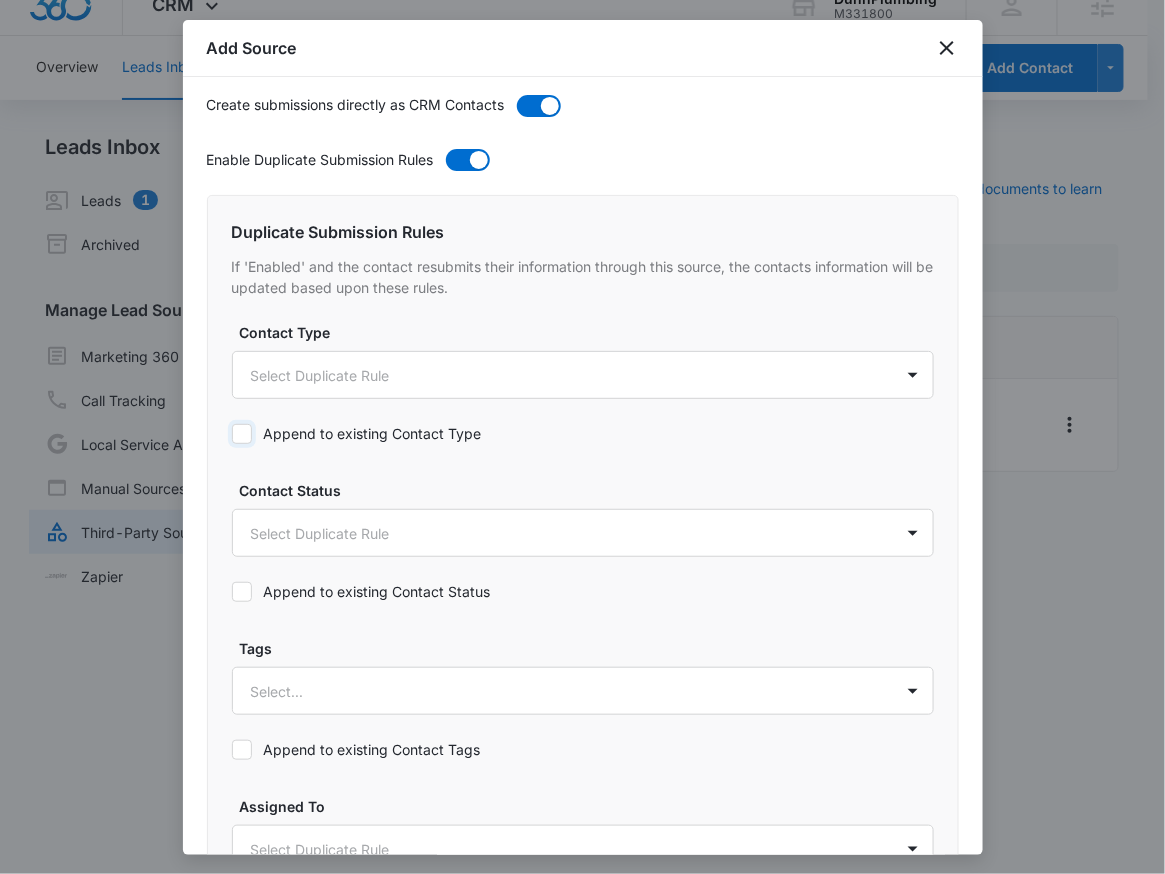 click on "Append to existing Contact Type" at bounding box center [232, 434] 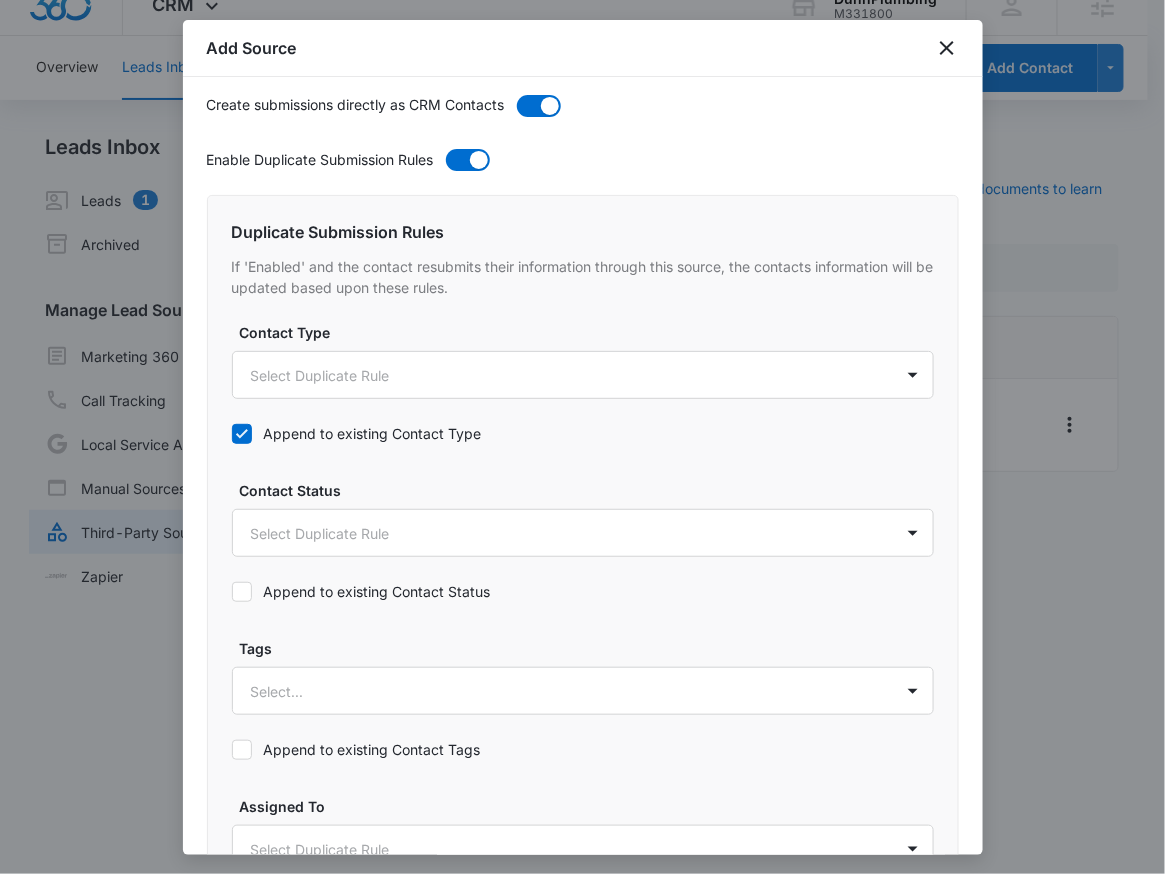 click on "Append to existing Contact Status" at bounding box center (361, 591) 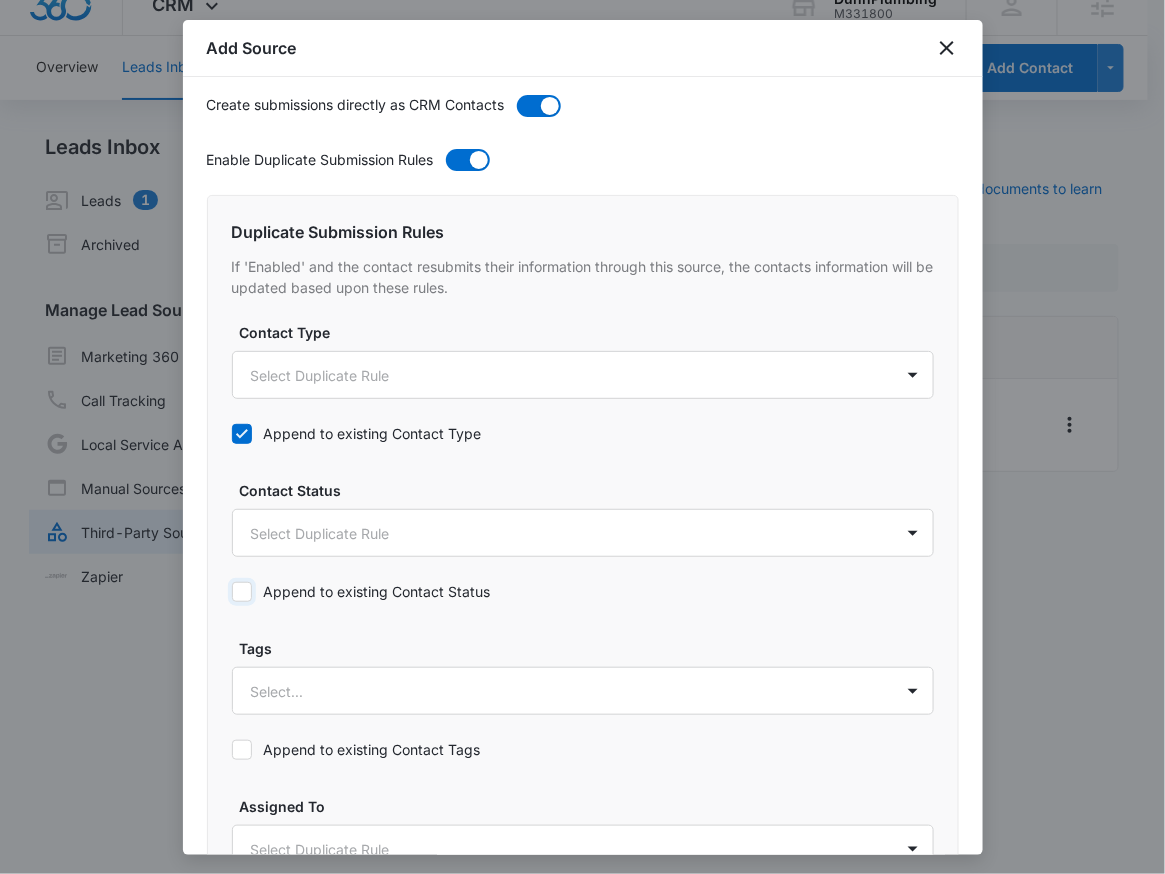 click on "Append to existing Contact Status" at bounding box center (232, 592) 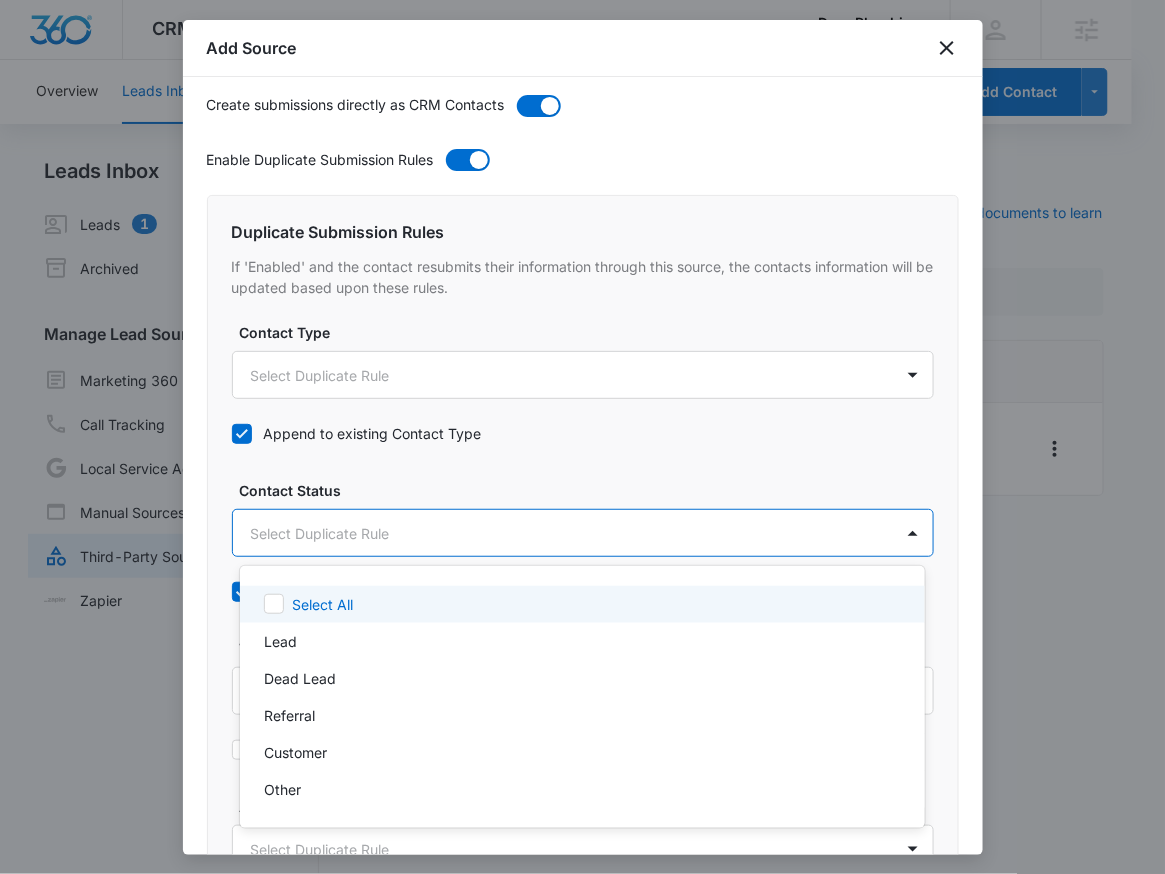 click on "CRM Apps Reputation Websites Forms CRM Email Social Shop Payments POS Content Ads Intelligence Files Brand Settings DunnPlumbing M331800 Your Accounts View All RN [PERSON_NAME] [PERSON_NAME][EMAIL_ADDRESS][PERSON_NAME][DOMAIN_NAME] My Profile Notifications Support Logout Terms & Conditions   •   Privacy Policy Agencies Overview Leads Inbox Contacts Organizations History Deals Projects Tasks Calendar Lists Reports Settings Add Contact Leads Inbox Leads 1 Archived Manage Lead Sources Marketing 360 Forms Call Tracking Local Service Ads Manual Sources Third-Party Sources Zapier Third-Party Sources Manually sync your third-party platform sources and assign them to contacts. Visit our support documents to learn more. Source Source Name Submissions   Housecall Pro - Leads --- Showing   1-1   of   1 DunnPlumbing - CRM Manage Third-Party Sources - Marketing 360®
1 Add Source Step 4 of 4 Submission Rules When submitted, if the contact is not found in your CRM, a new contact will be created with the options set below.   Contact Type" at bounding box center [582, 437] 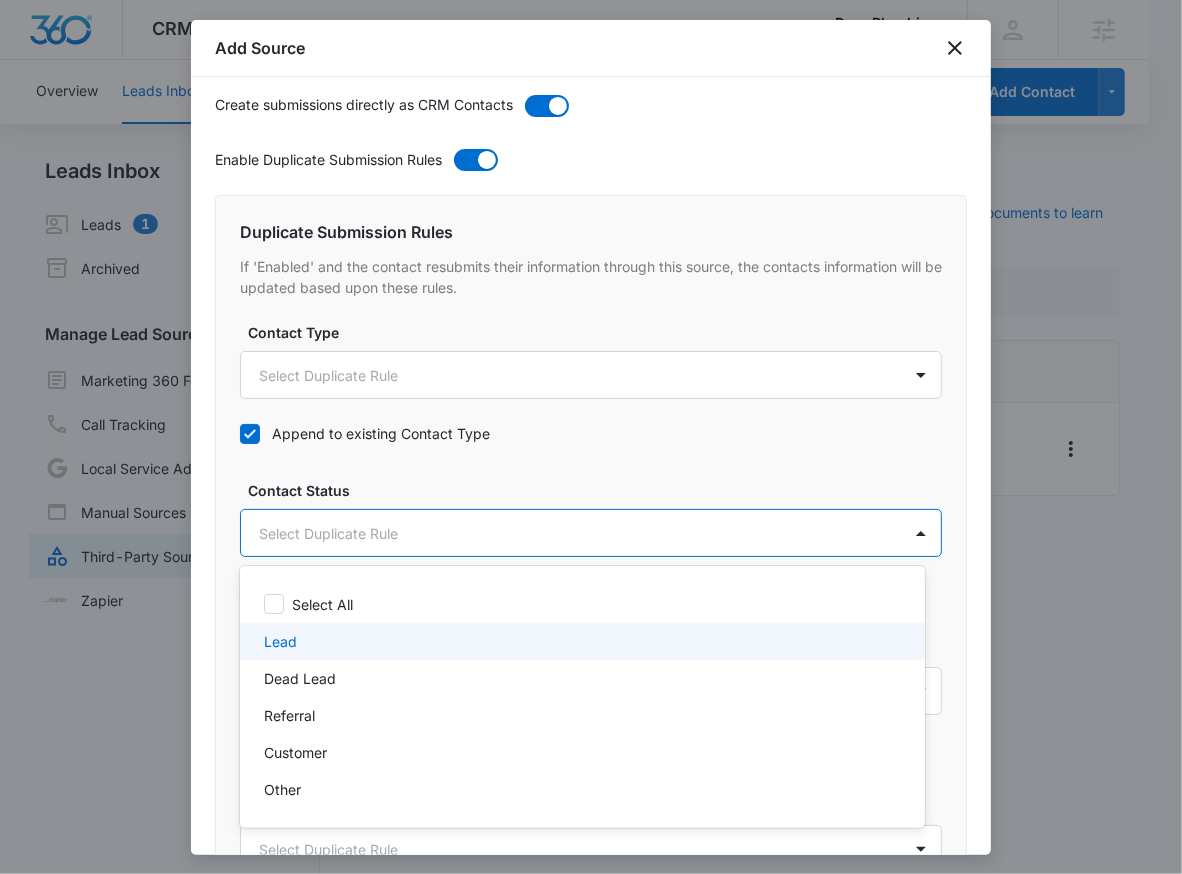 click on "Lead" at bounding box center [580, 641] 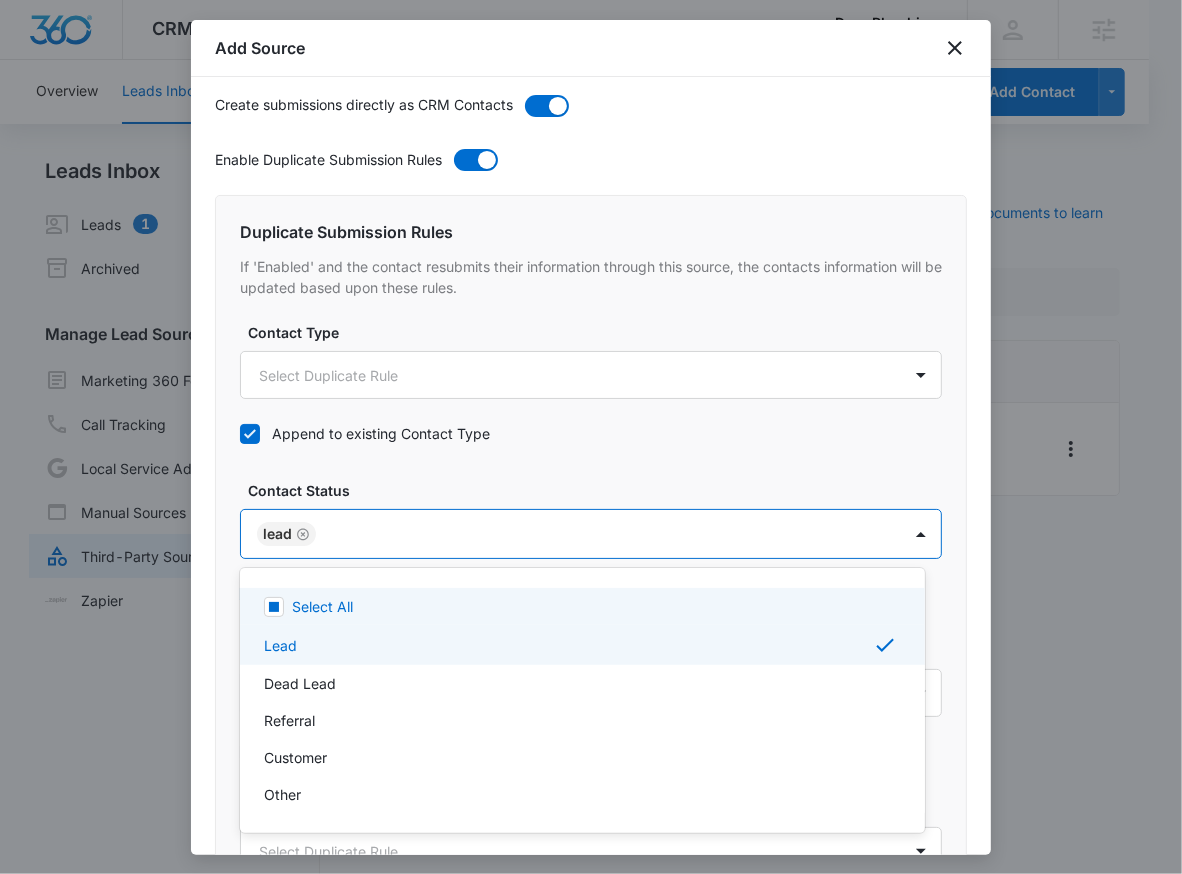 click at bounding box center (591, 437) 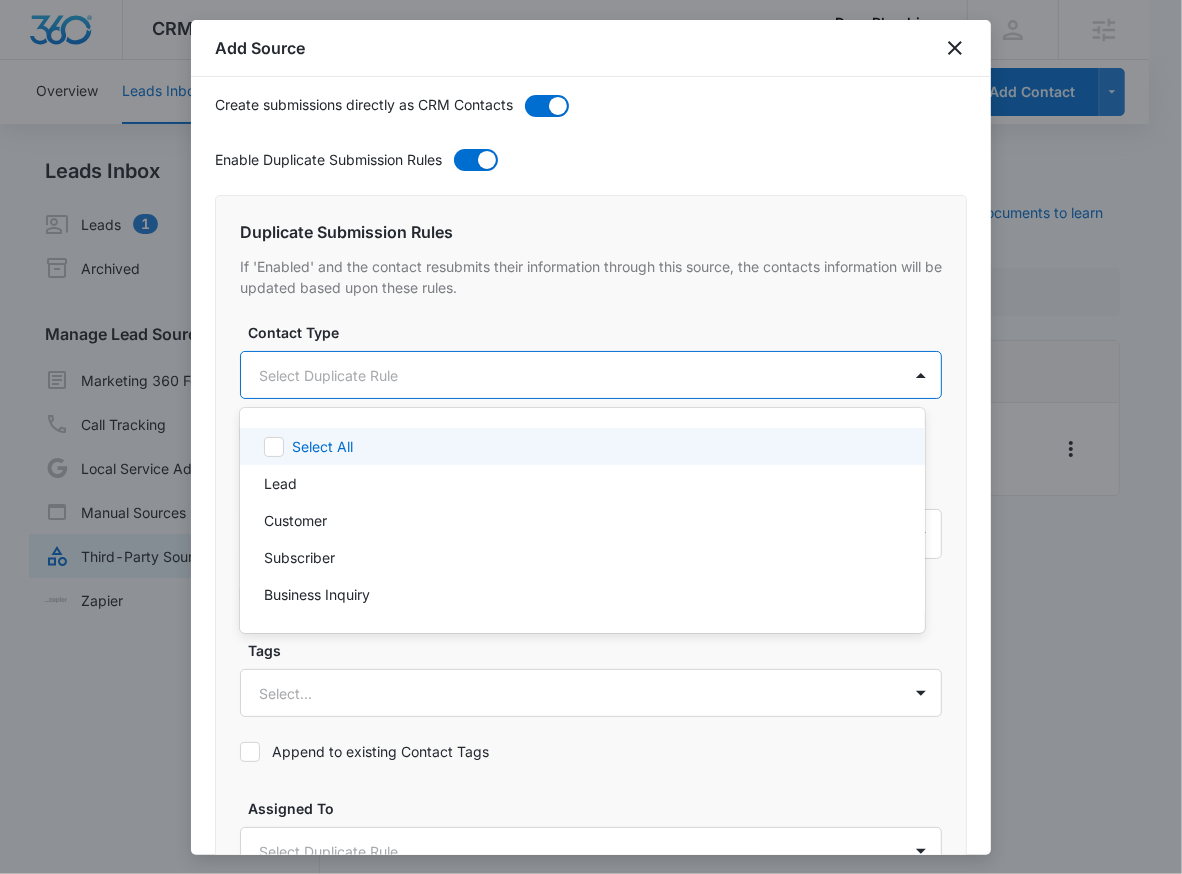 click on "CRM Apps Reputation Websites Forms CRM Email Social Shop Payments POS Content Ads Intelligence Files Brand Settings DunnPlumbing M331800 Your Accounts View All RN [PERSON_NAME] [PERSON_NAME][EMAIL_ADDRESS][PERSON_NAME][DOMAIN_NAME] My Profile Notifications Support Logout Terms & Conditions   •   Privacy Policy Agencies Overview Leads Inbox Contacts Organizations History Deals Projects Tasks Calendar Lists Reports Settings Add Contact Leads Inbox Leads 1 Archived Manage Lead Sources Marketing 360 Forms Call Tracking Local Service Ads Manual Sources Third-Party Sources Zapier Third-Party Sources Manually sync your third-party platform sources and assign them to contacts. Visit our support documents to learn more. Source Source Name Submissions   Housecall Pro - Leads --- Showing   1-1   of   1 DunnPlumbing - CRM Manage Third-Party Sources - Marketing 360®
1 Add Source Step 4 of 4 Submission Rules When submitted, if the contact is not found in your CRM, a new contact will be created with the options set below.   Contact Type" at bounding box center (591, 437) 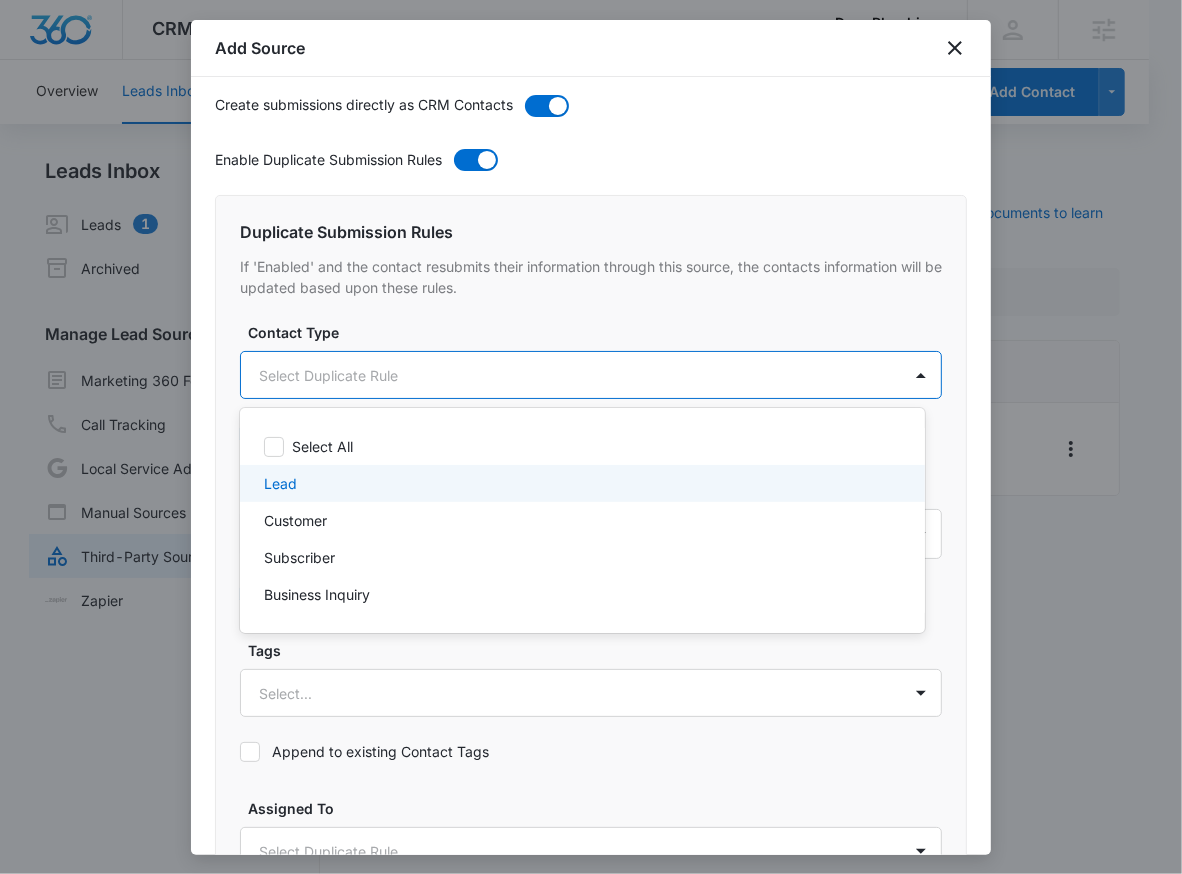 click on "Lead" at bounding box center [582, 483] 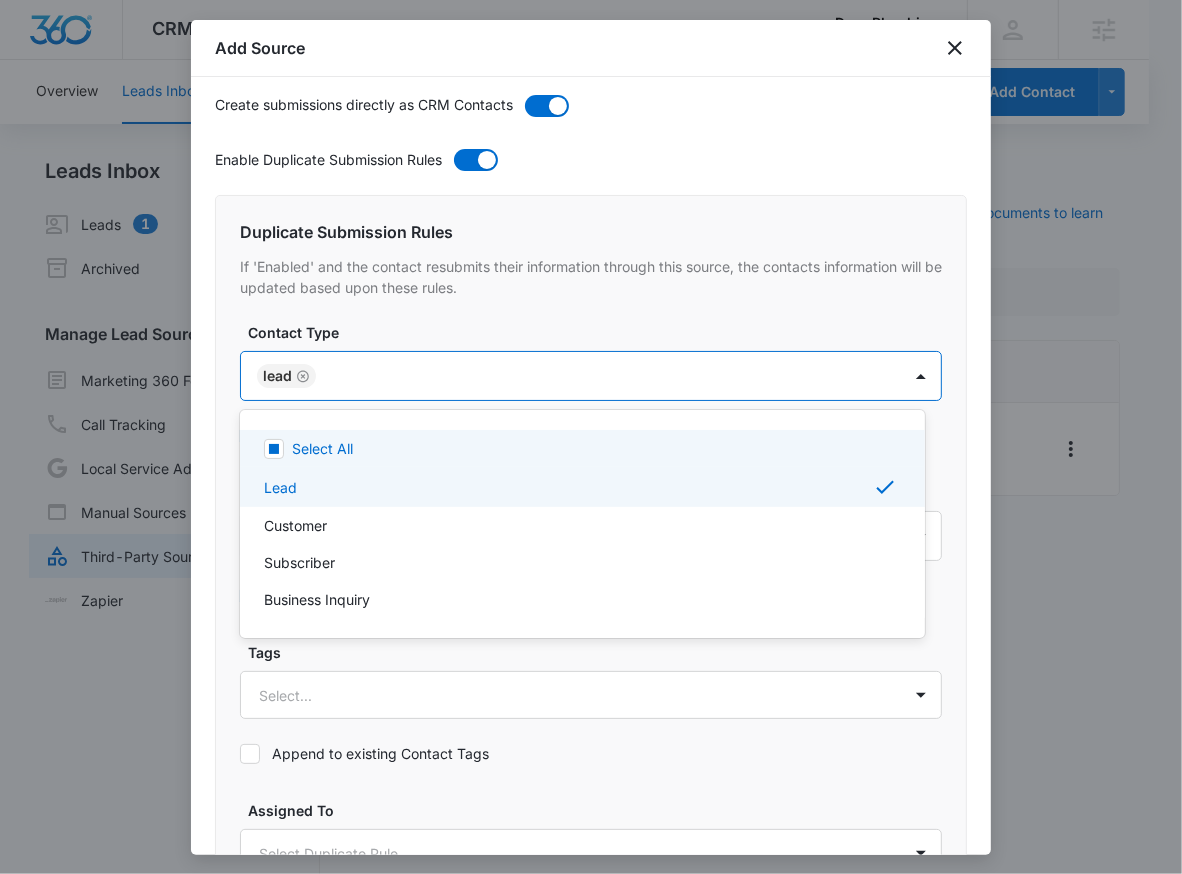 click at bounding box center (591, 437) 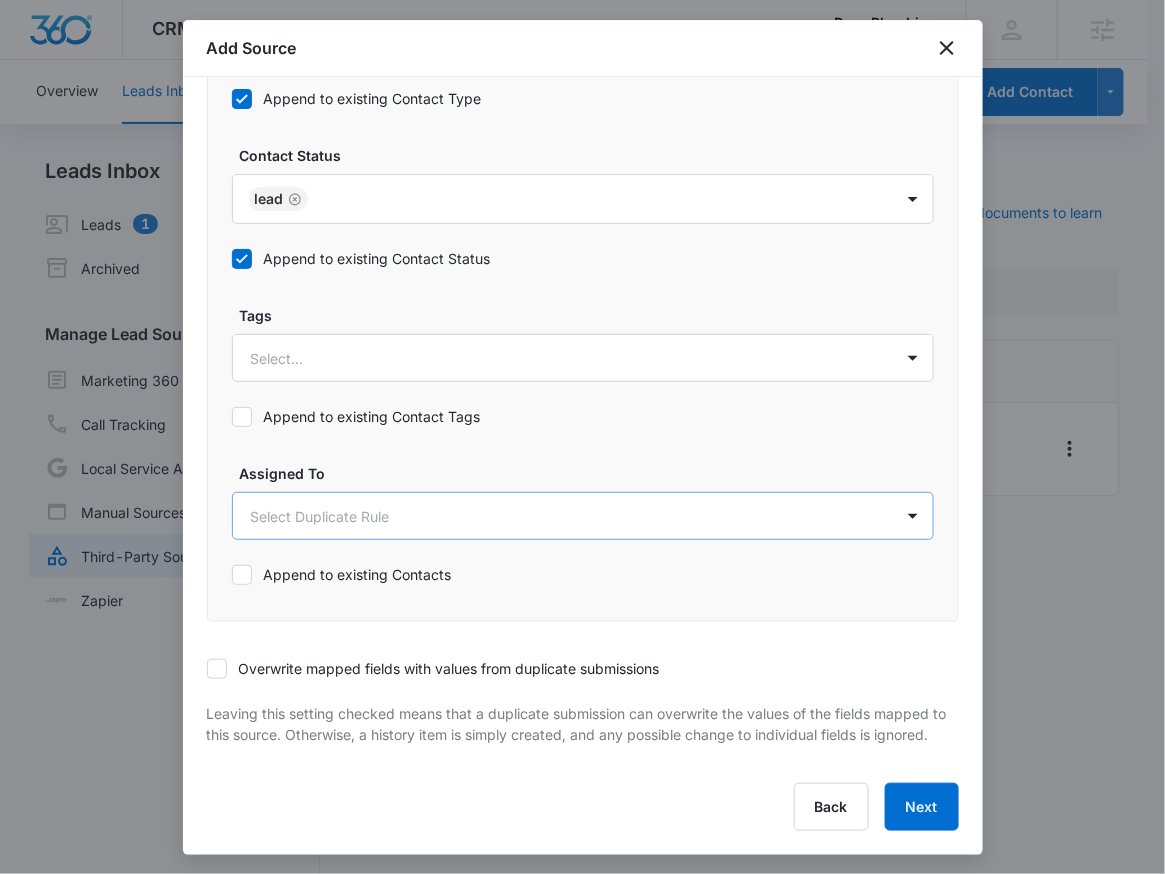 scroll, scrollTop: 1077, scrollLeft: 0, axis: vertical 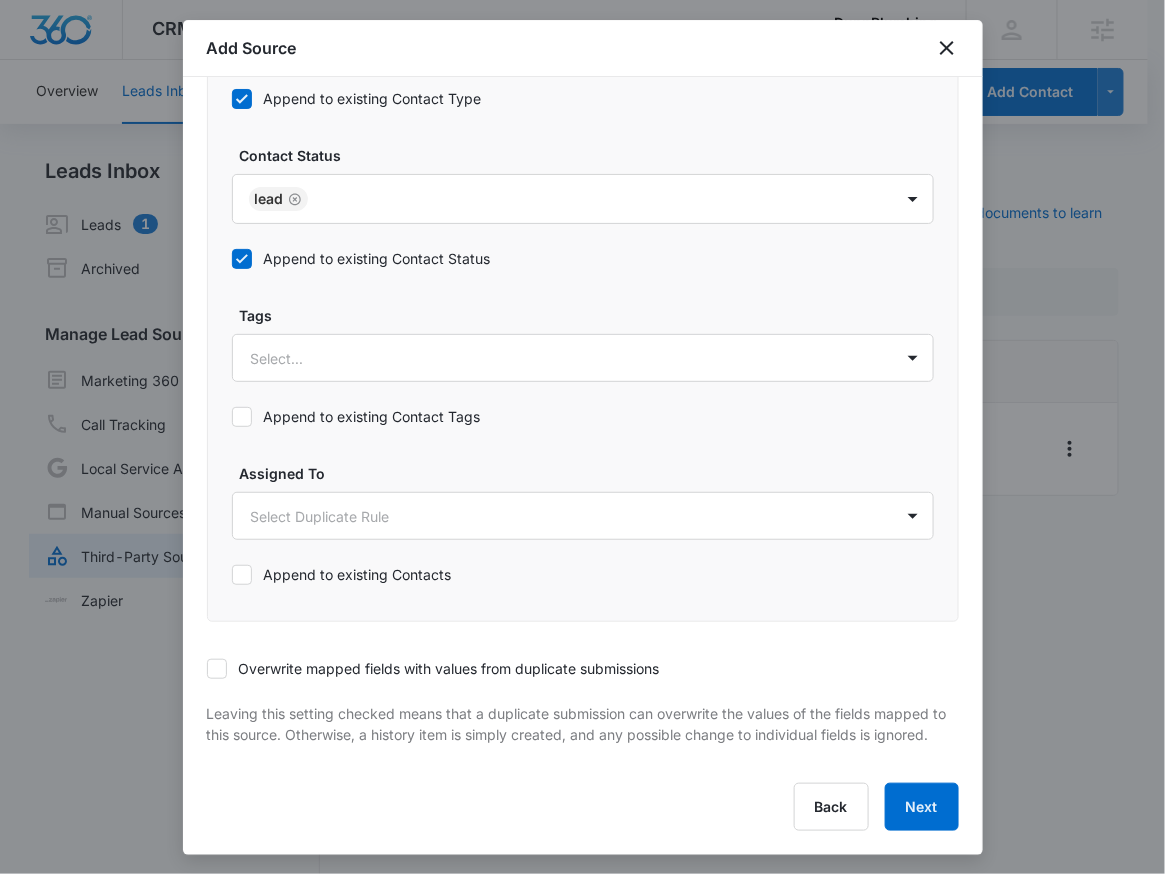 click on "Overwrite mapped fields with values from duplicate submissions" at bounding box center (433, 668) 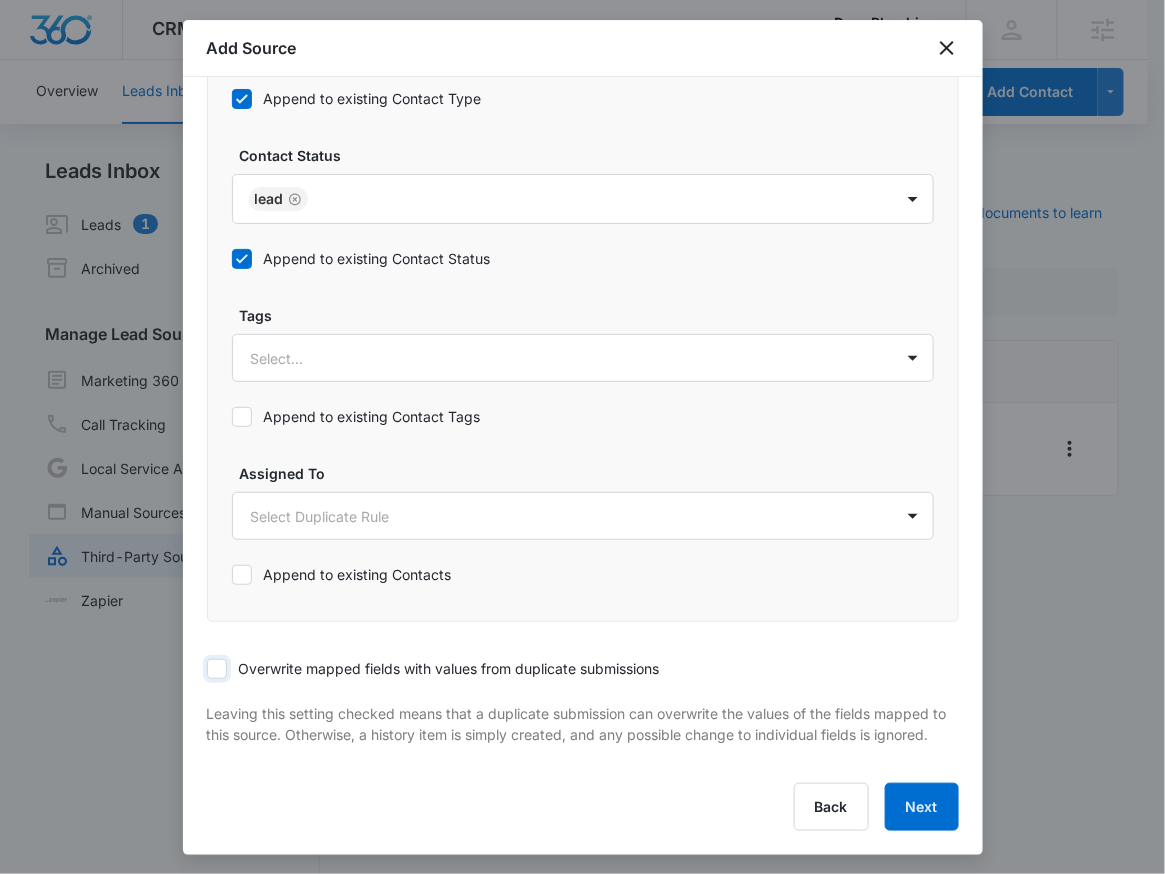 click on "Overwrite mapped fields with values from duplicate submissions" at bounding box center [207, 669] 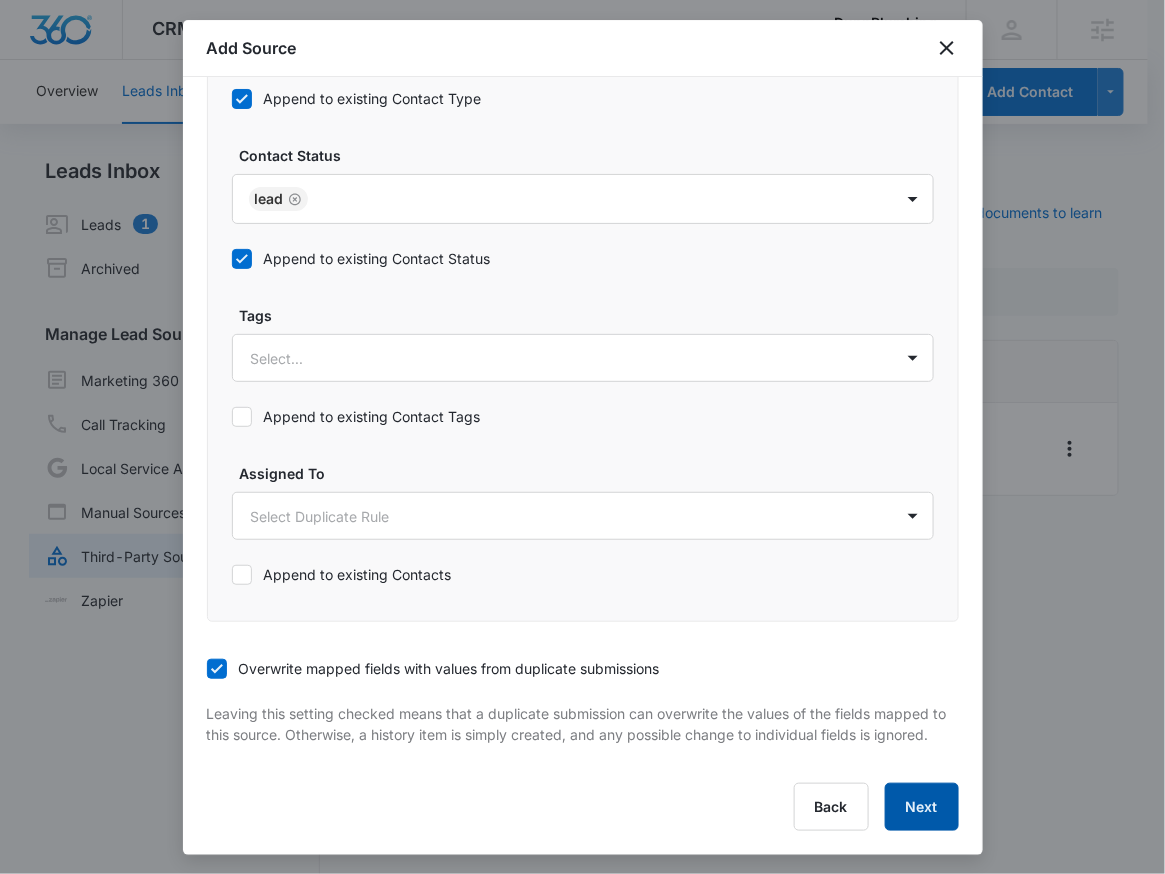 click on "Next" at bounding box center (922, 807) 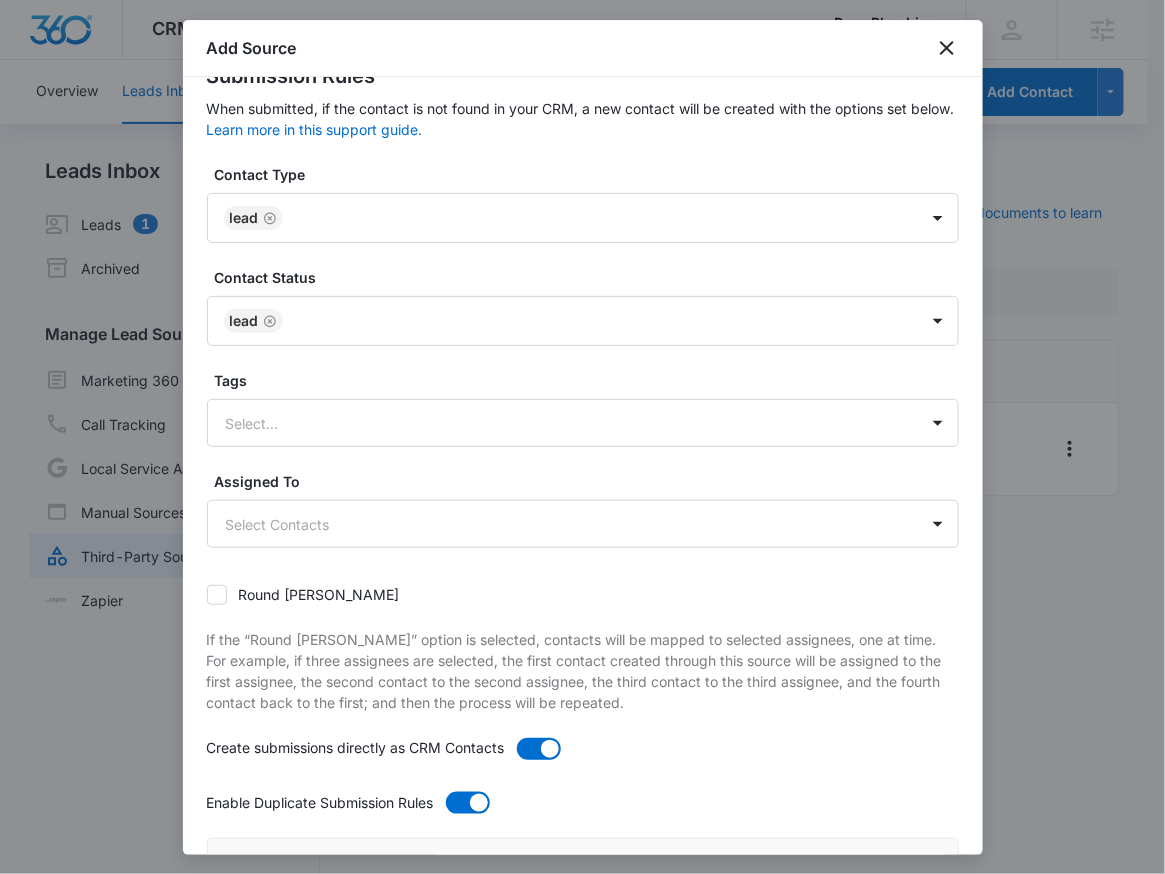 scroll, scrollTop: 0, scrollLeft: 0, axis: both 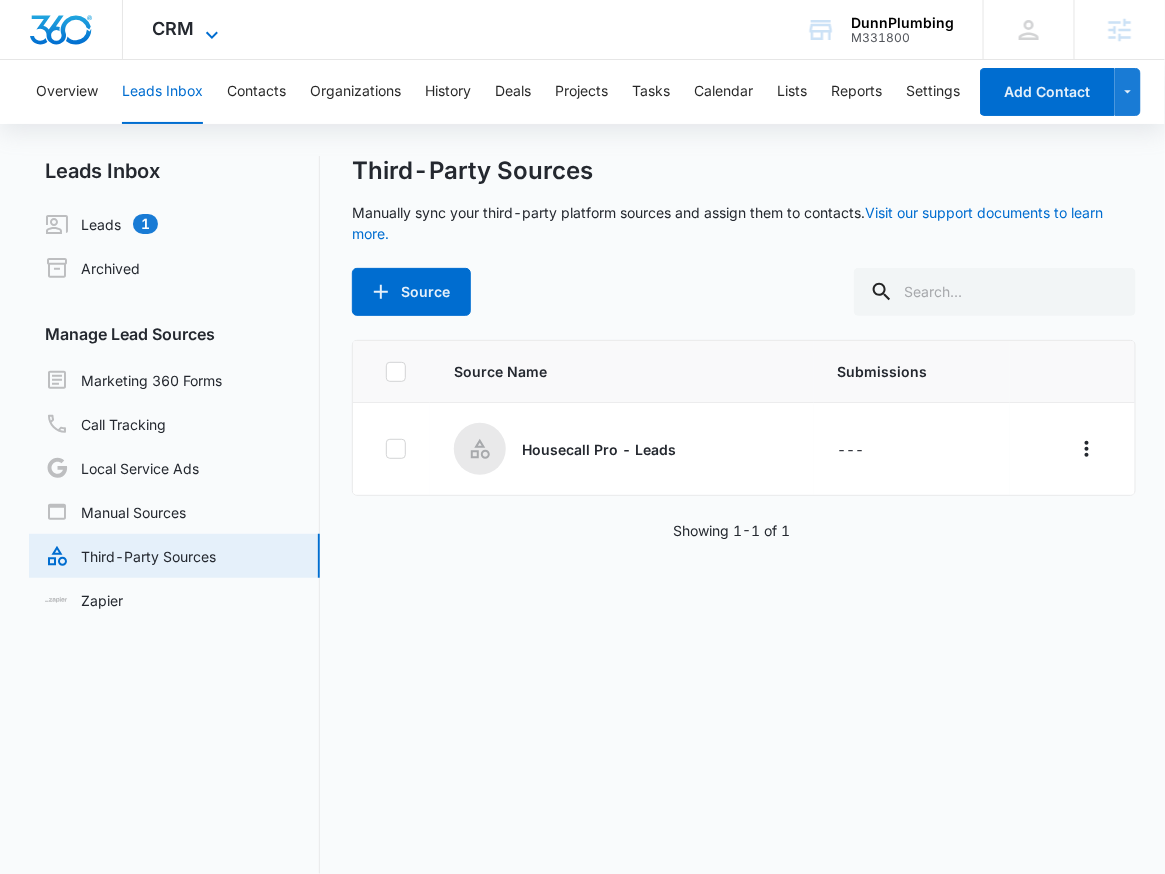 click 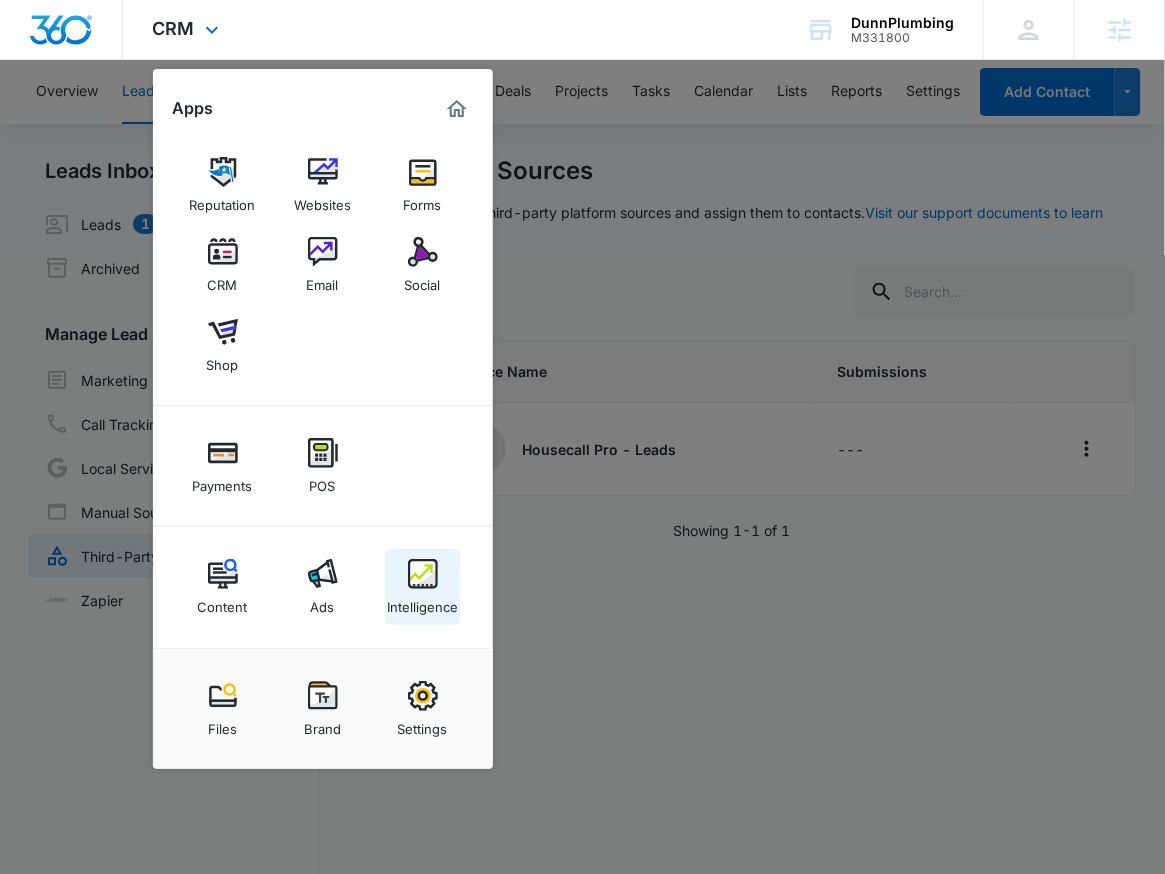 click at bounding box center [423, 574] 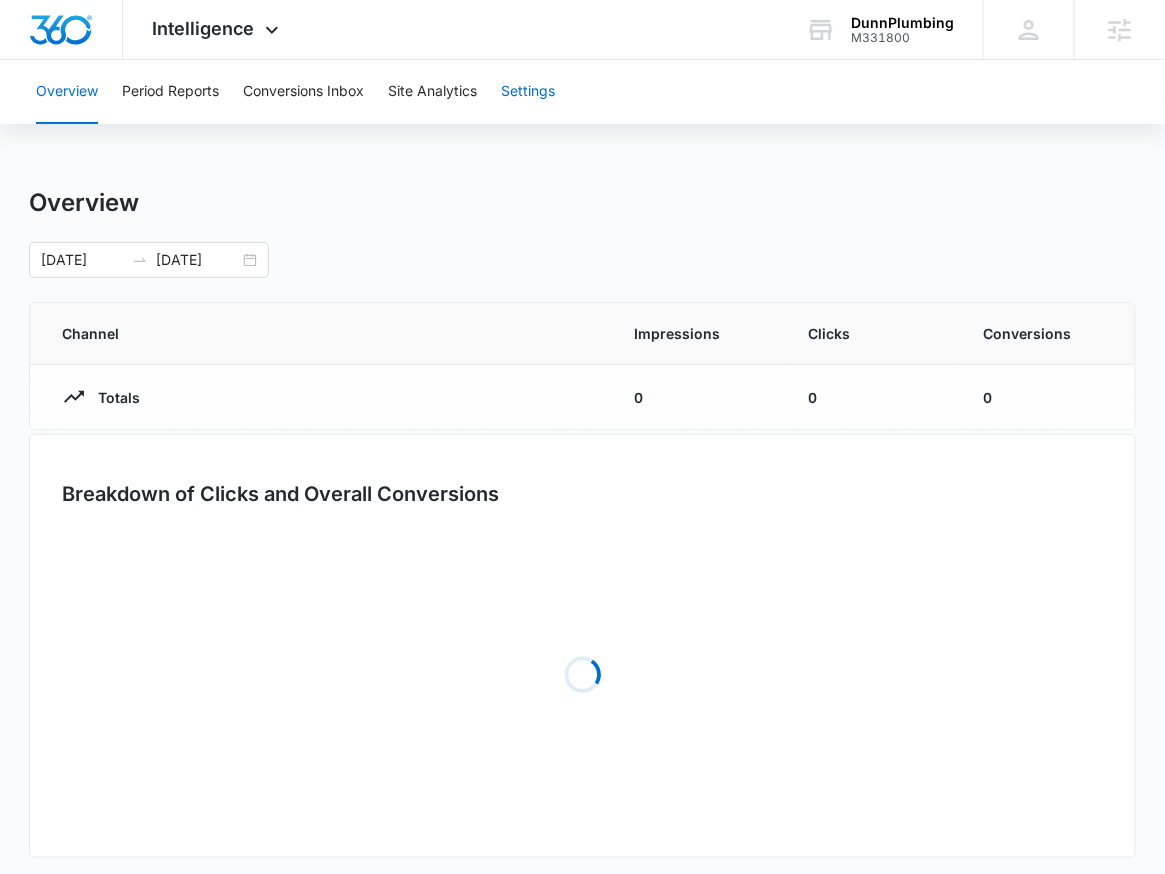 click on "Settings" at bounding box center (528, 92) 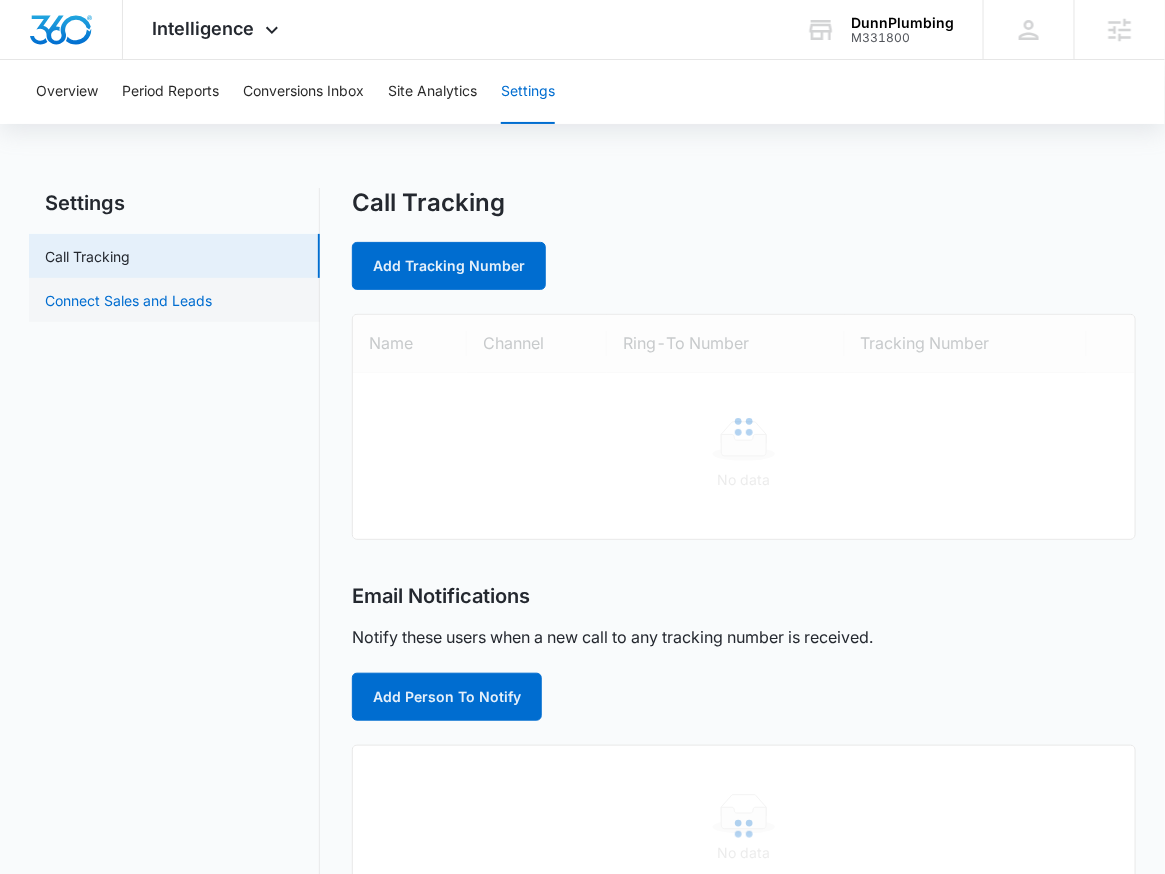 click on "Connect Sales and Leads" at bounding box center [128, 300] 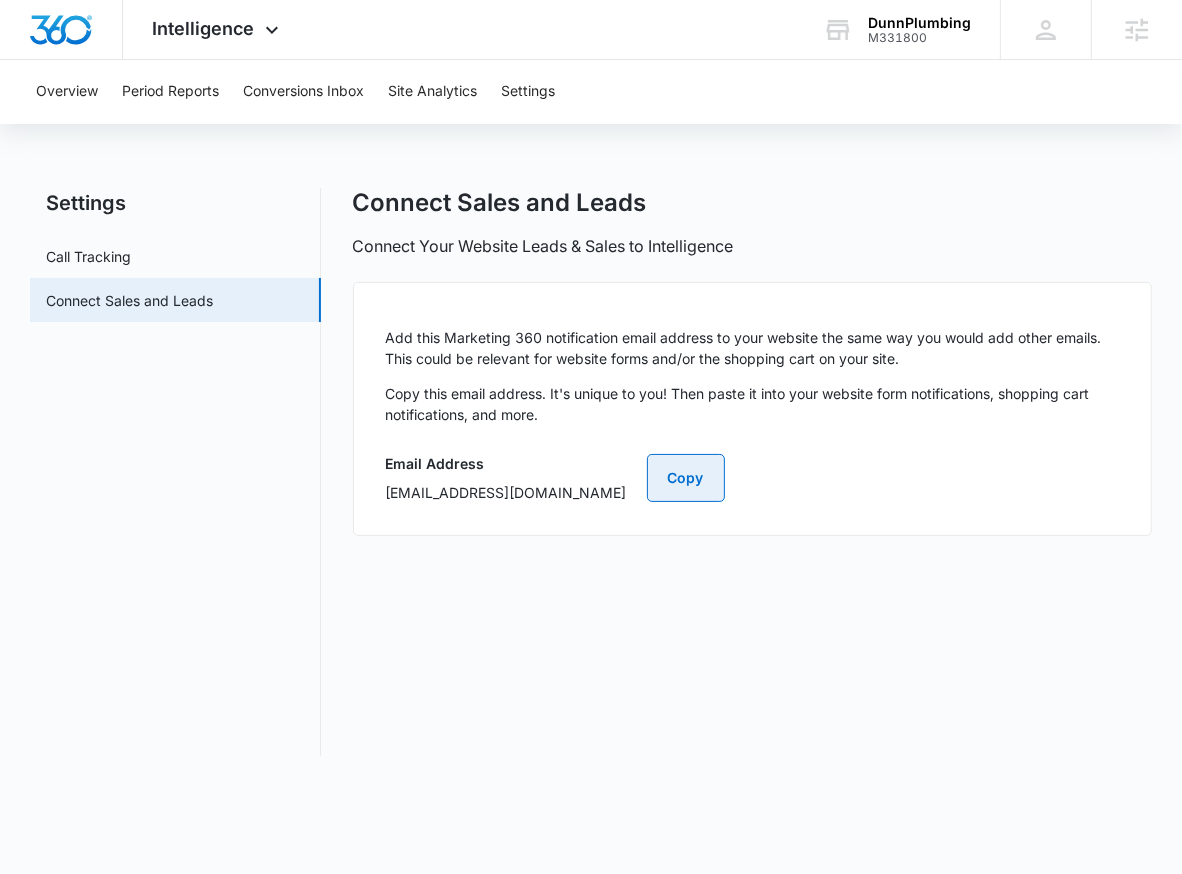 click on "Copy" at bounding box center [686, 478] 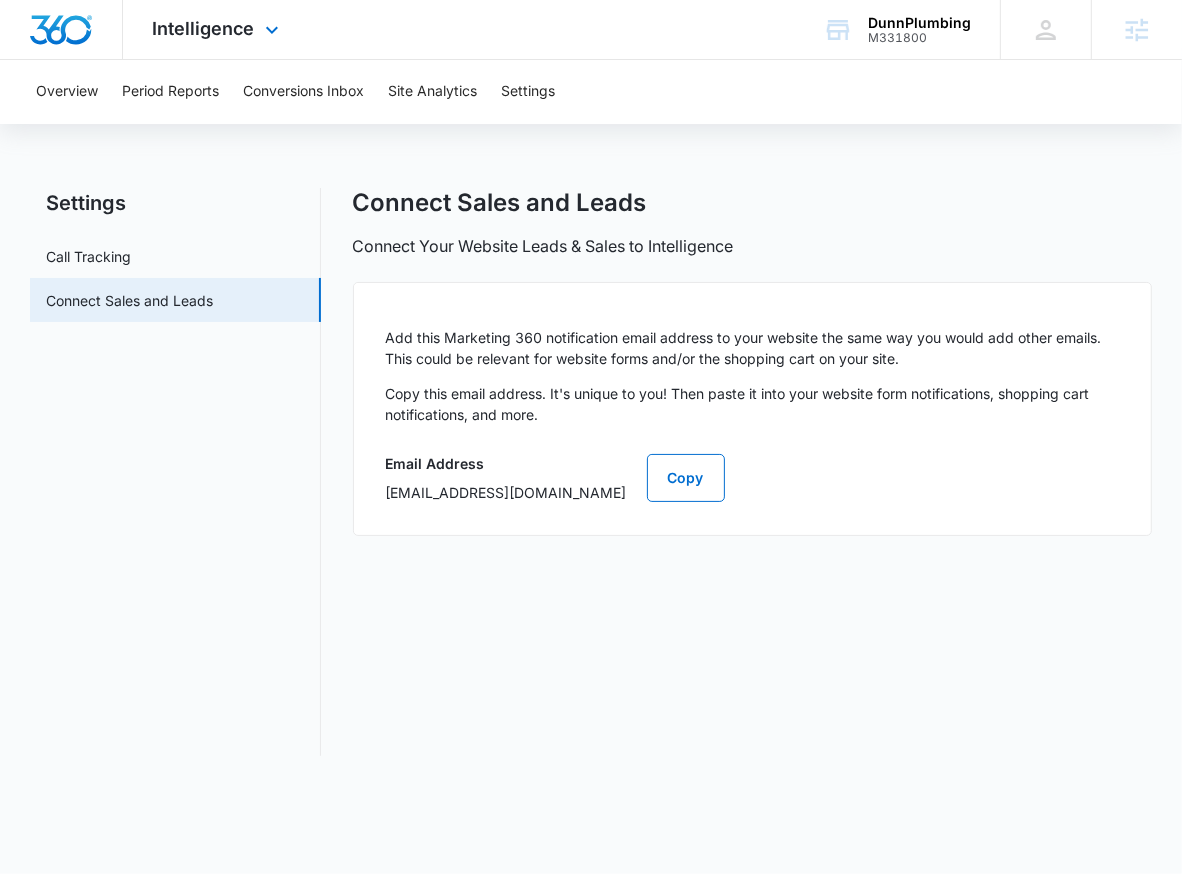 click on "Intelligence Apps Reputation Websites Forms CRM Email Social Shop Payments POS Content Ads Intelligence Files Brand Settings" at bounding box center [218, 29] 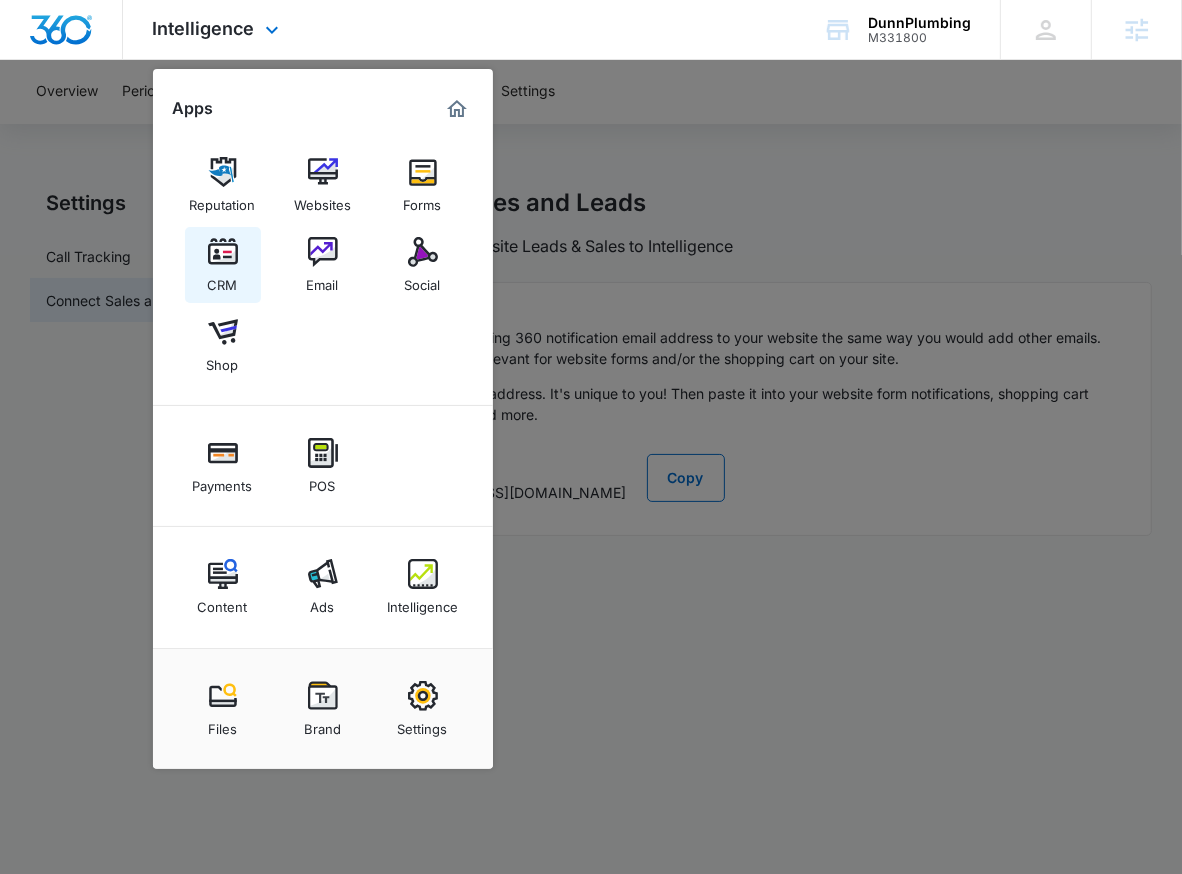 click on "CRM" at bounding box center (223, 265) 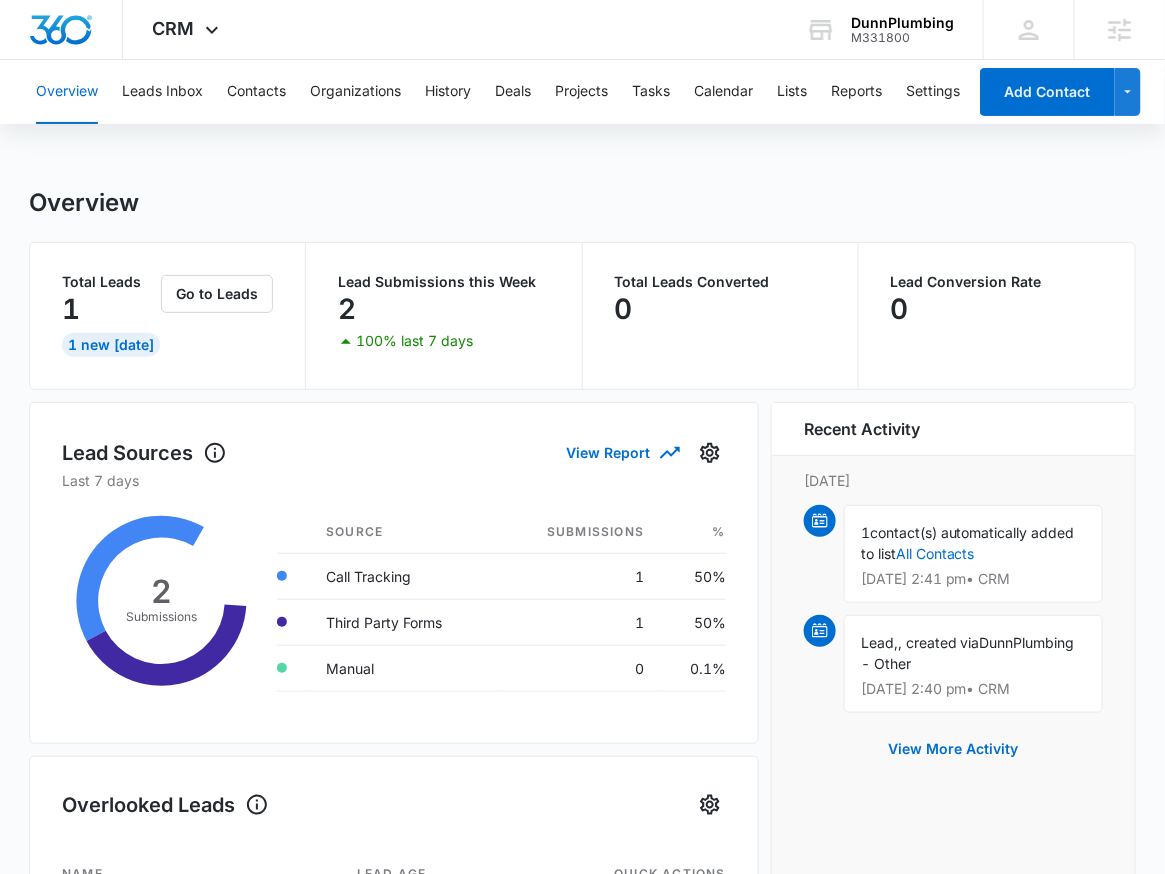 scroll, scrollTop: 0, scrollLeft: 10, axis: horizontal 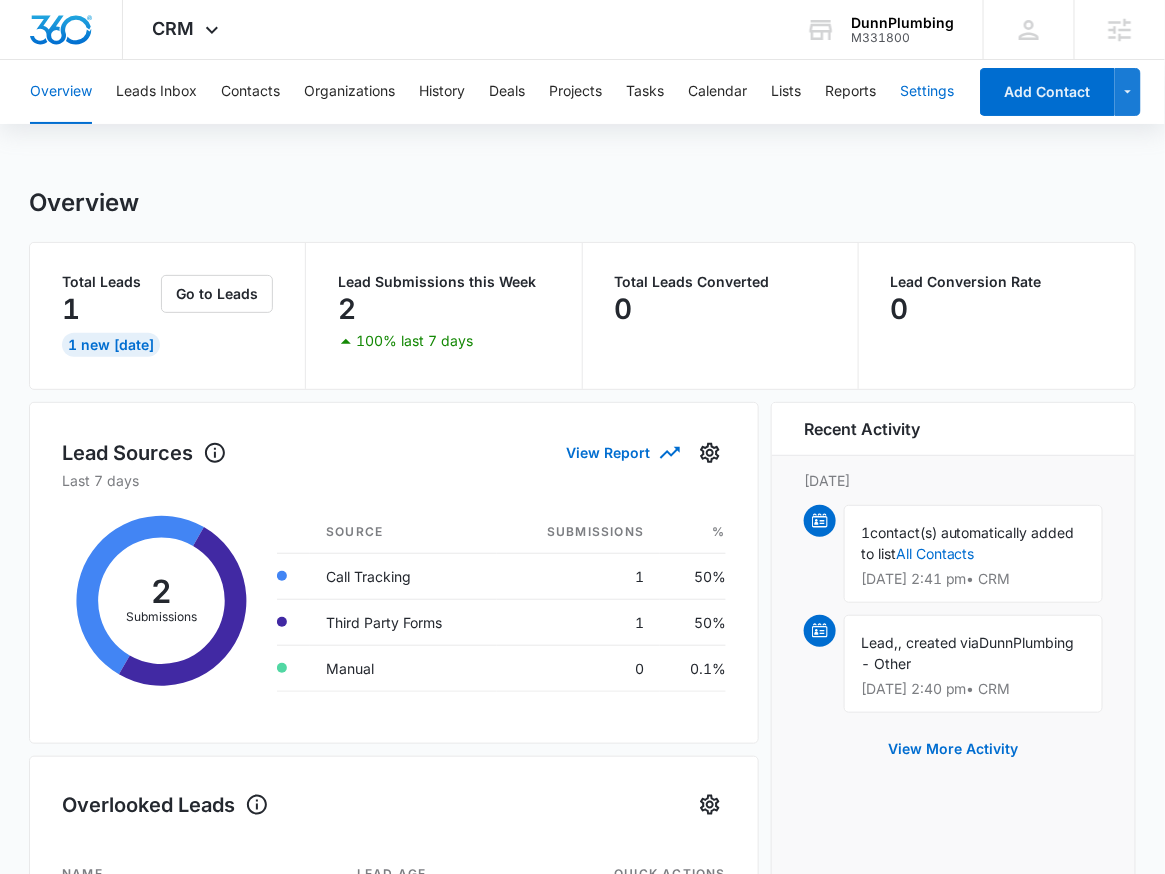 click on "Settings" at bounding box center (927, 92) 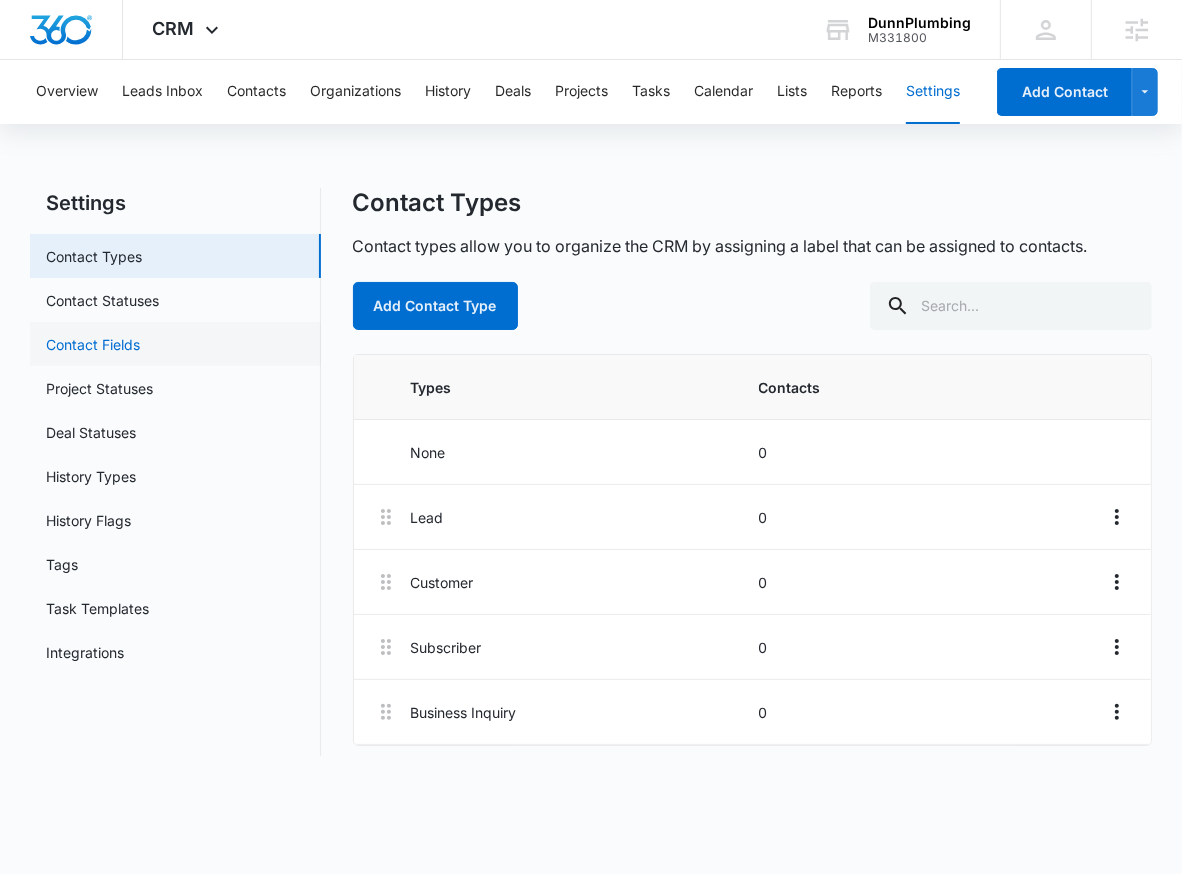 click on "Contact Fields" at bounding box center [93, 344] 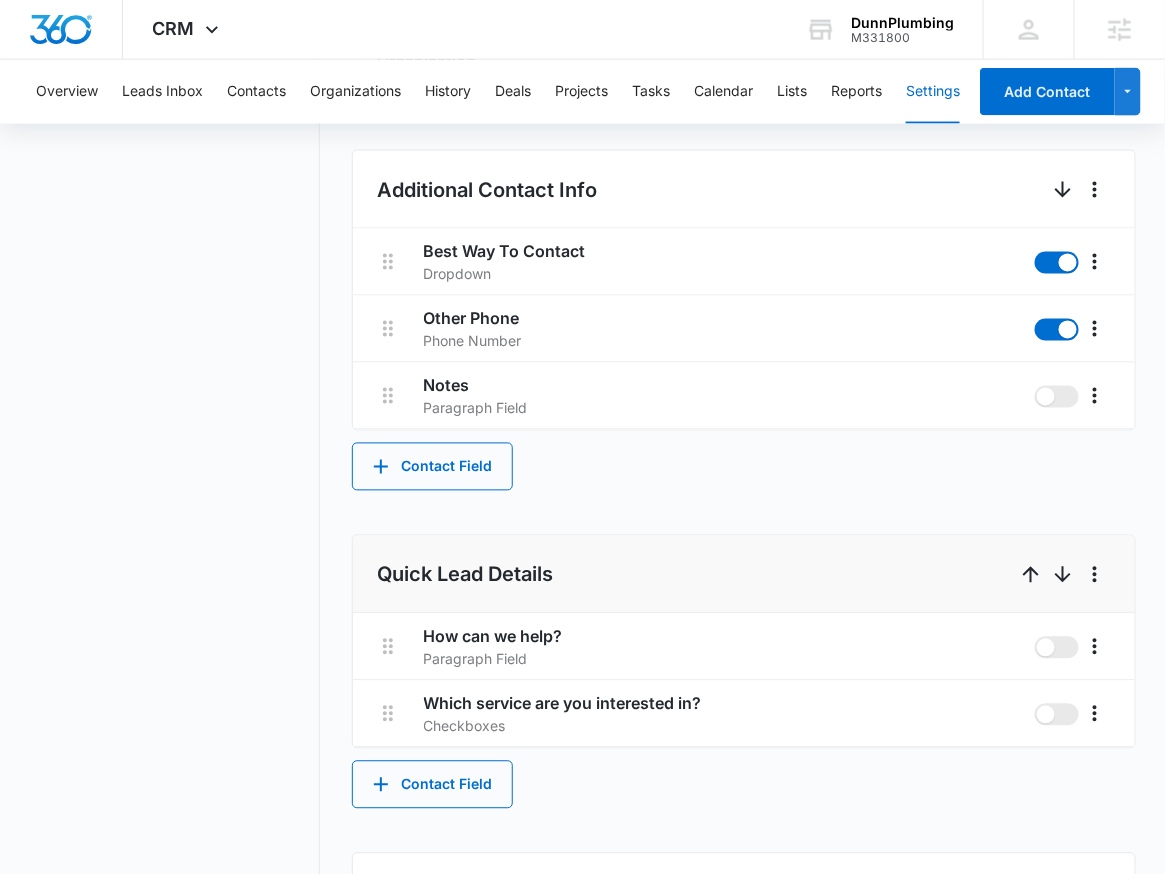 scroll, scrollTop: 995, scrollLeft: 0, axis: vertical 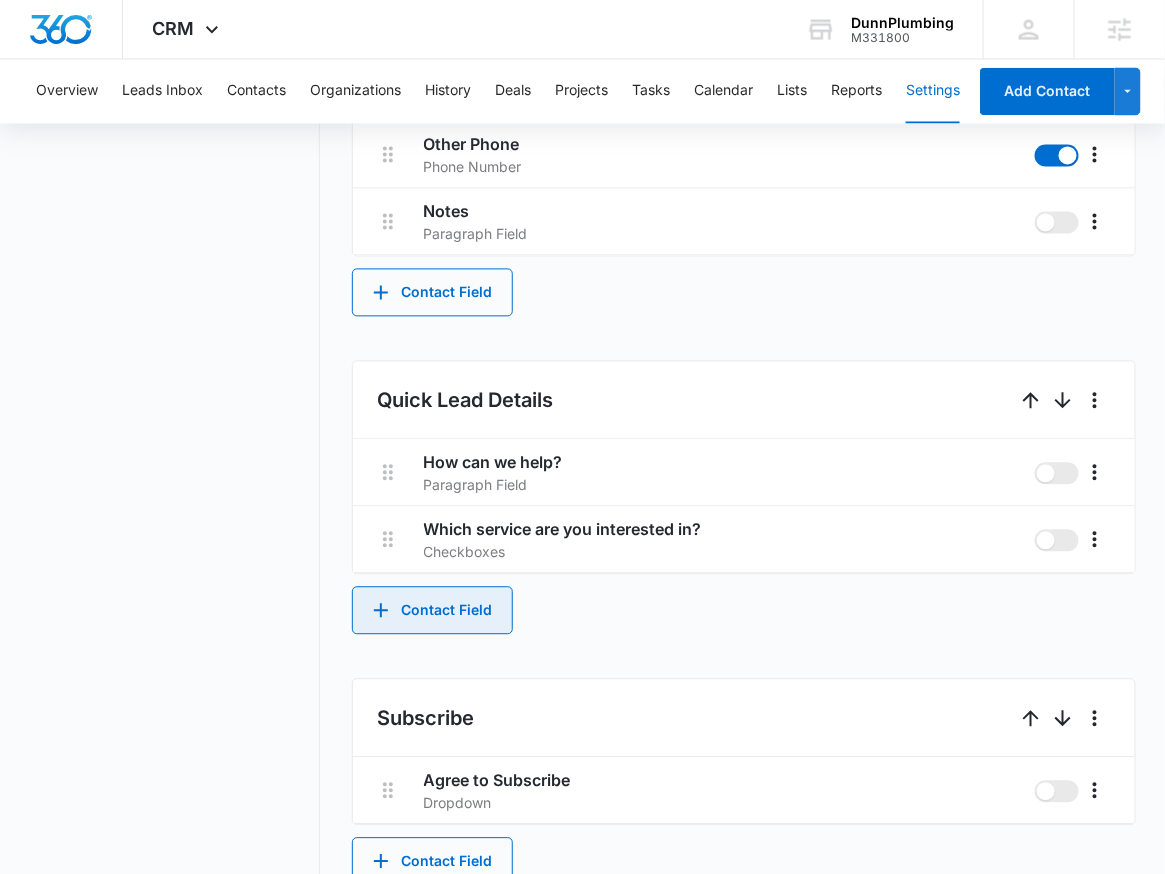 click on "Contact Field" at bounding box center (432, 611) 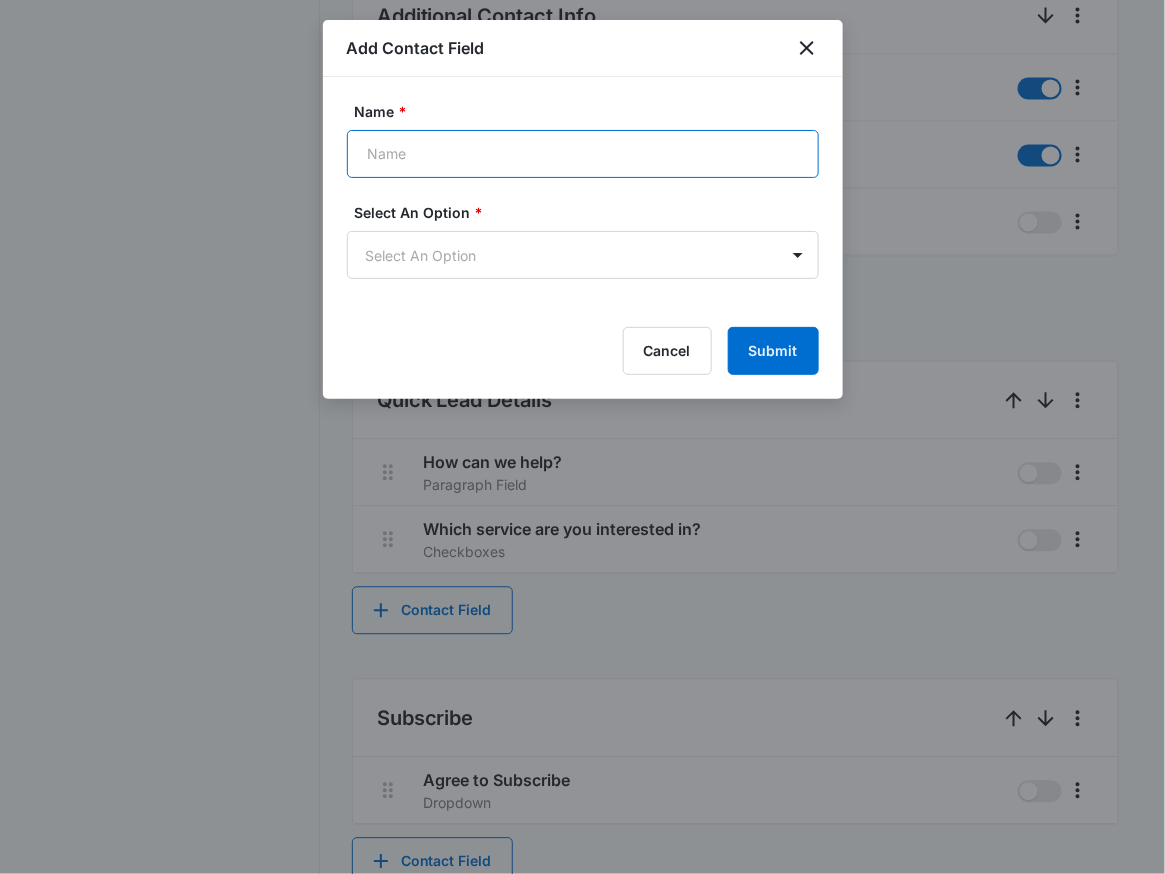 click on "Name *" at bounding box center (583, 154) 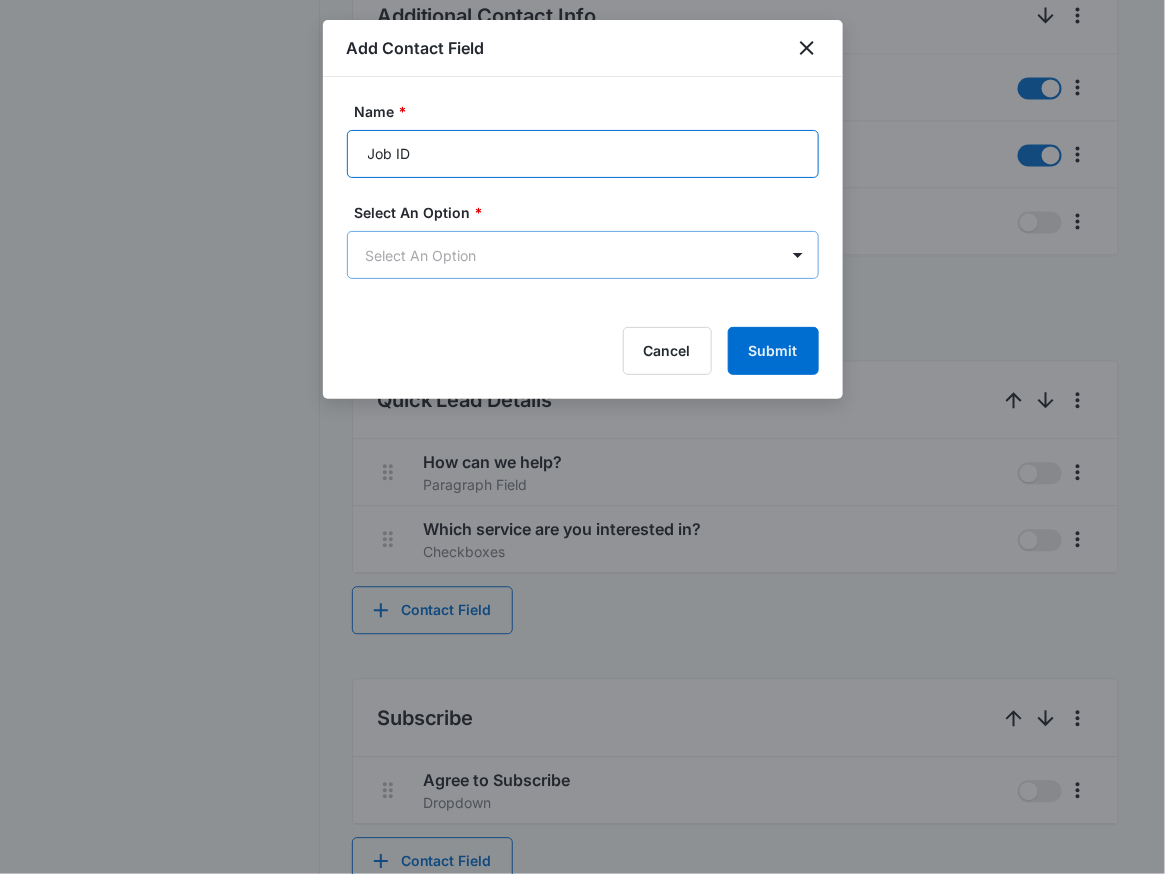 type on "Job ID" 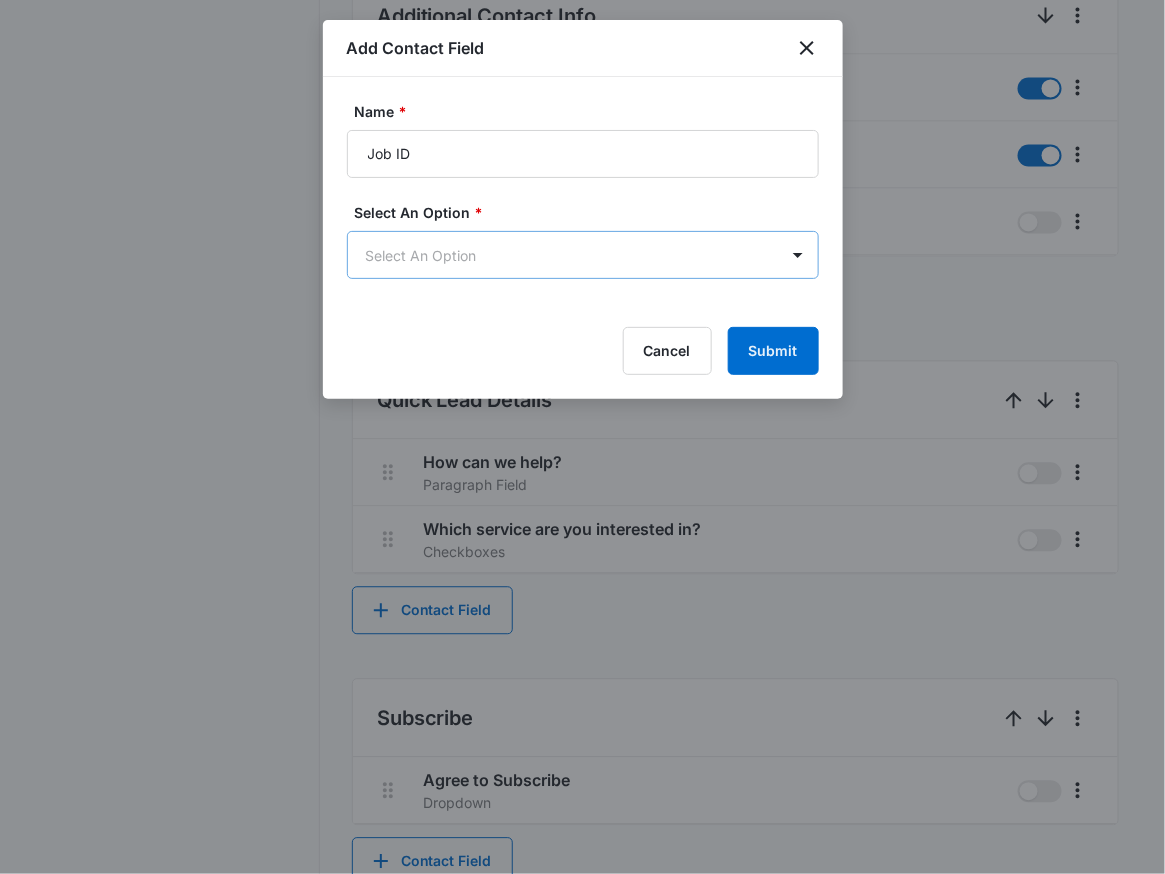 click on "CRM Apps Reputation Websites Forms CRM Email Social Shop Payments POS Content Ads Intelligence Files Brand Settings DunnPlumbing M331800 Your Accounts View All RN Robert Nguyen robert.nguyen@madwire.com My Profile Notifications Support Logout Terms & Conditions   •   Privacy Policy Agencies Overview Leads Inbox Contacts Organizations History Deals Projects Tasks Calendar Lists Reports Settings Add Contact Settings Contact Types Contact Statuses Contact Fields Project Statuses Deal Statuses History Types History Flags Tags Task Templates Integrations Contact Fields Create and manage custom contact fields to keep track of all of your contact information and organize your CRM by any field. Contact Section Contact Info These are "Primary Fields",  their configurations are limited because of their importance. Contact Name Contact Name primary Phone Phone Number primary Email Email Address primary Address Address (Street, Street 2, City, ST, Zip, Country) primary Special Notes Paragraph Field Qualifying Status" at bounding box center [582, 150] 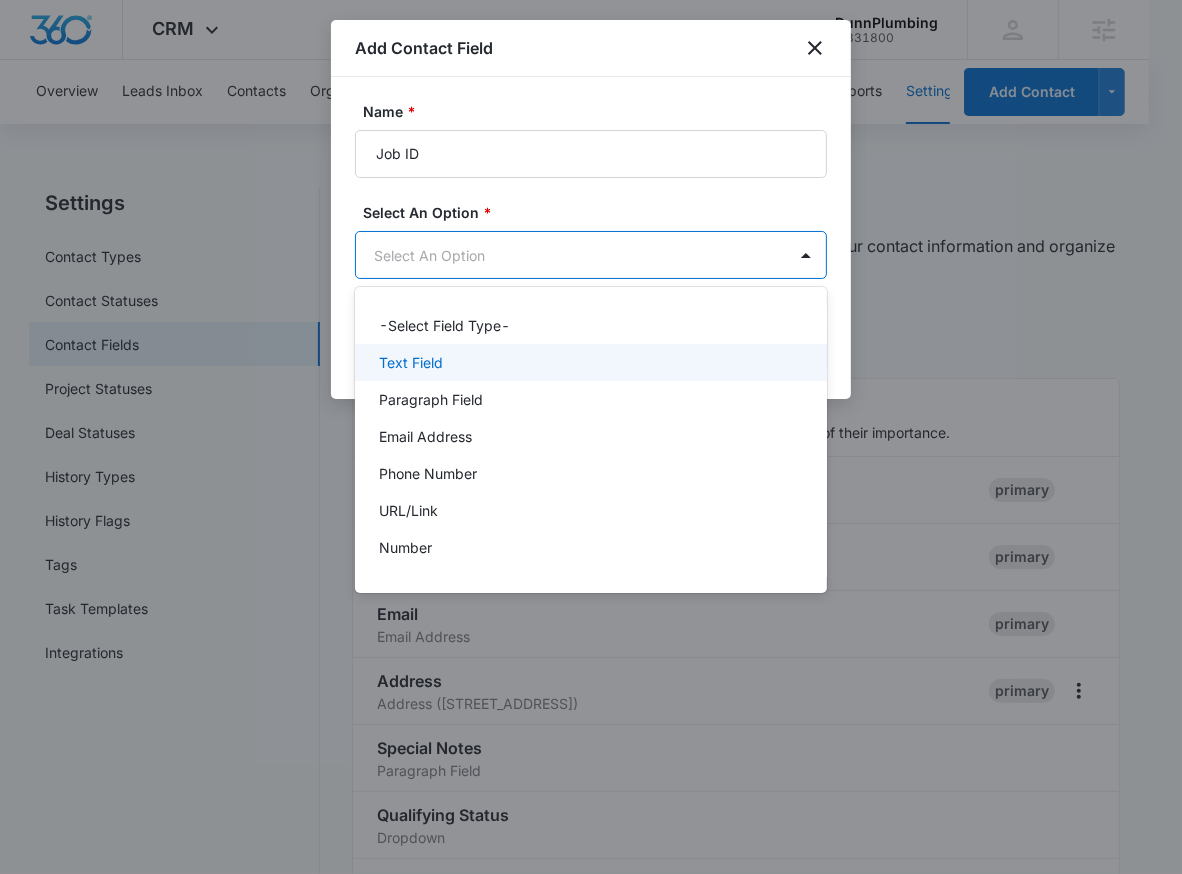 click on "Text Field" at bounding box center [591, 362] 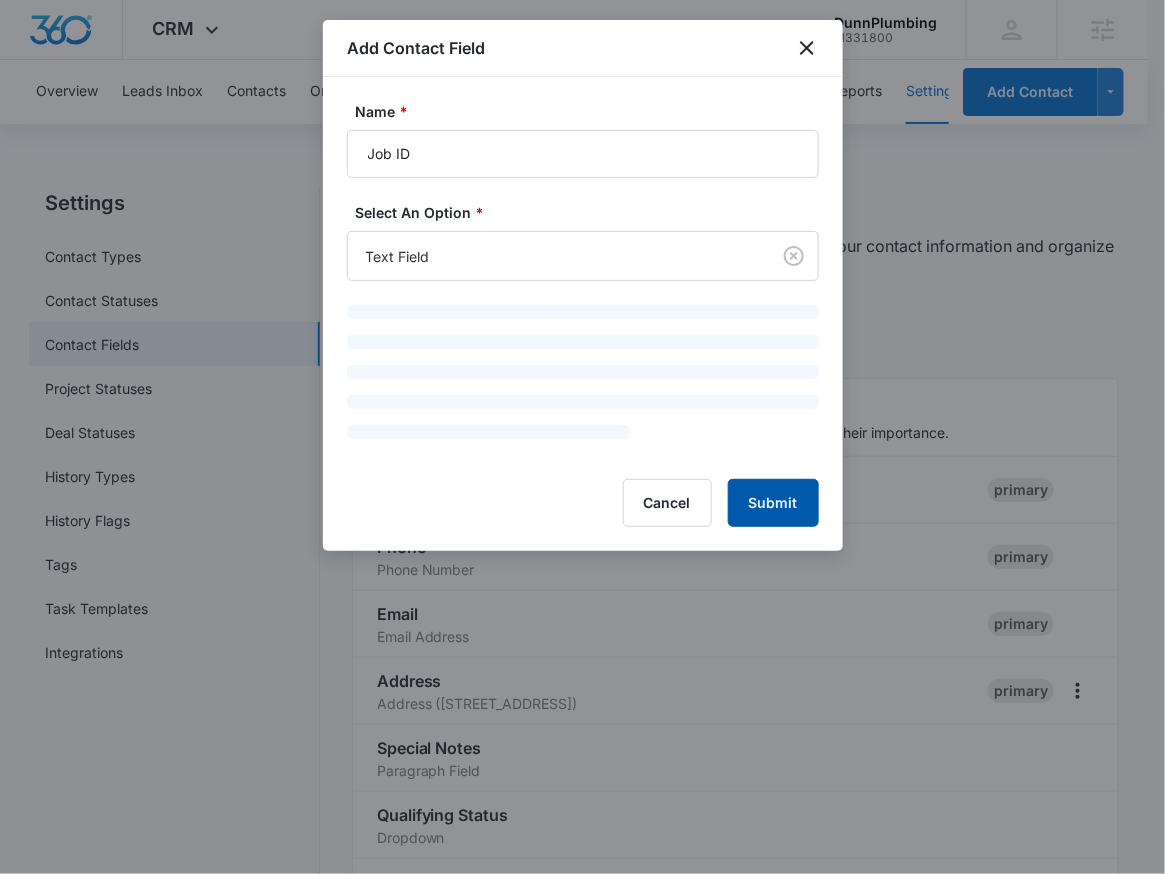 click on "Submit" at bounding box center [773, 503] 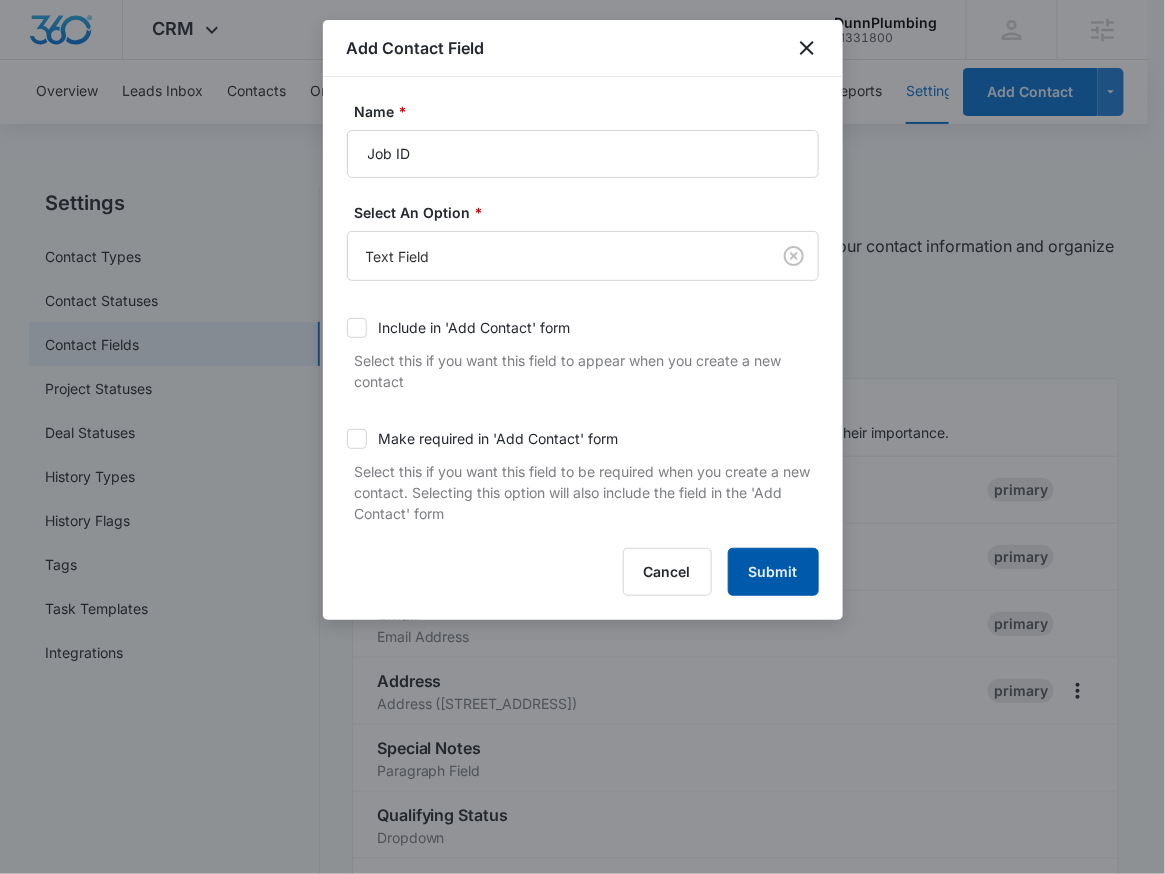 click on "Submit" at bounding box center [773, 572] 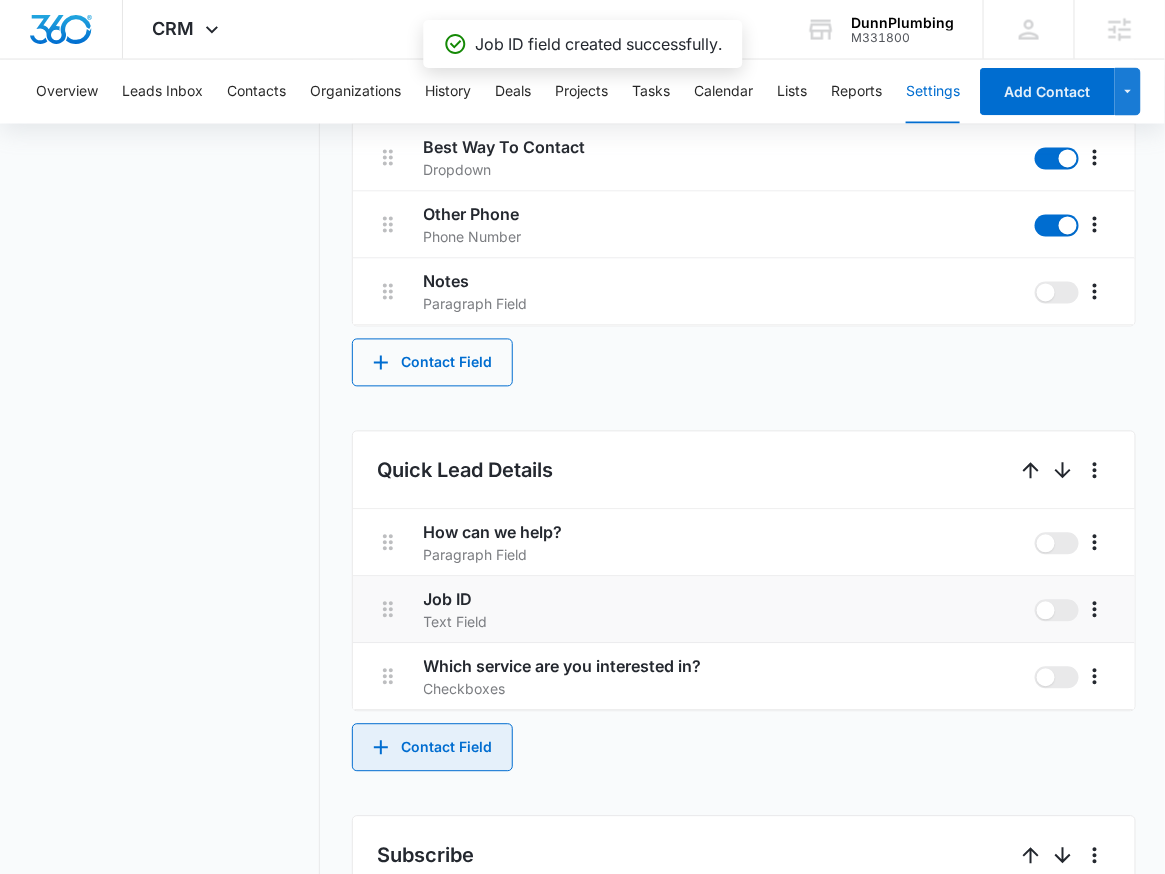 scroll, scrollTop: 1176, scrollLeft: 0, axis: vertical 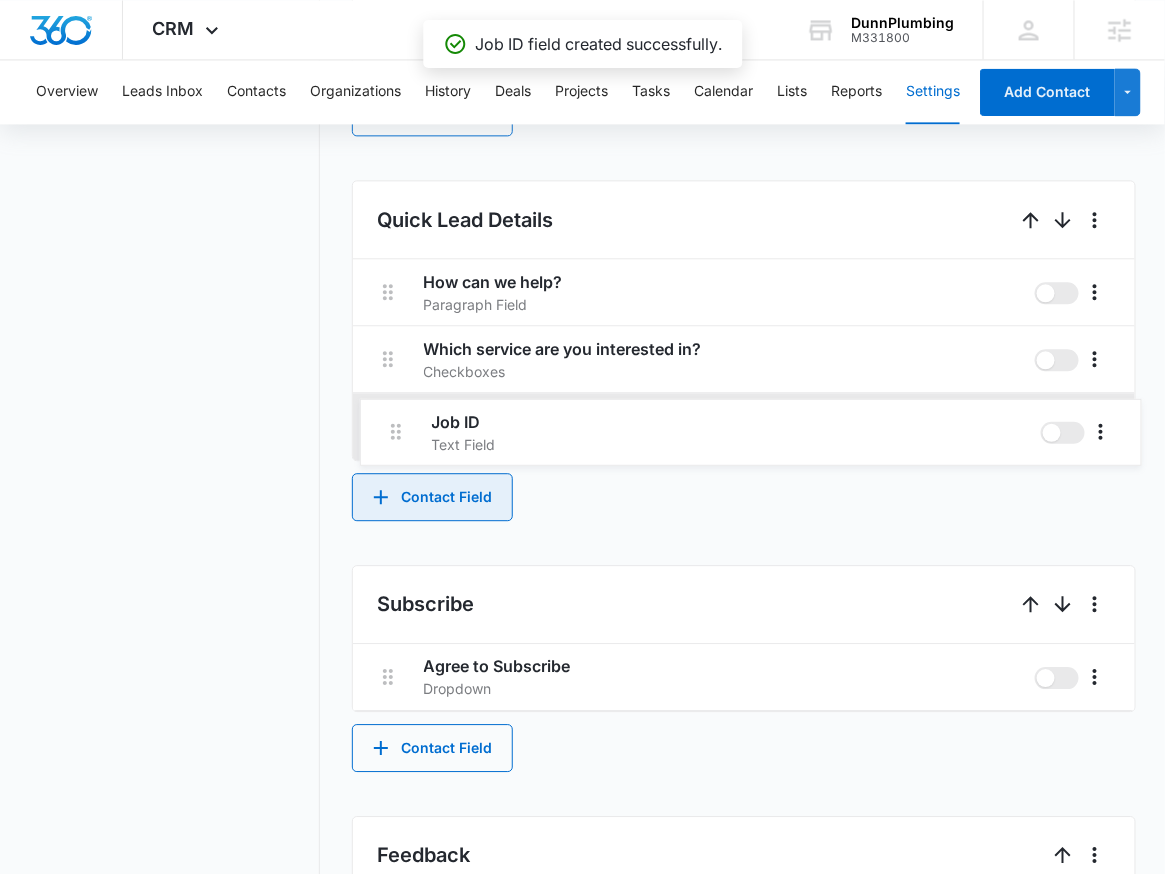 drag, startPoint x: 395, startPoint y: 353, endPoint x: 402, endPoint y: 433, distance: 80.305664 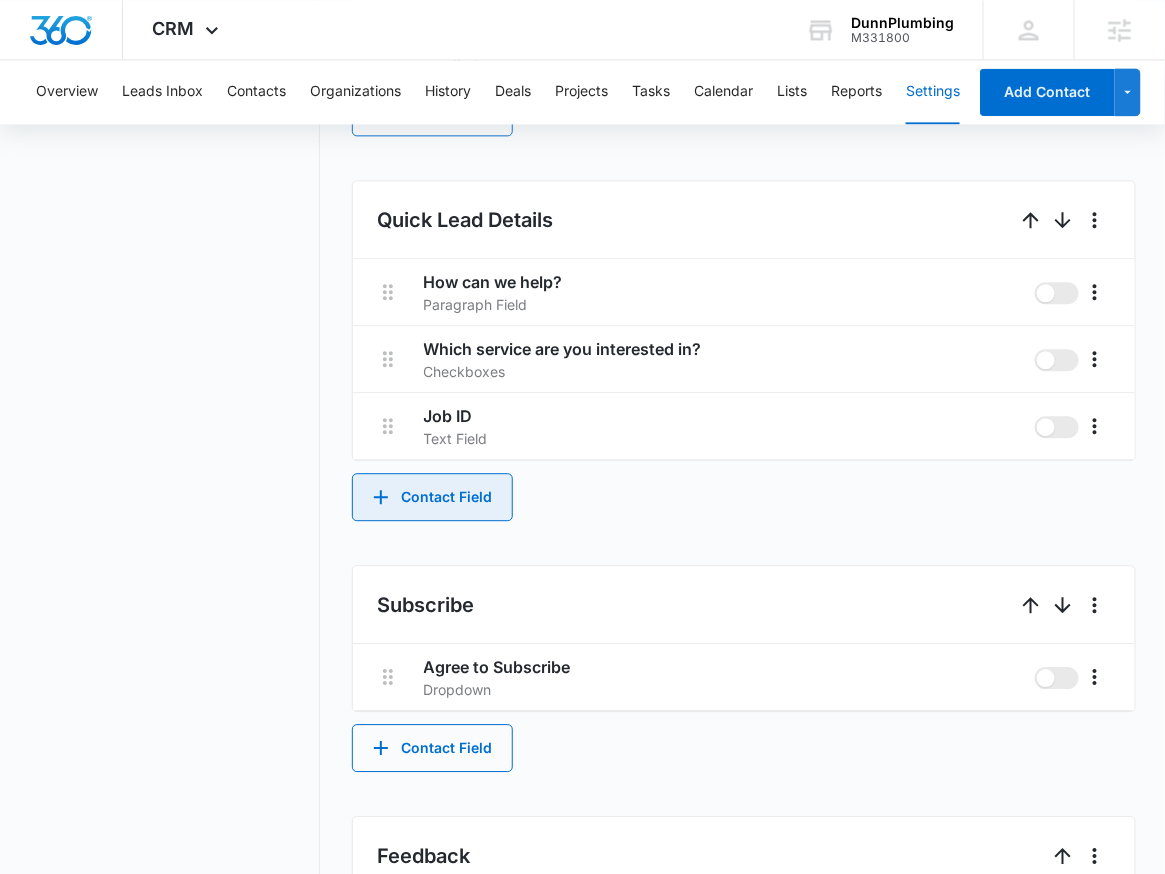 click on "Contact Field" at bounding box center (432, 497) 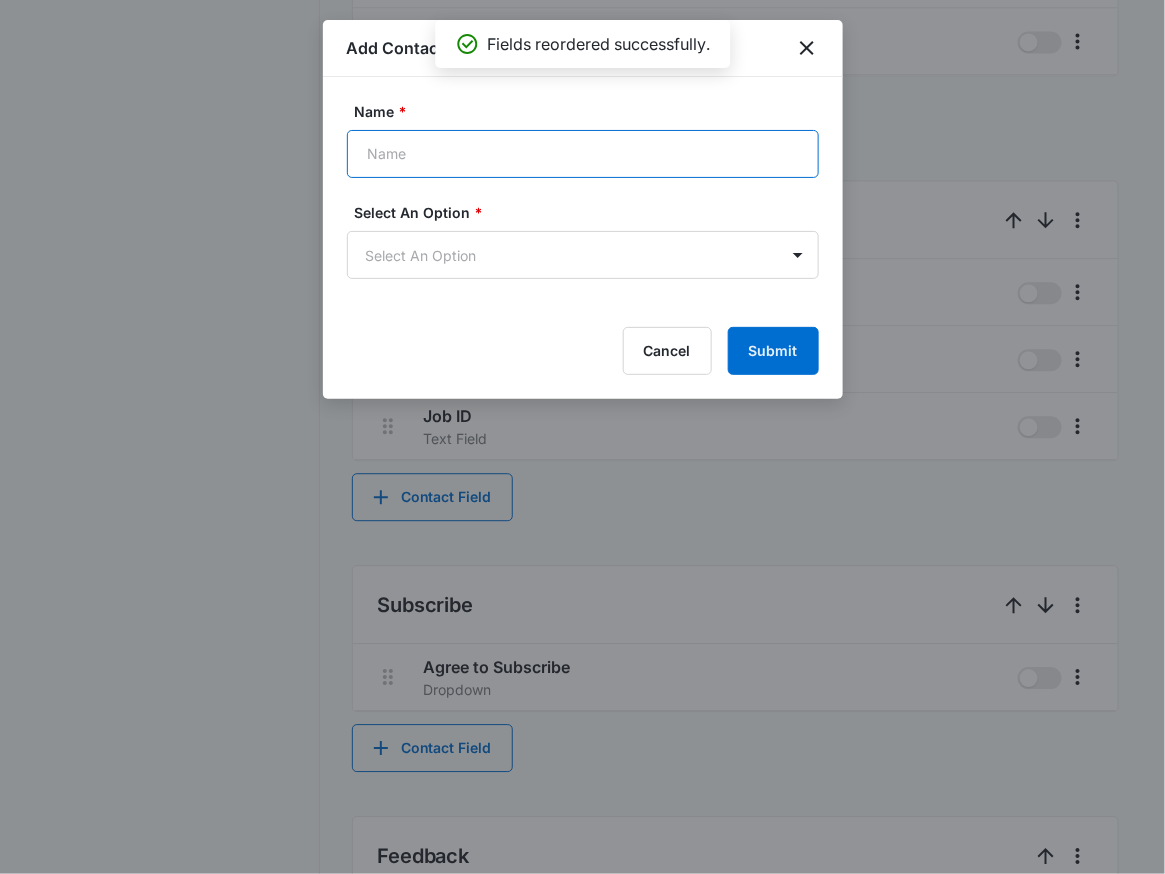 click on "Name *" at bounding box center (583, 154) 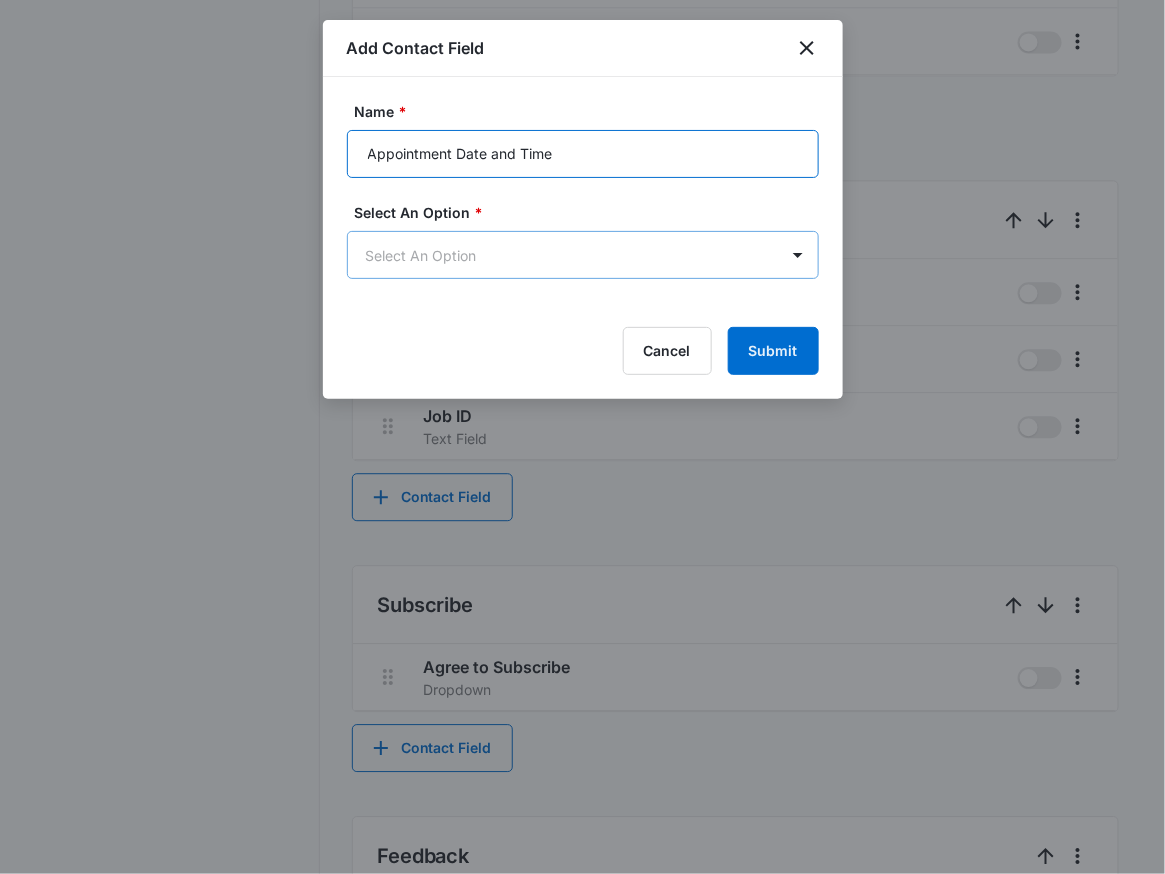 type on "Appointment Date and Time" 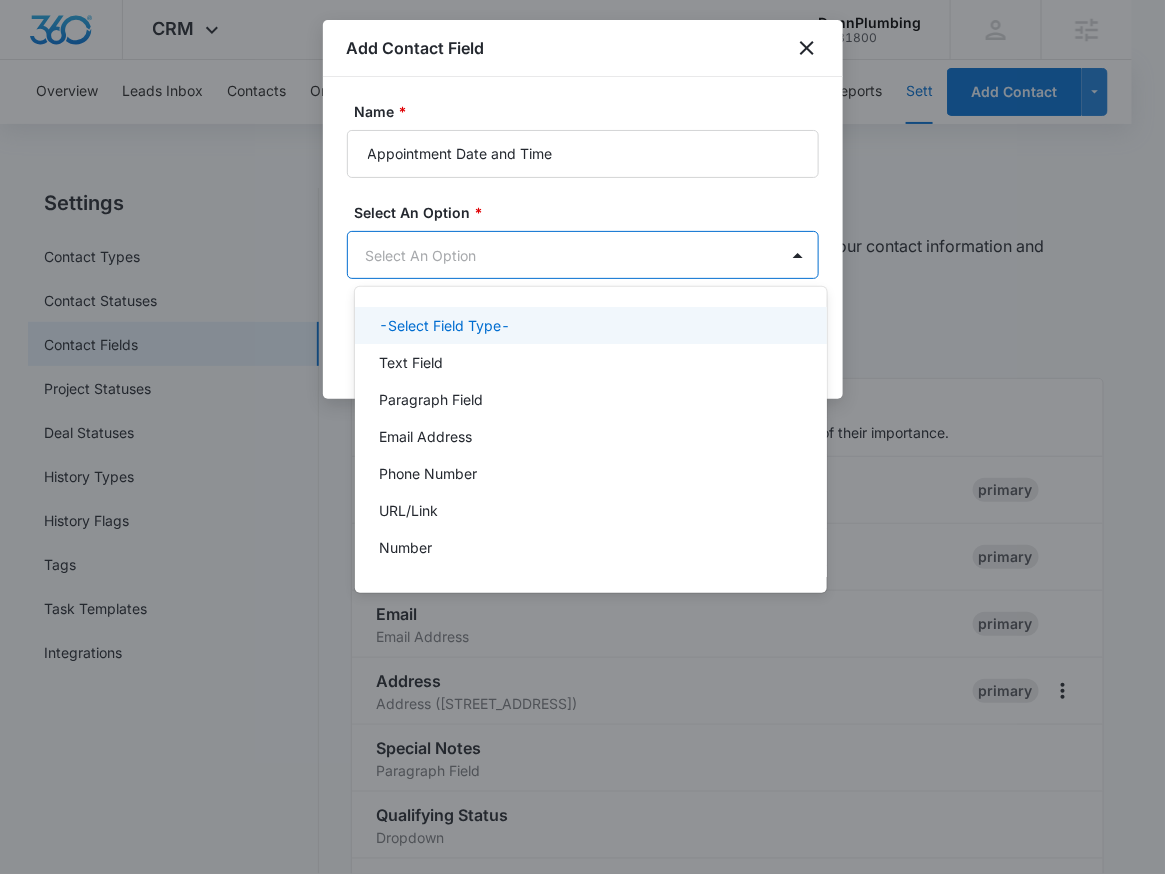 scroll, scrollTop: 0, scrollLeft: 0, axis: both 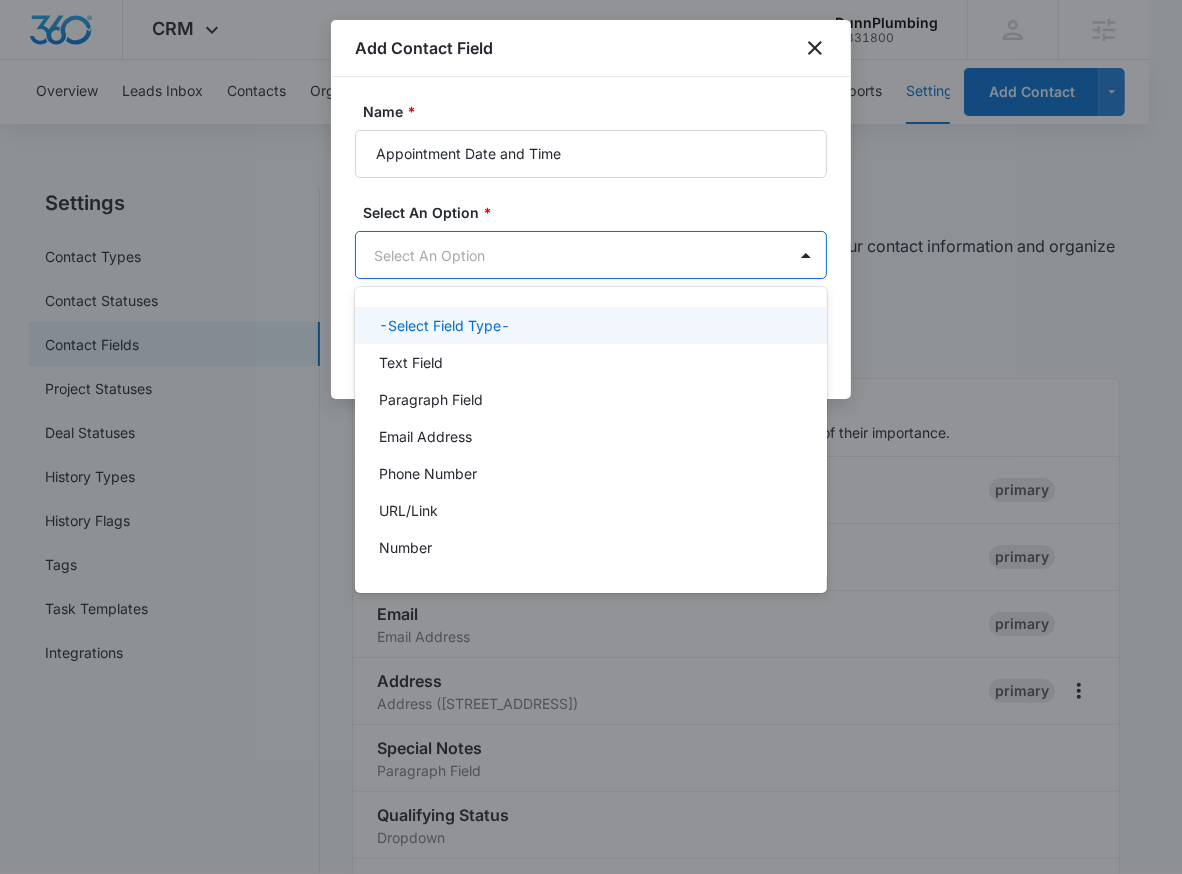 click on "CRM Apps Reputation Websites Forms CRM Email Social Shop Payments POS Content Ads Intelligence Files Brand Settings DunnPlumbing M331800 Your Accounts View All RN Robert Nguyen robert.nguyen@madwire.com My Profile Notifications Support Logout Terms & Conditions   •   Privacy Policy Agencies Overview Leads Inbox Contacts Organizations History Deals Projects Tasks Calendar Lists Reports Settings Add Contact Settings Contact Types Contact Statuses Contact Fields Project Statuses Deal Statuses History Types History Flags Tags Task Templates Integrations Contact Fields Create and manage custom contact fields to keep track of all of your contact information and organize your CRM by any field. Contact Section Contact Info These are "Primary Fields",  their configurations are limited because of their importance. Contact Name Contact Name primary Phone Phone Number primary Email Email Address primary Address Address (Street, Street 2, City, ST, Zip, Country) primary Special Notes Paragraph Field Qualifying Status" at bounding box center [591, 437] 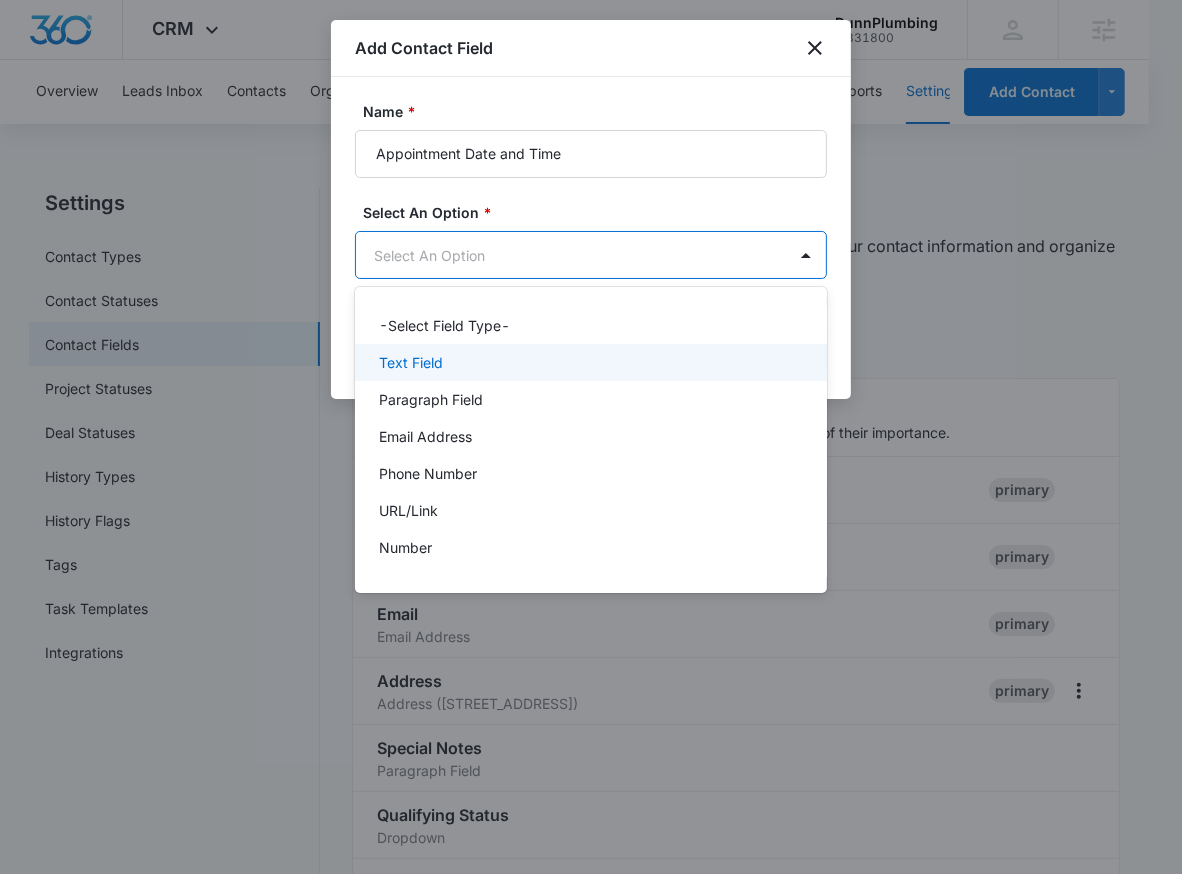 click on "Text Field" at bounding box center (589, 362) 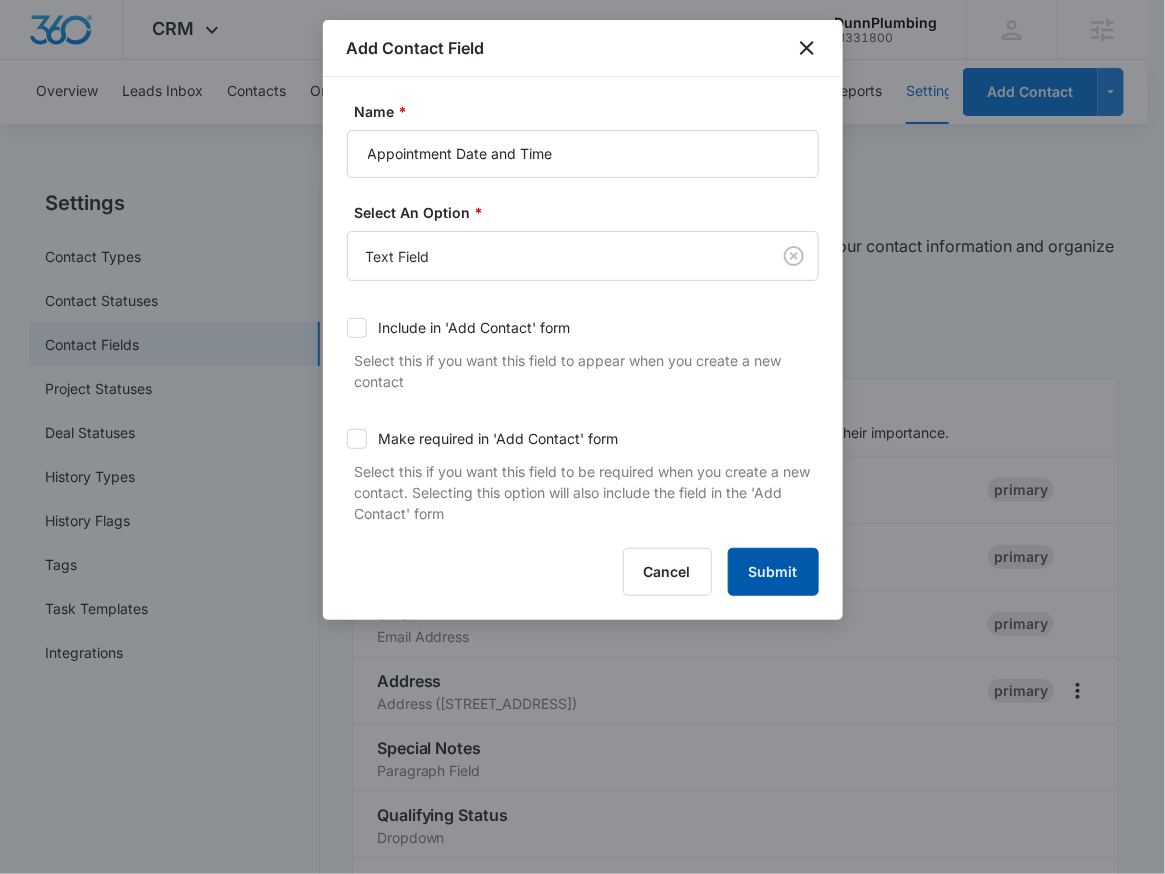 click on "Submit" at bounding box center [773, 572] 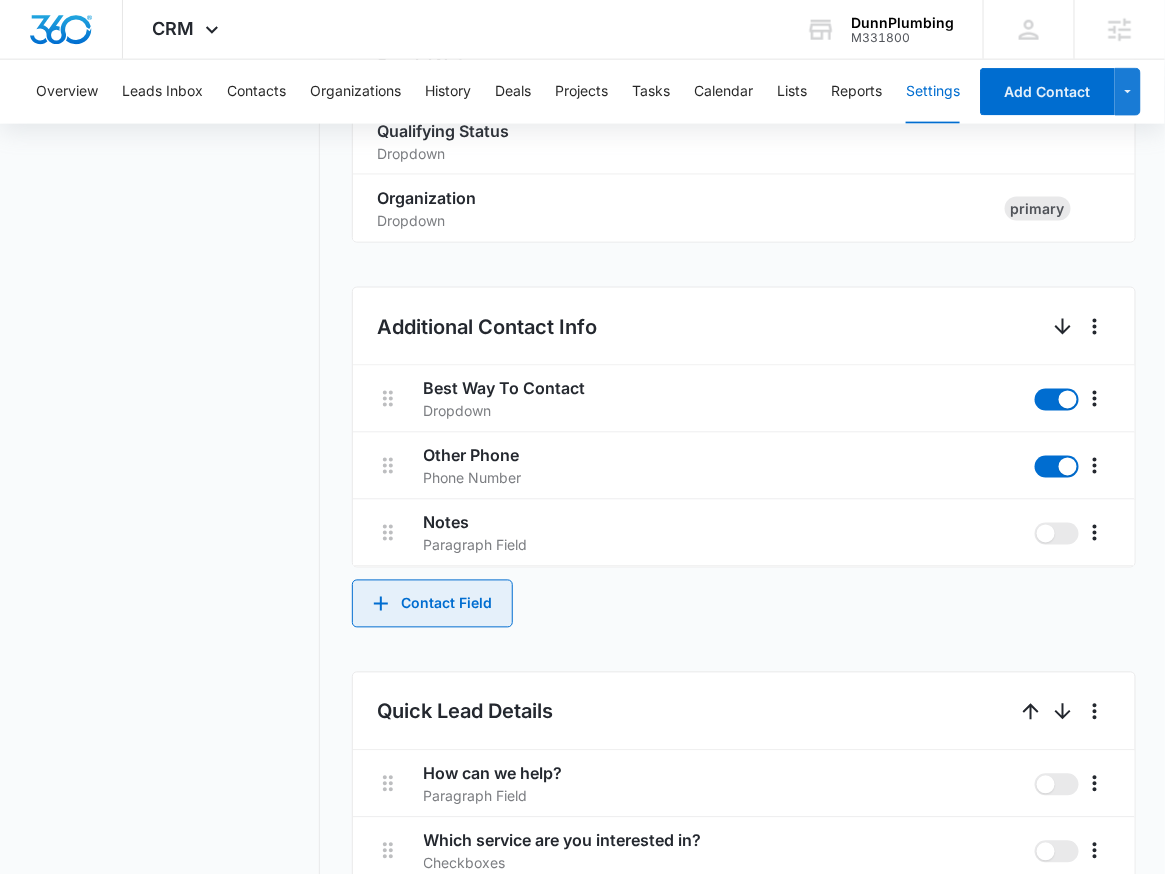 scroll, scrollTop: 573, scrollLeft: 0, axis: vertical 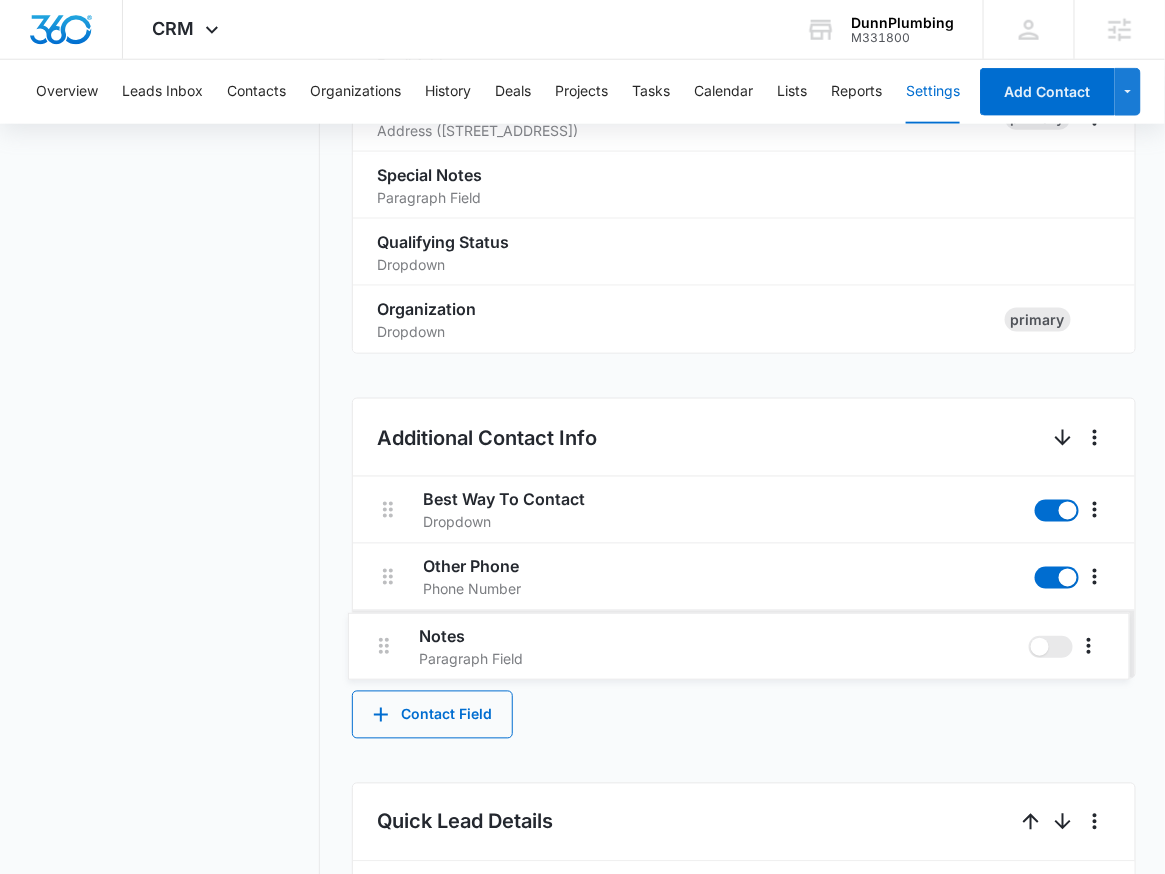 click on "Best Way To Contact Dropdown Other Phone Phone Number Notes Paragraph Field" at bounding box center (744, 577) 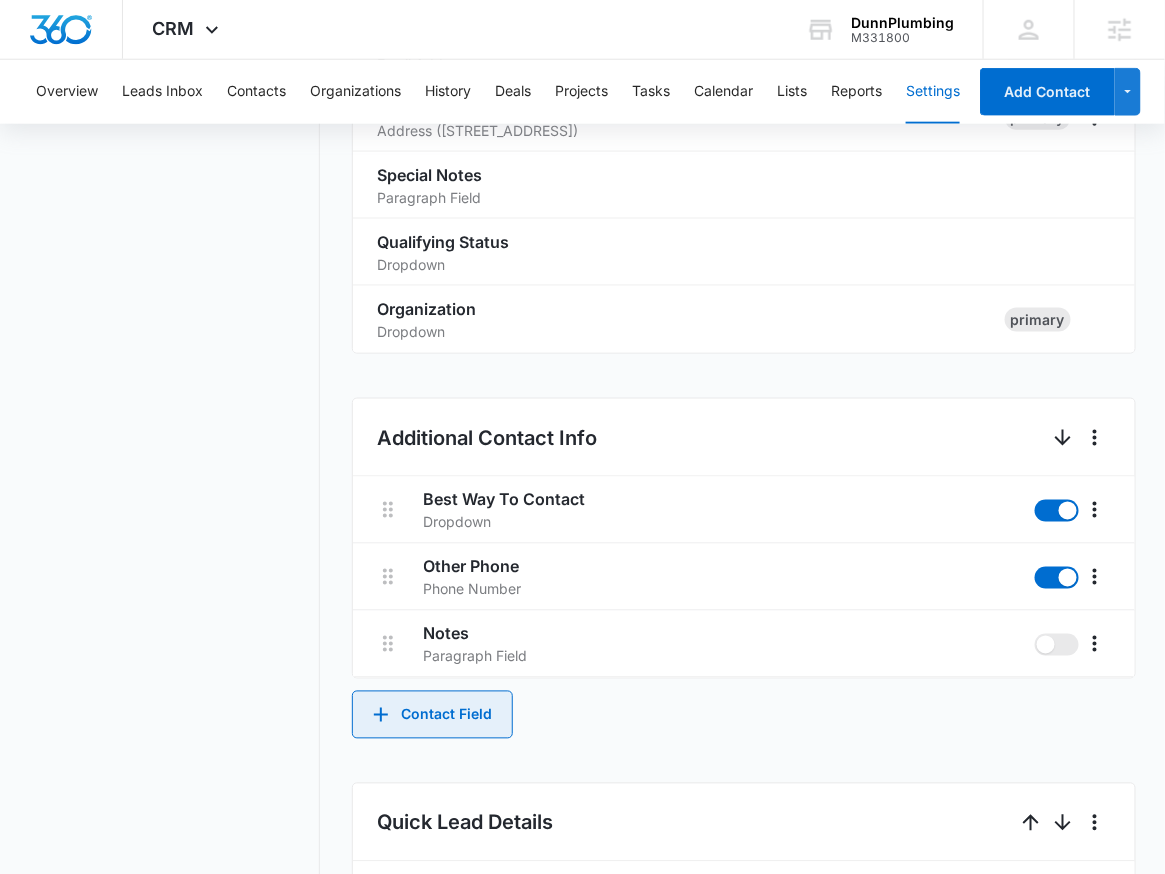 click on "Contact Field" at bounding box center (432, 715) 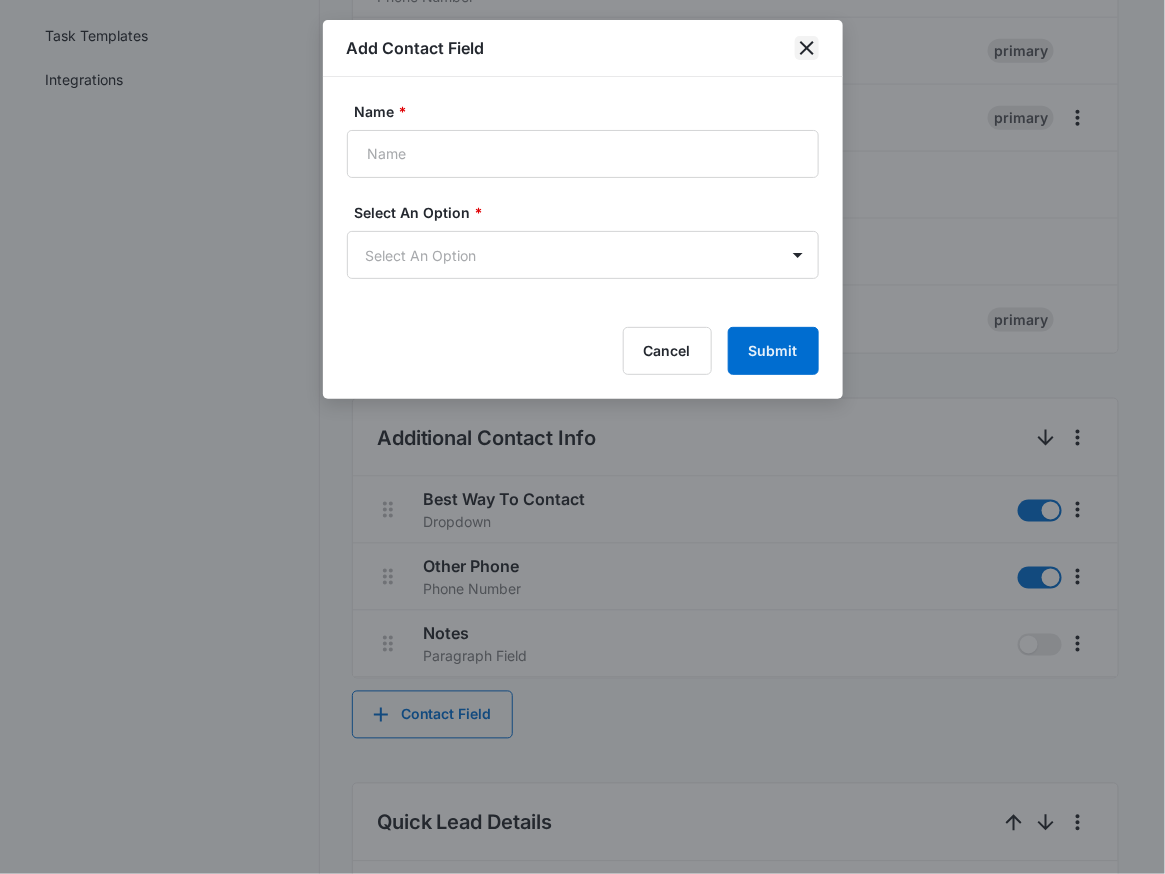 click 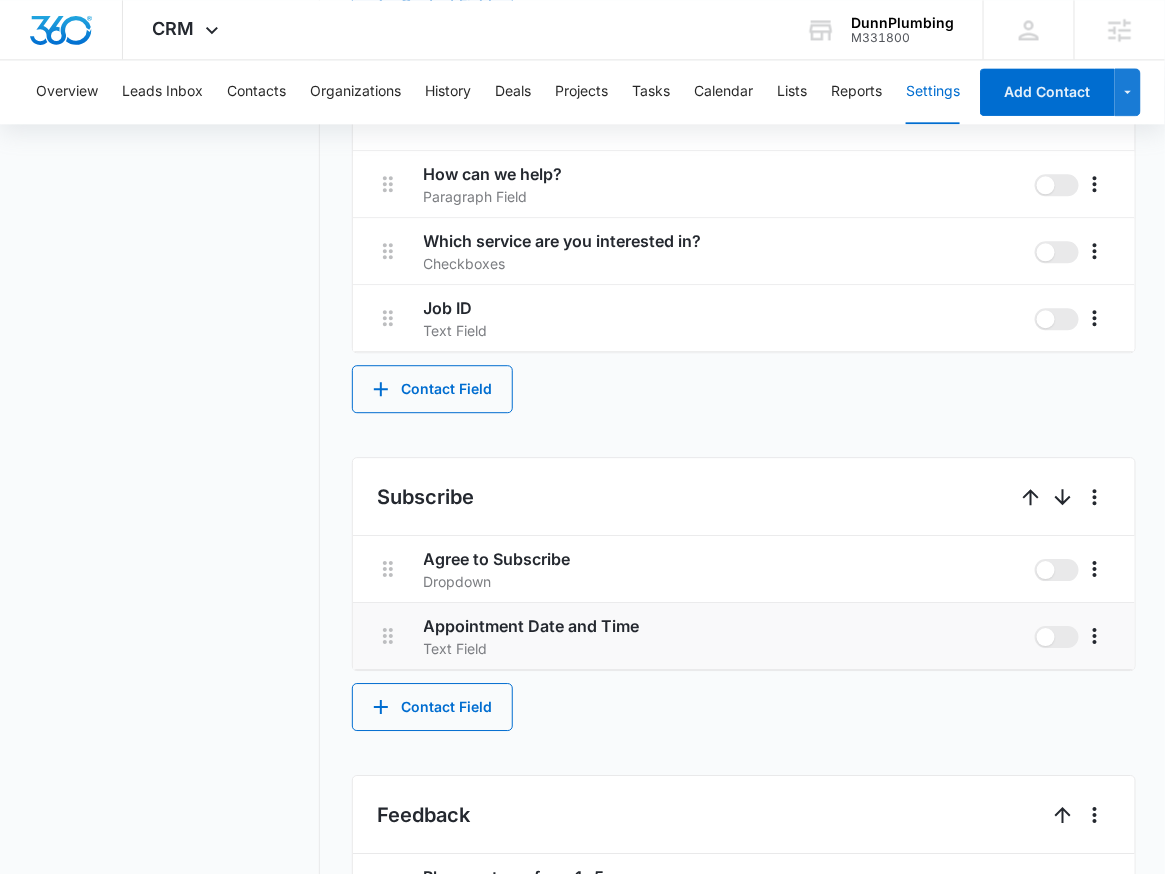 scroll, scrollTop: 1283, scrollLeft: 0, axis: vertical 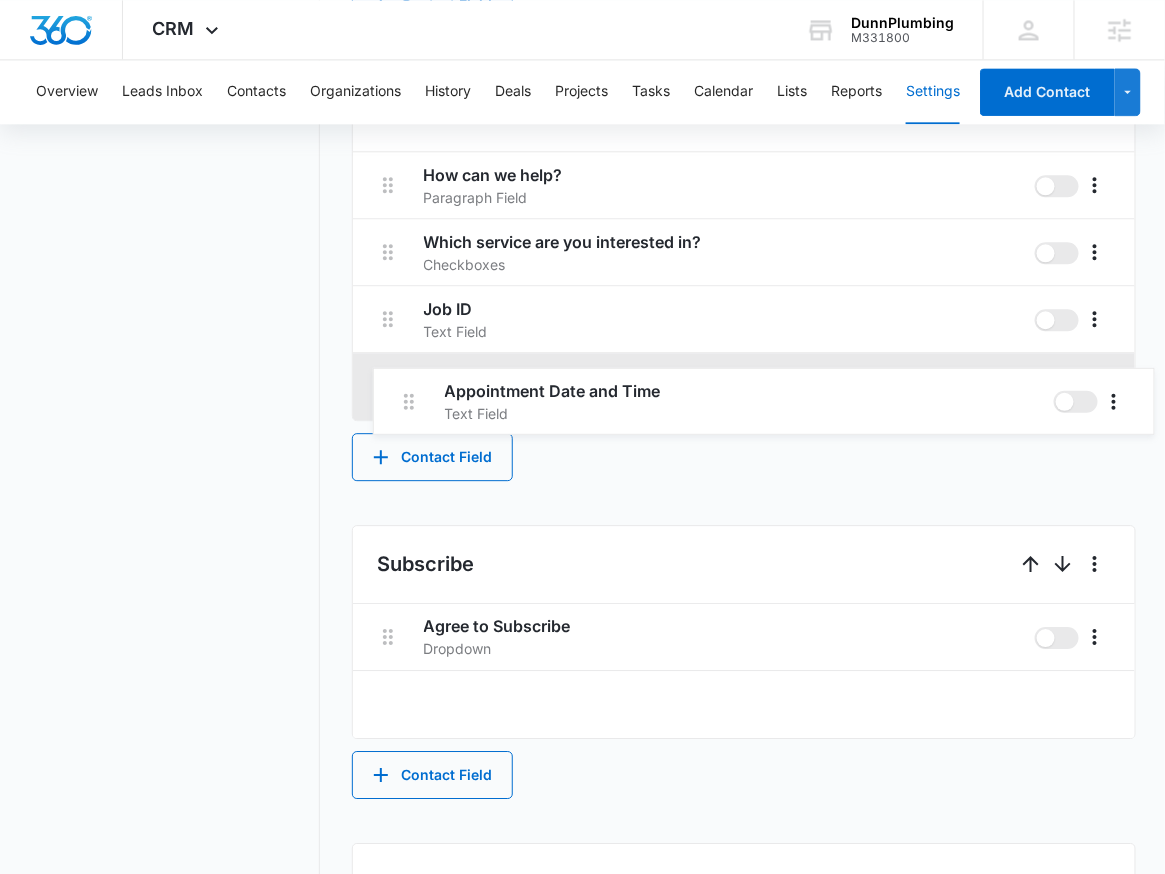 drag, startPoint x: 382, startPoint y: 640, endPoint x: 402, endPoint y: 395, distance: 245.81497 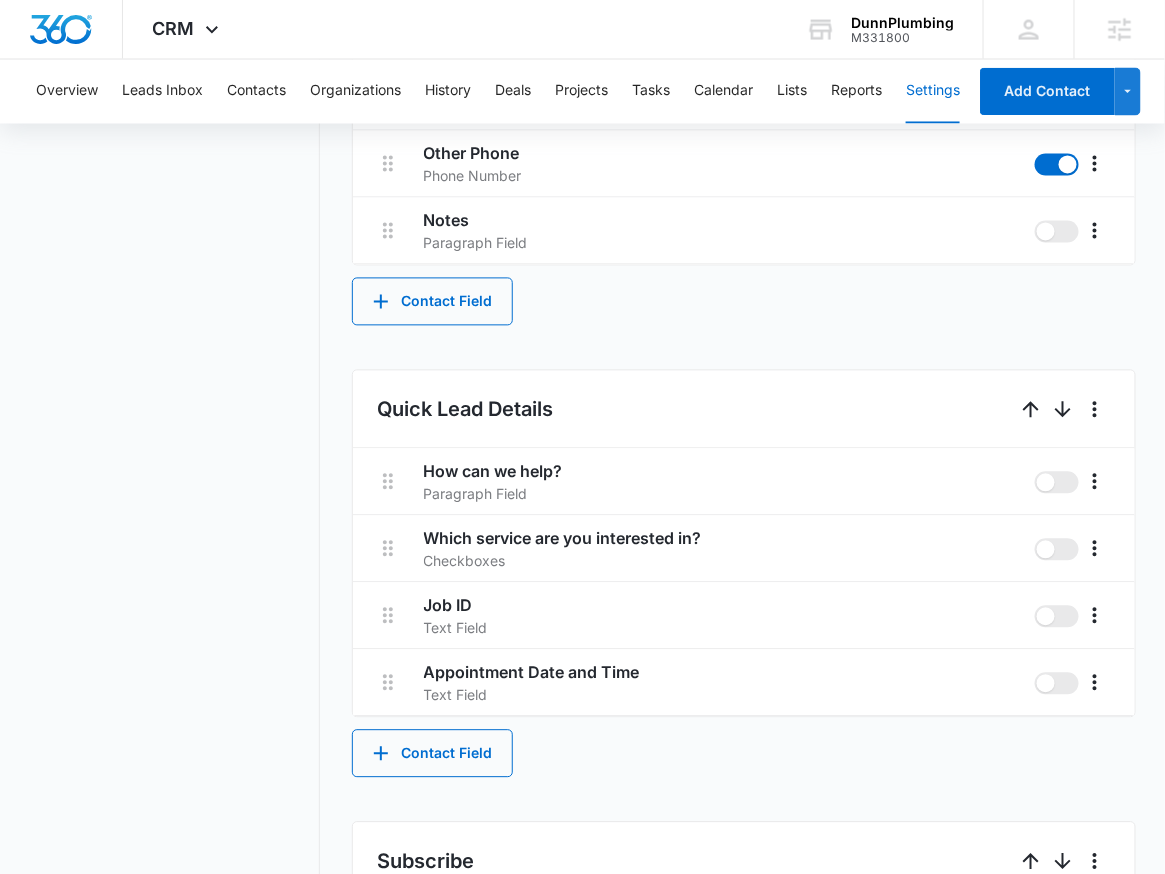 scroll, scrollTop: 1012, scrollLeft: 0, axis: vertical 